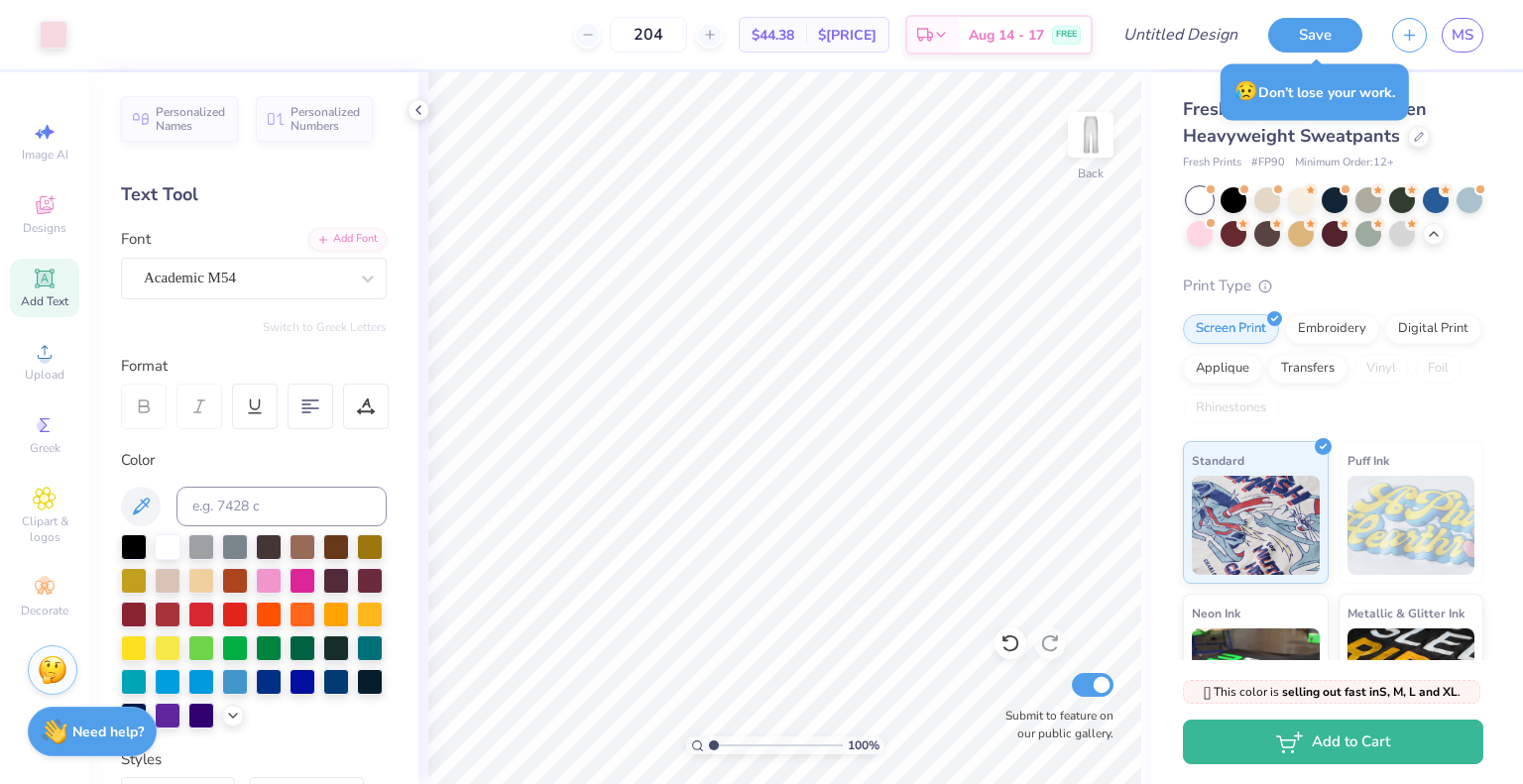 scroll, scrollTop: 0, scrollLeft: 0, axis: both 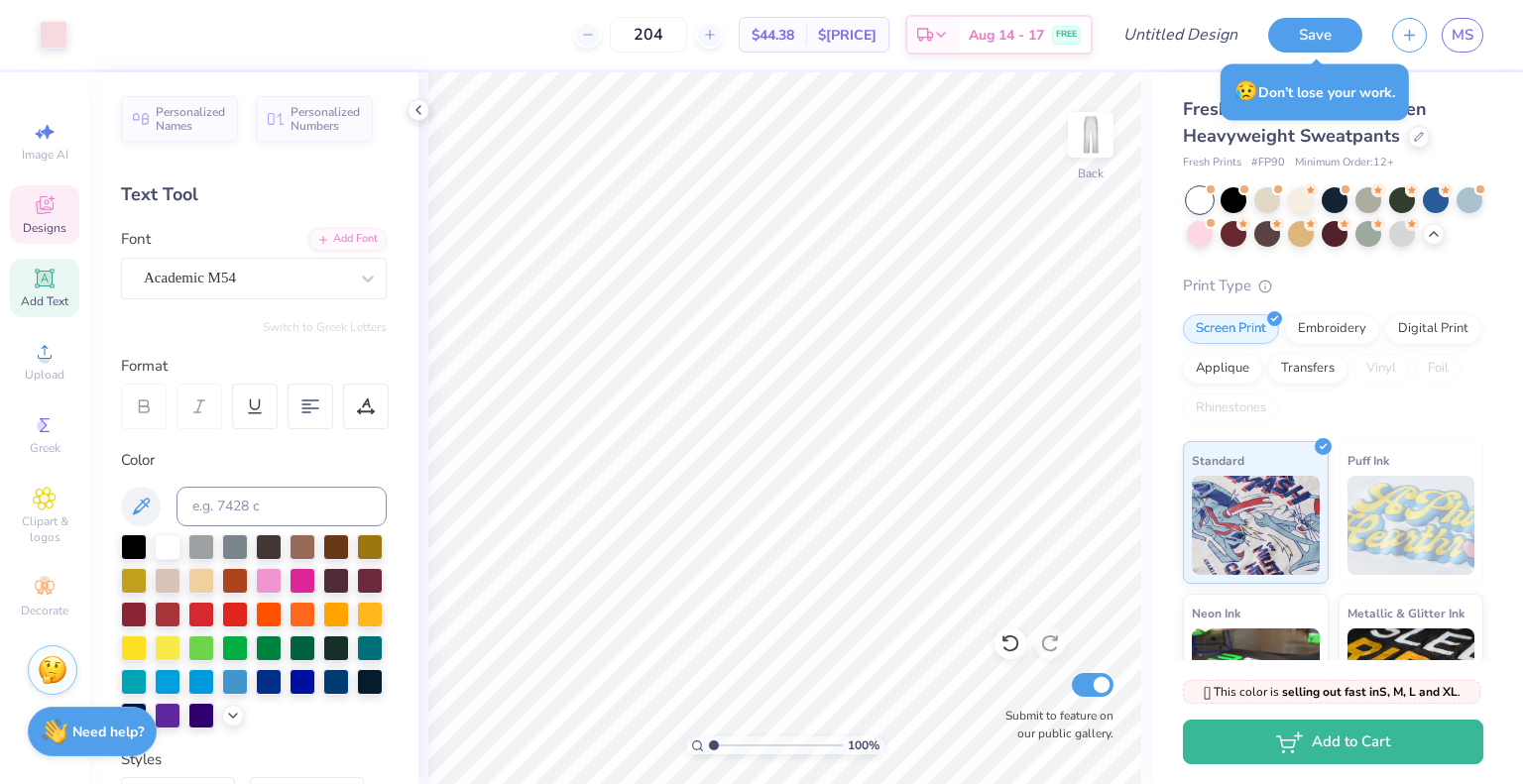 click 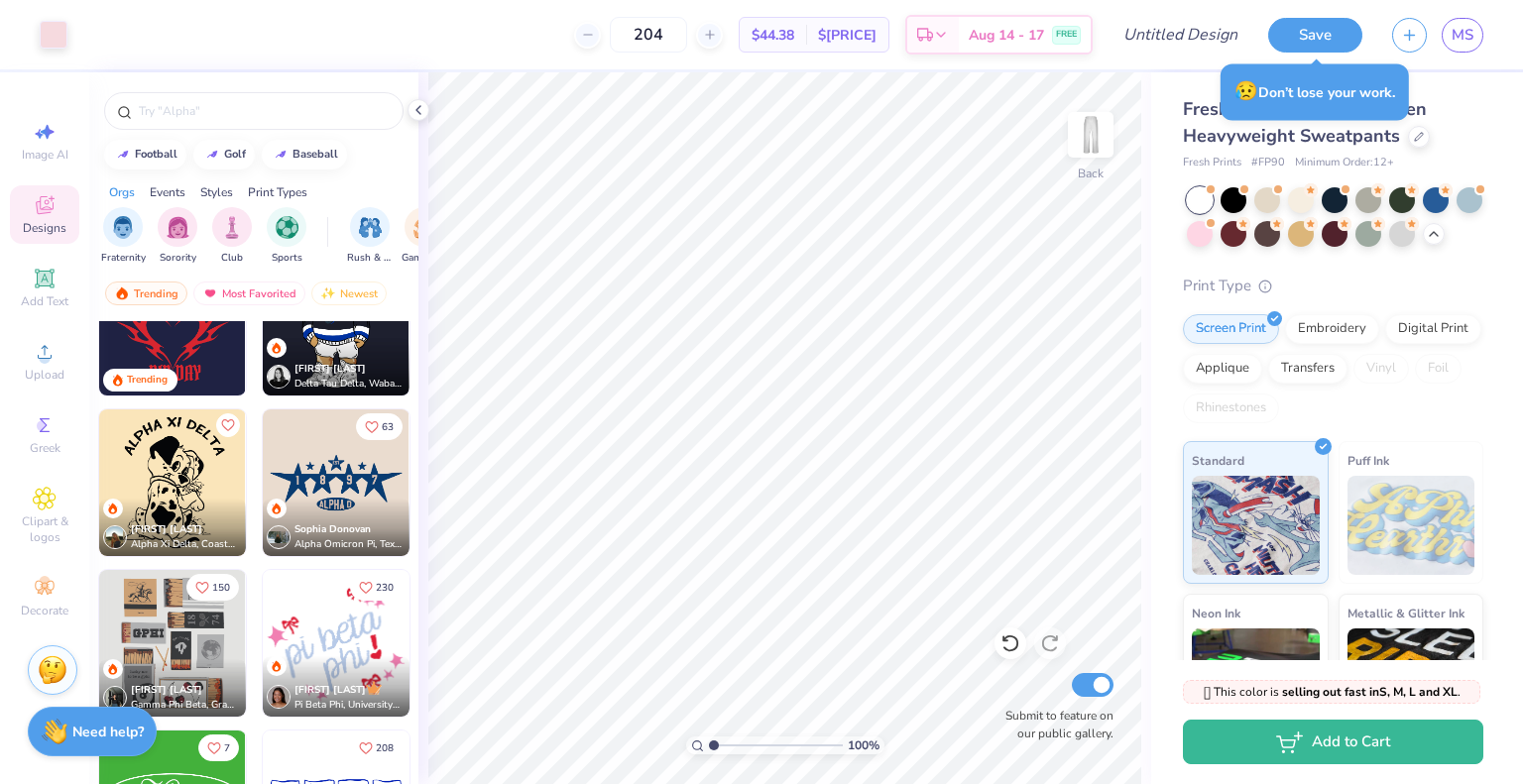 scroll, scrollTop: 2481, scrollLeft: 0, axis: vertical 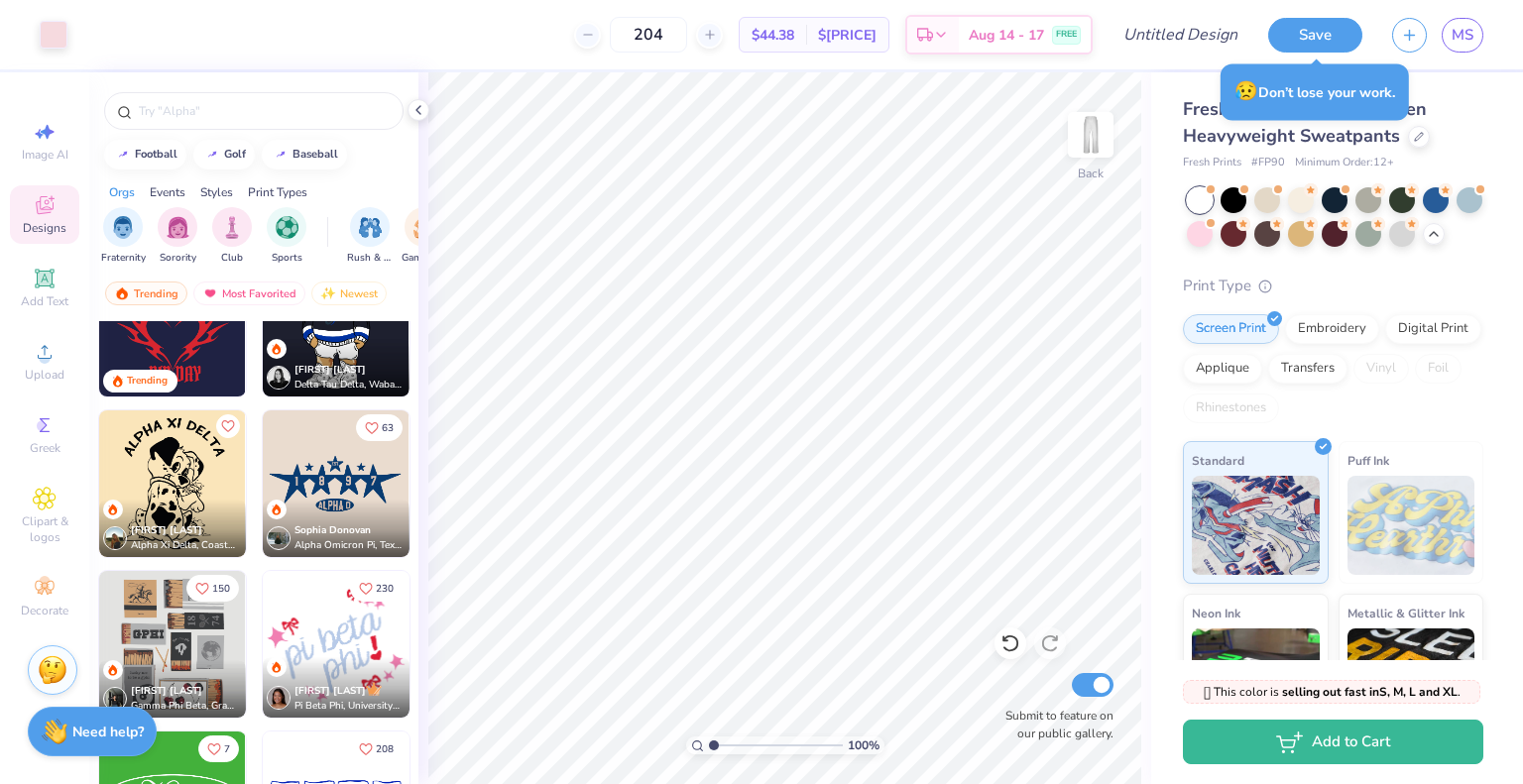 click at bounding box center (188, 484) 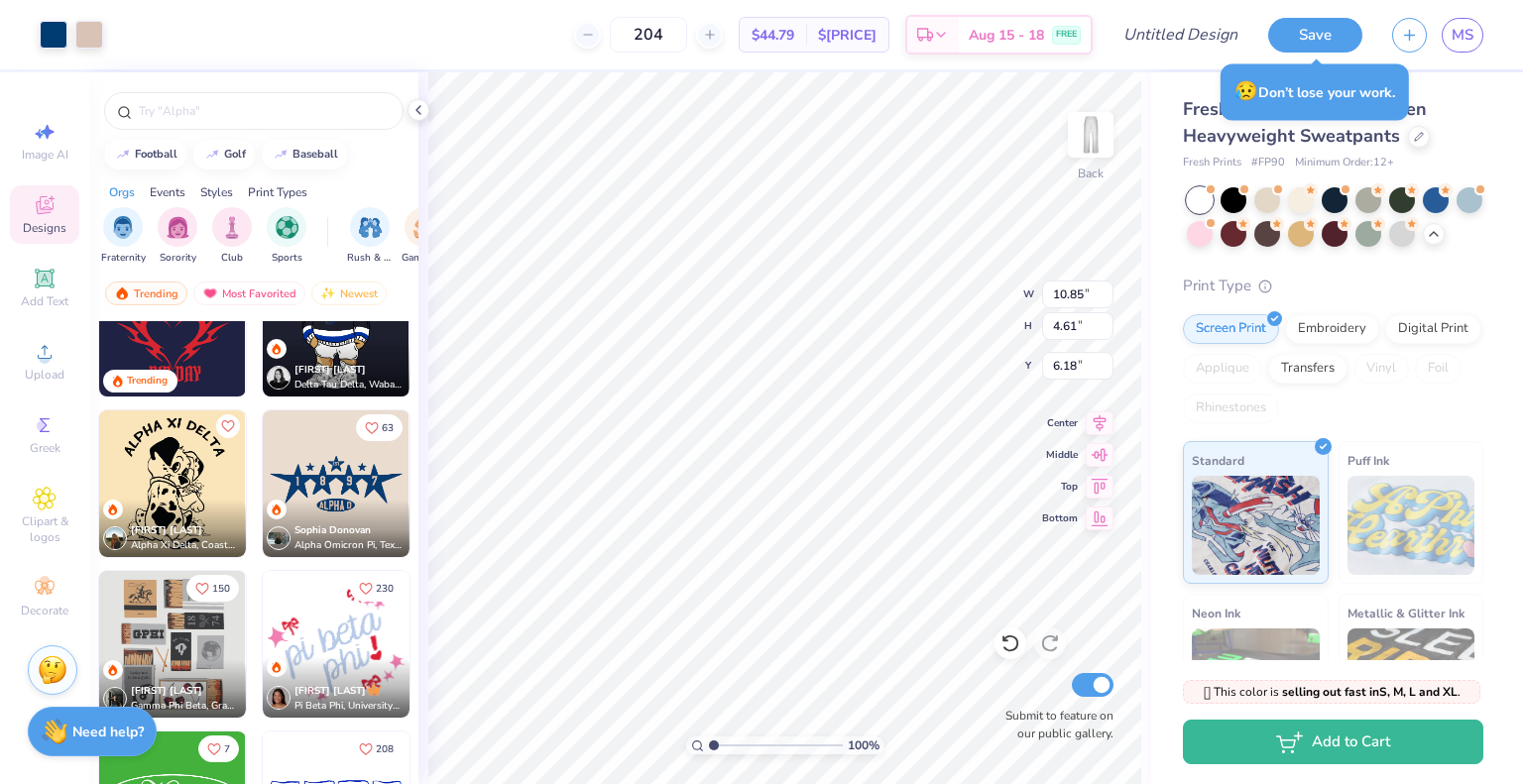type on "6.18" 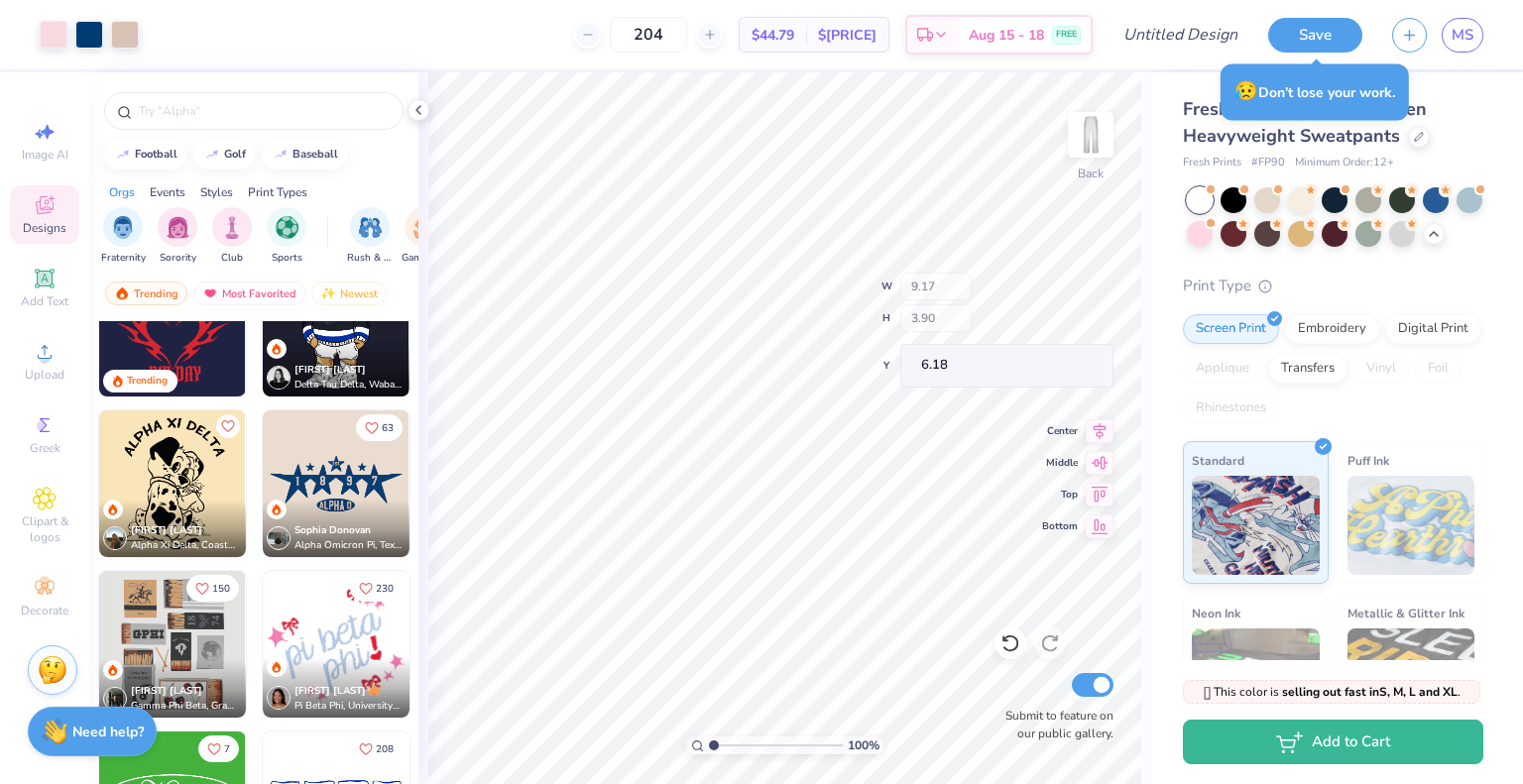 type on "1.00306956215327" 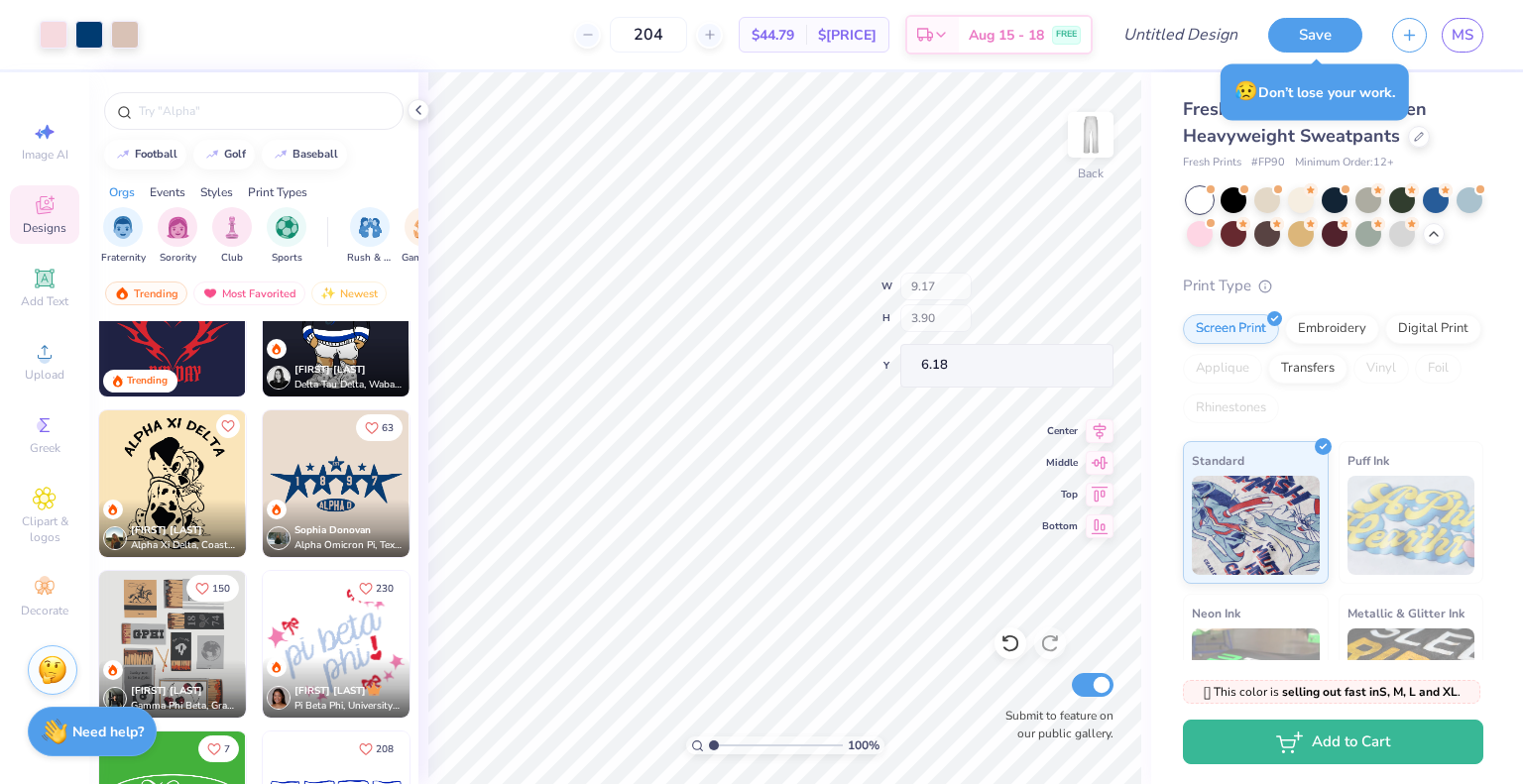 type on "9.17" 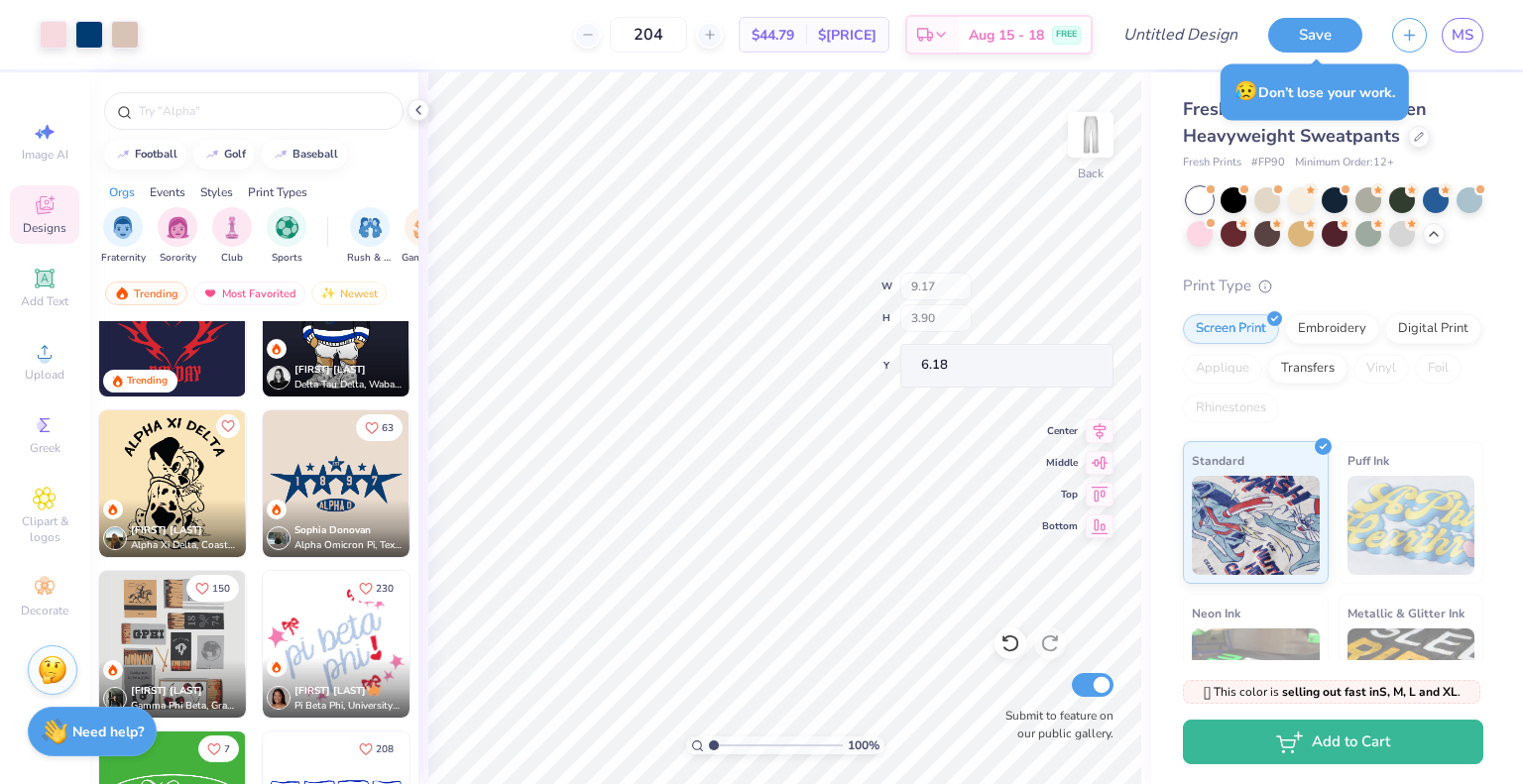type on "3.90" 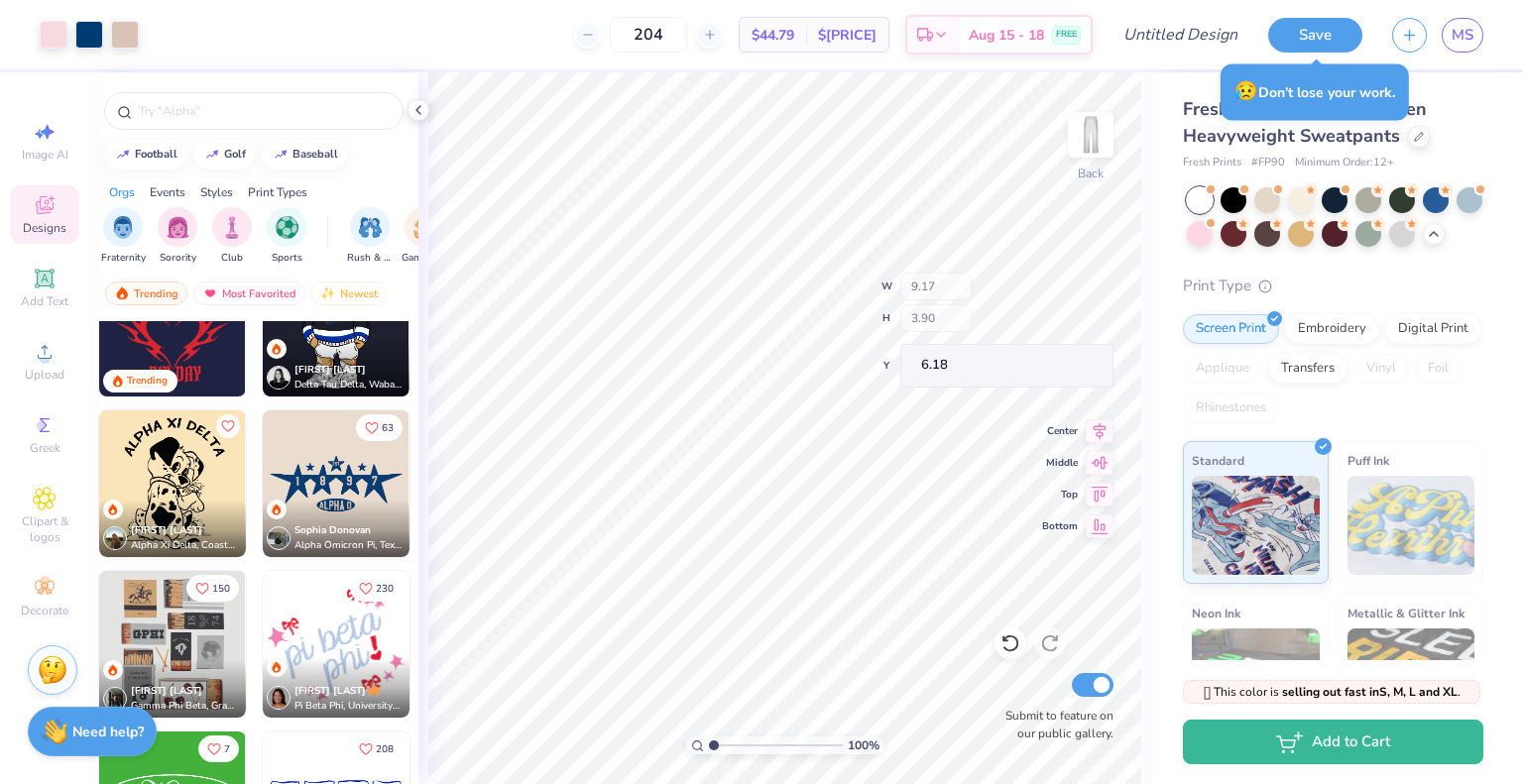 type on "6.89" 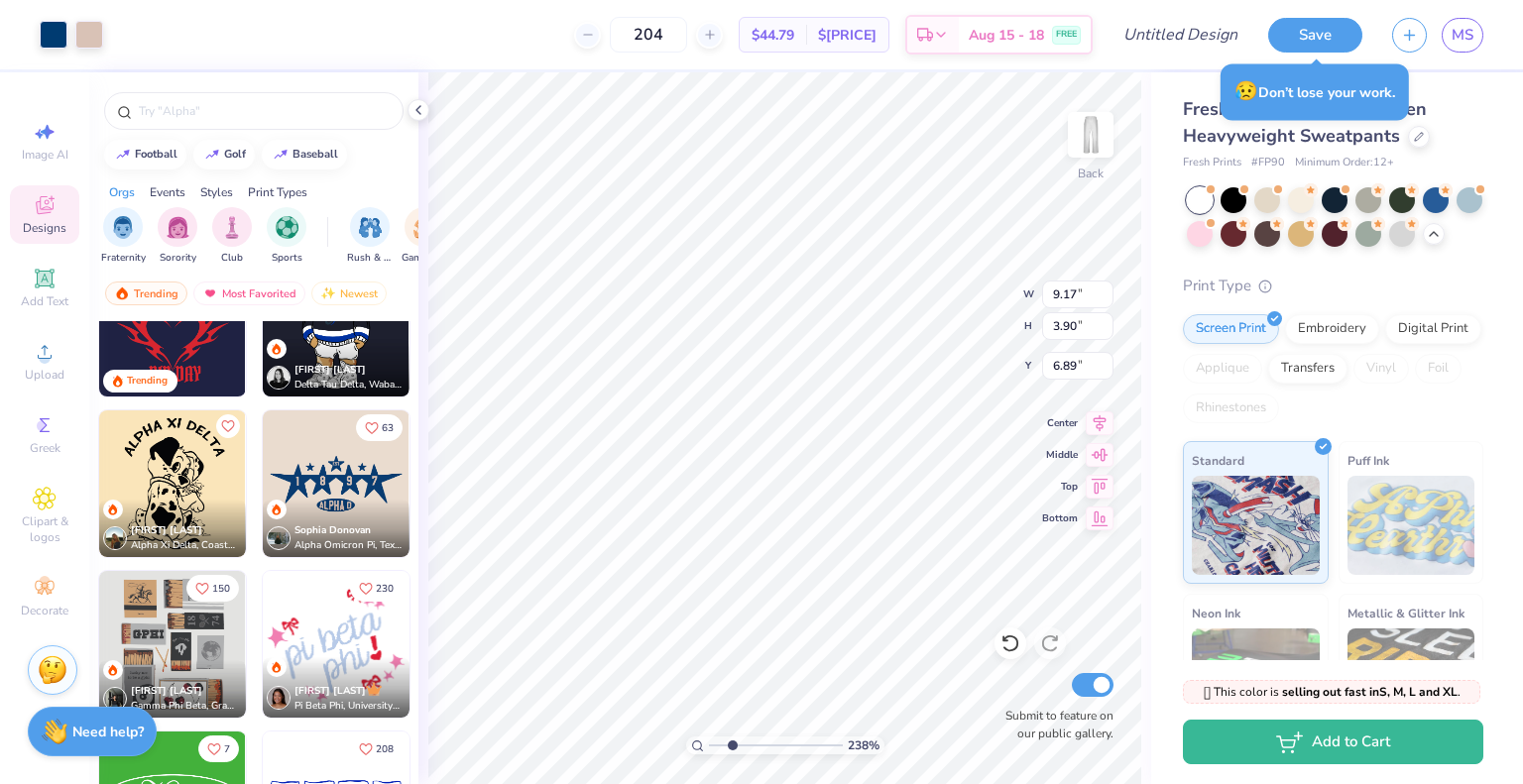 type on "2.37999374640343" 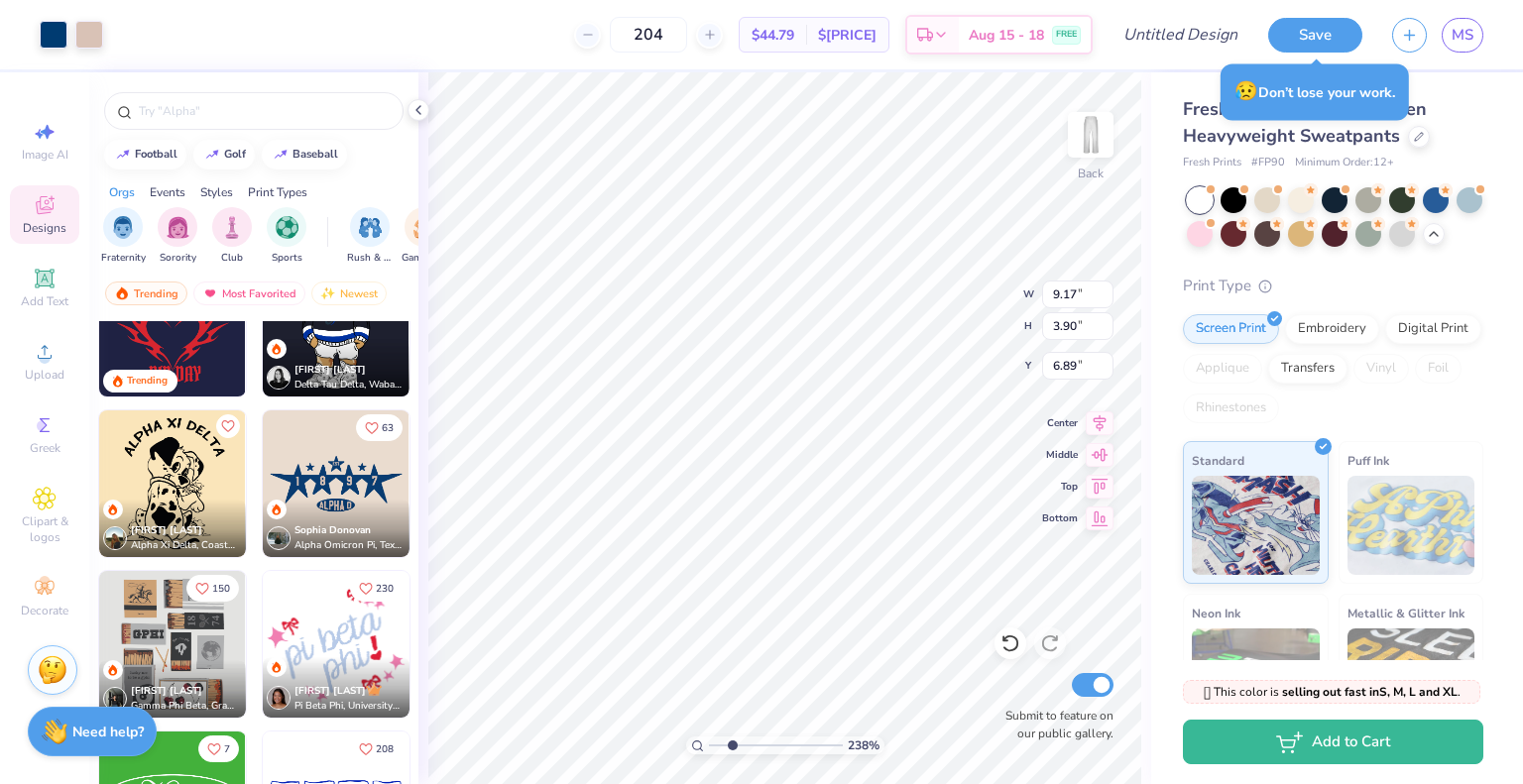 type on "0.35" 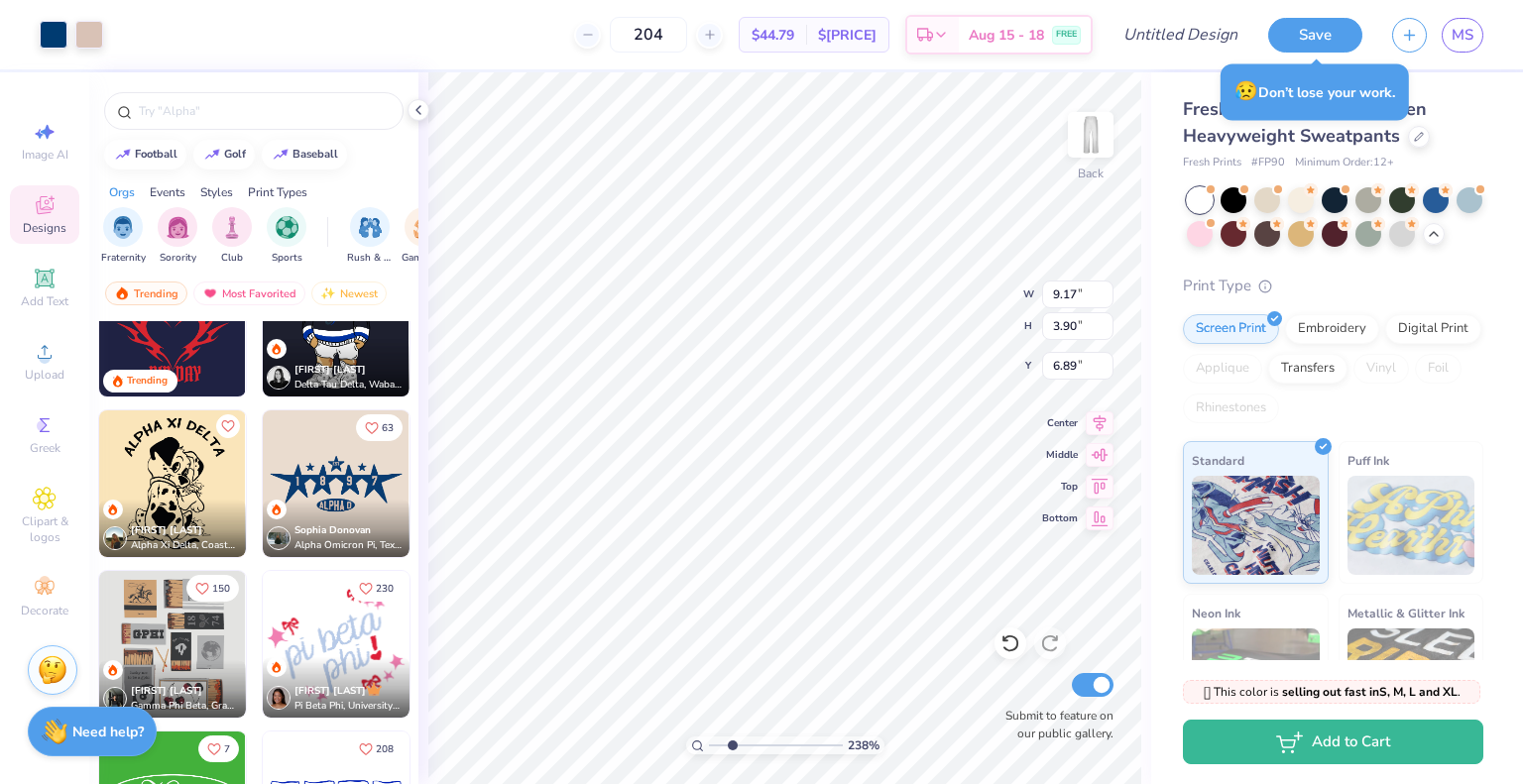 type on "0.65" 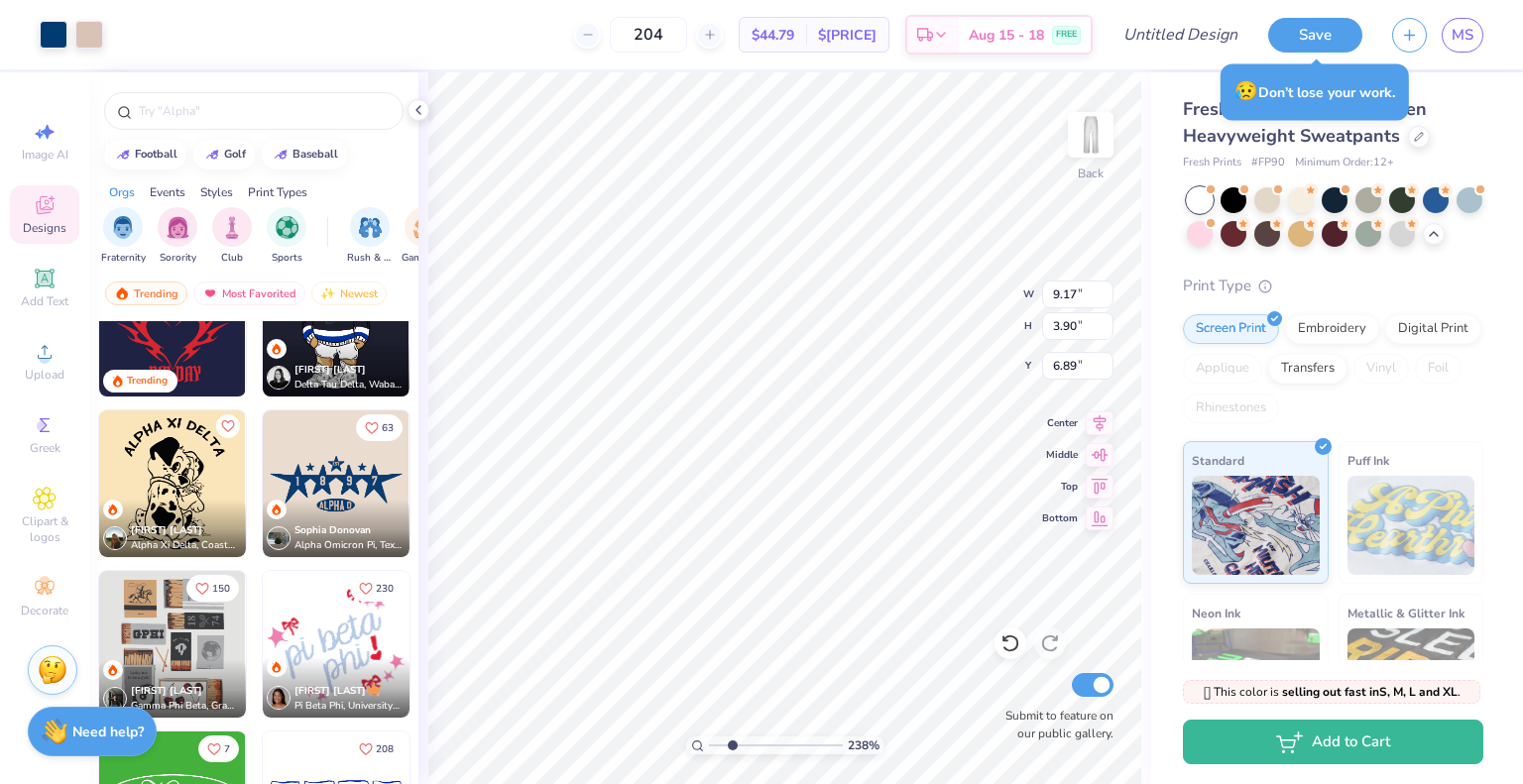 type on "8.31" 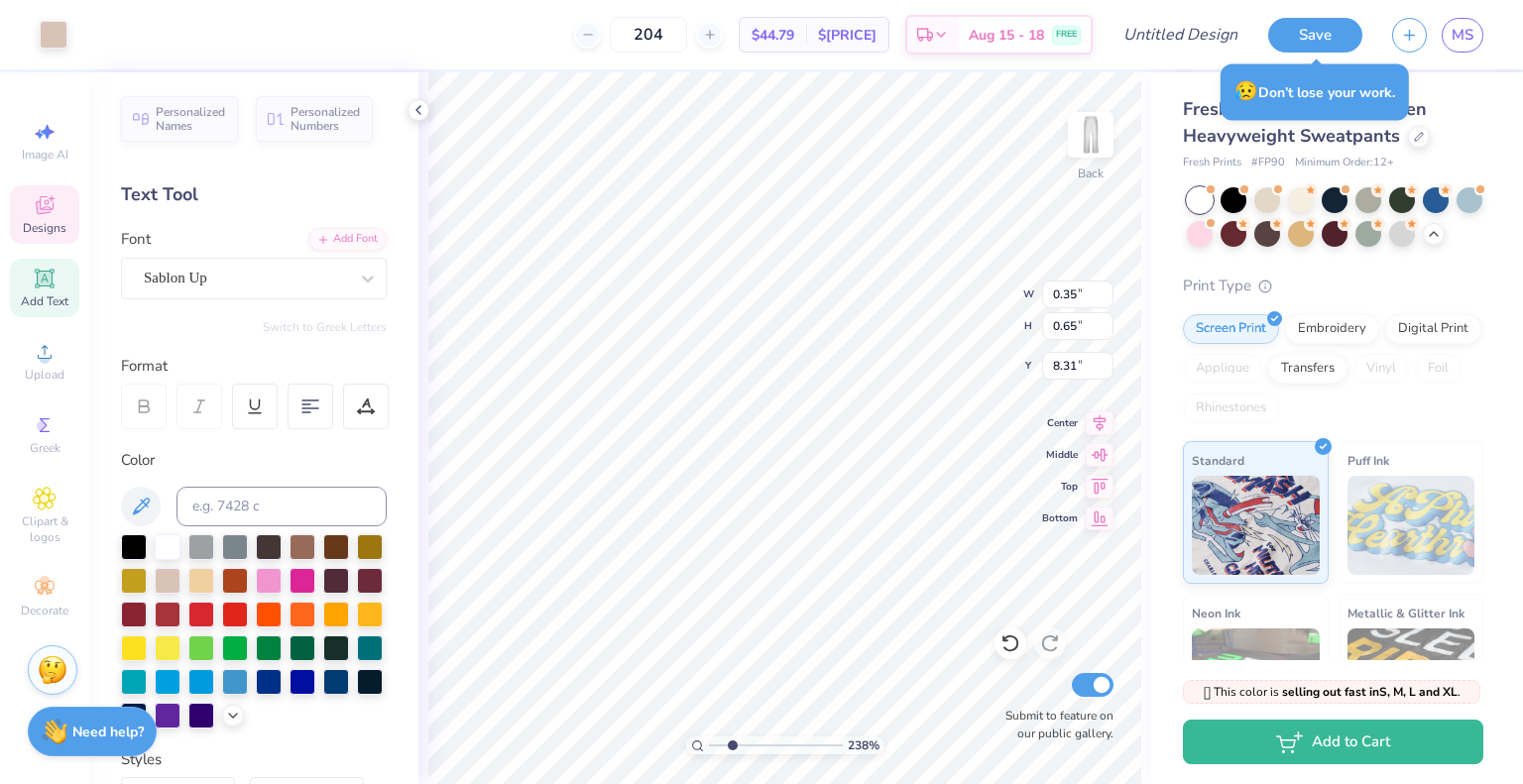 scroll, scrollTop: 16, scrollLeft: 2, axis: both 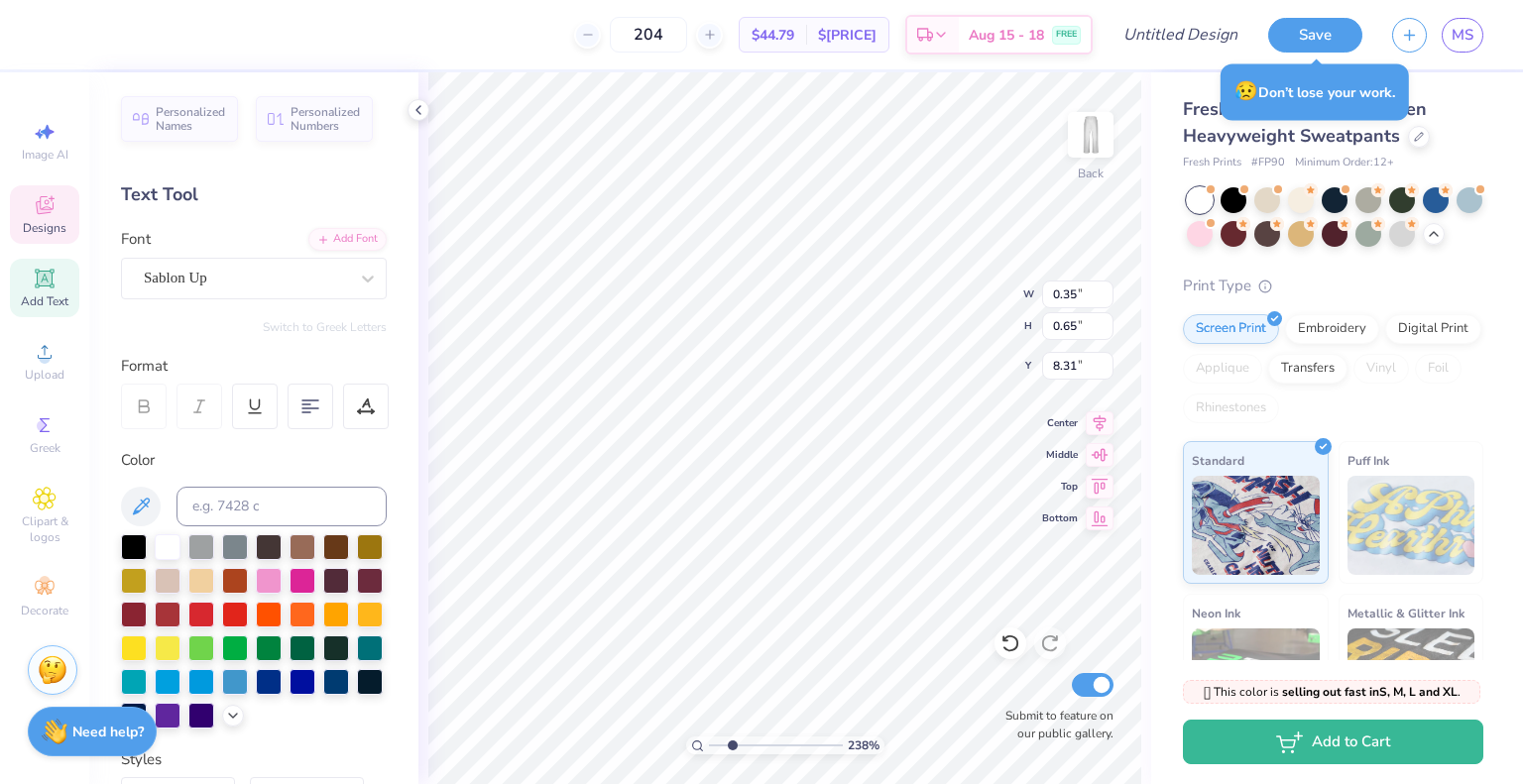 type on "2.37999374640343" 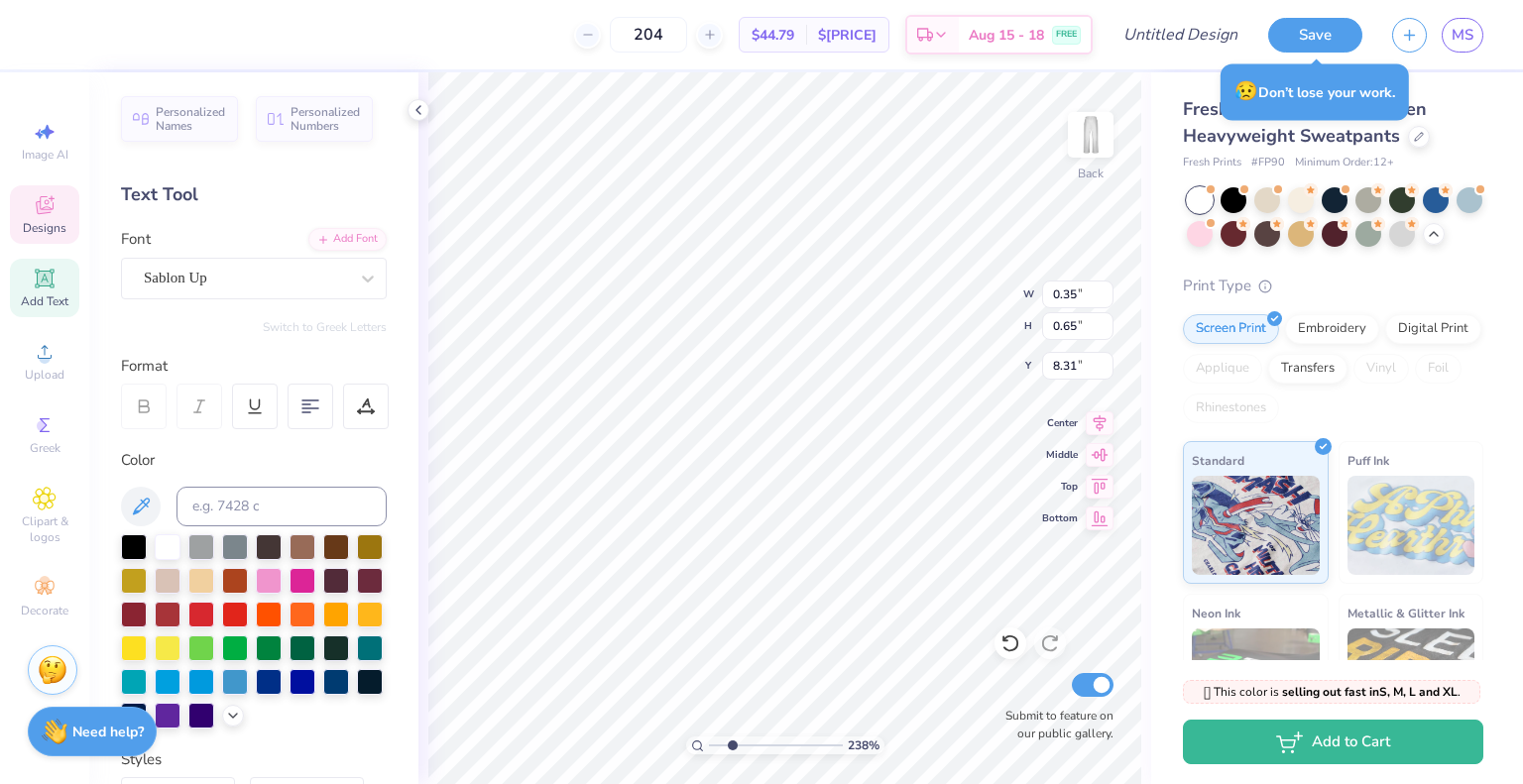 type on "3.01683630179739" 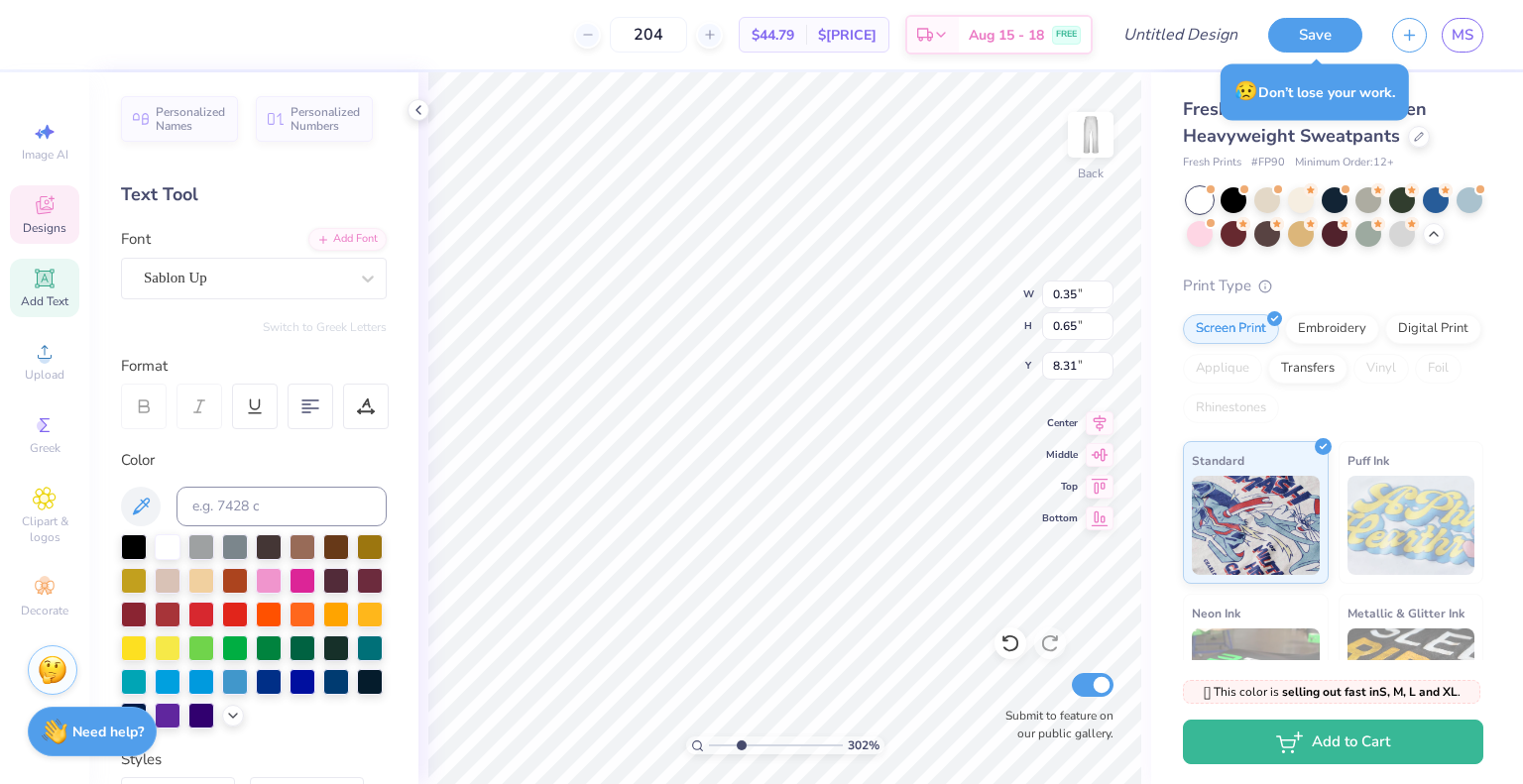 scroll, scrollTop: 16, scrollLeft: 1, axis: both 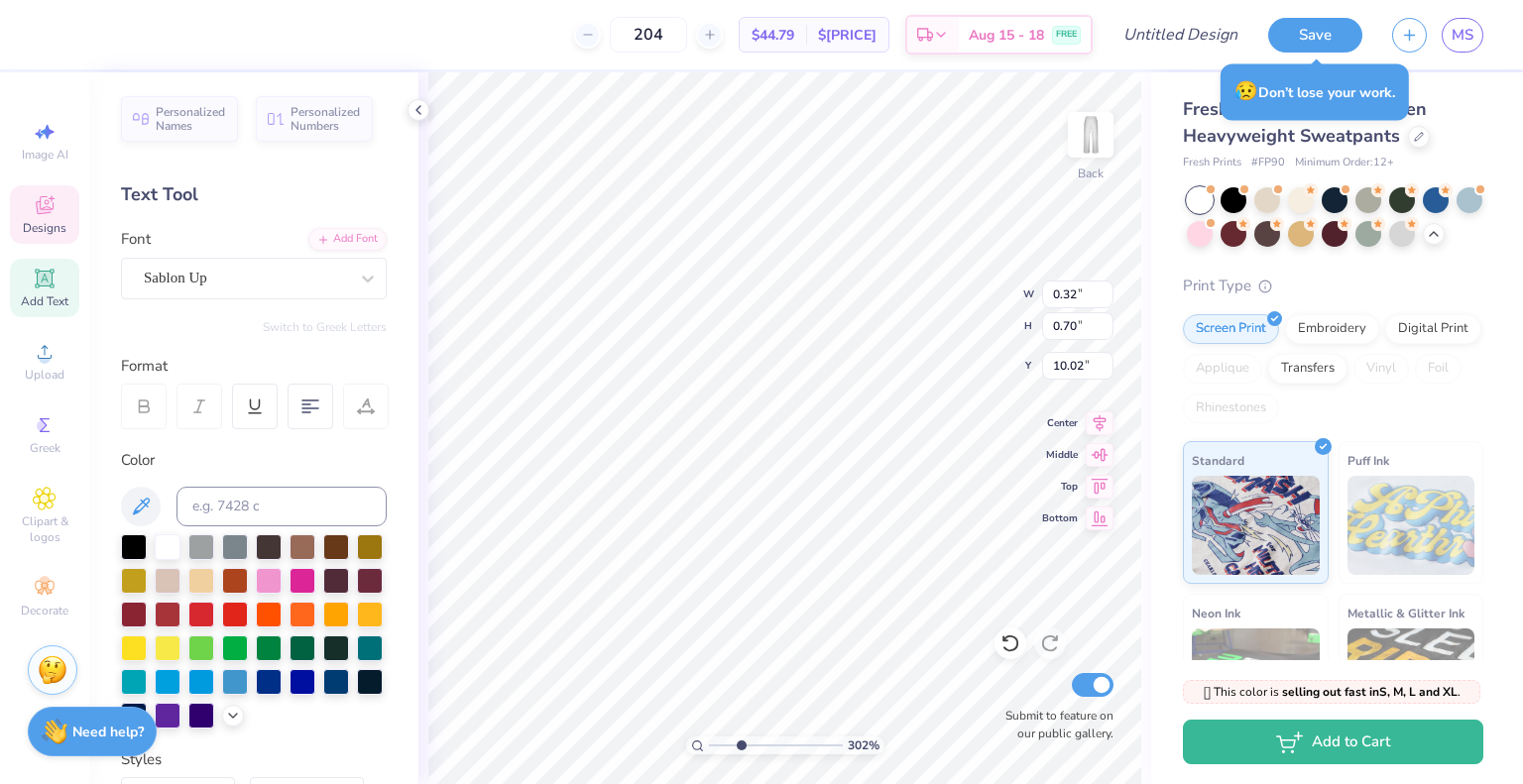 type on "3.01683630179739" 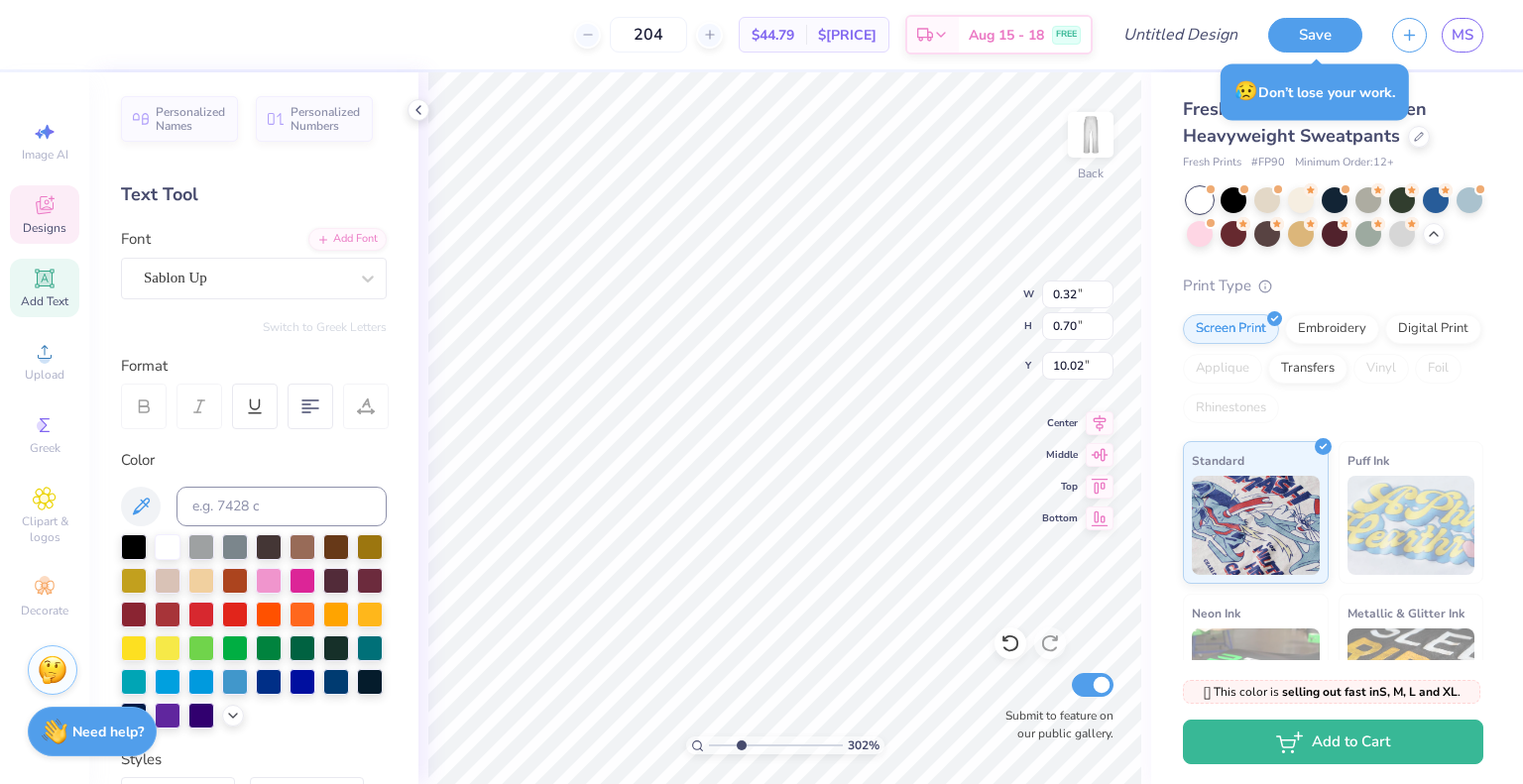 type on "3.01683630179739" 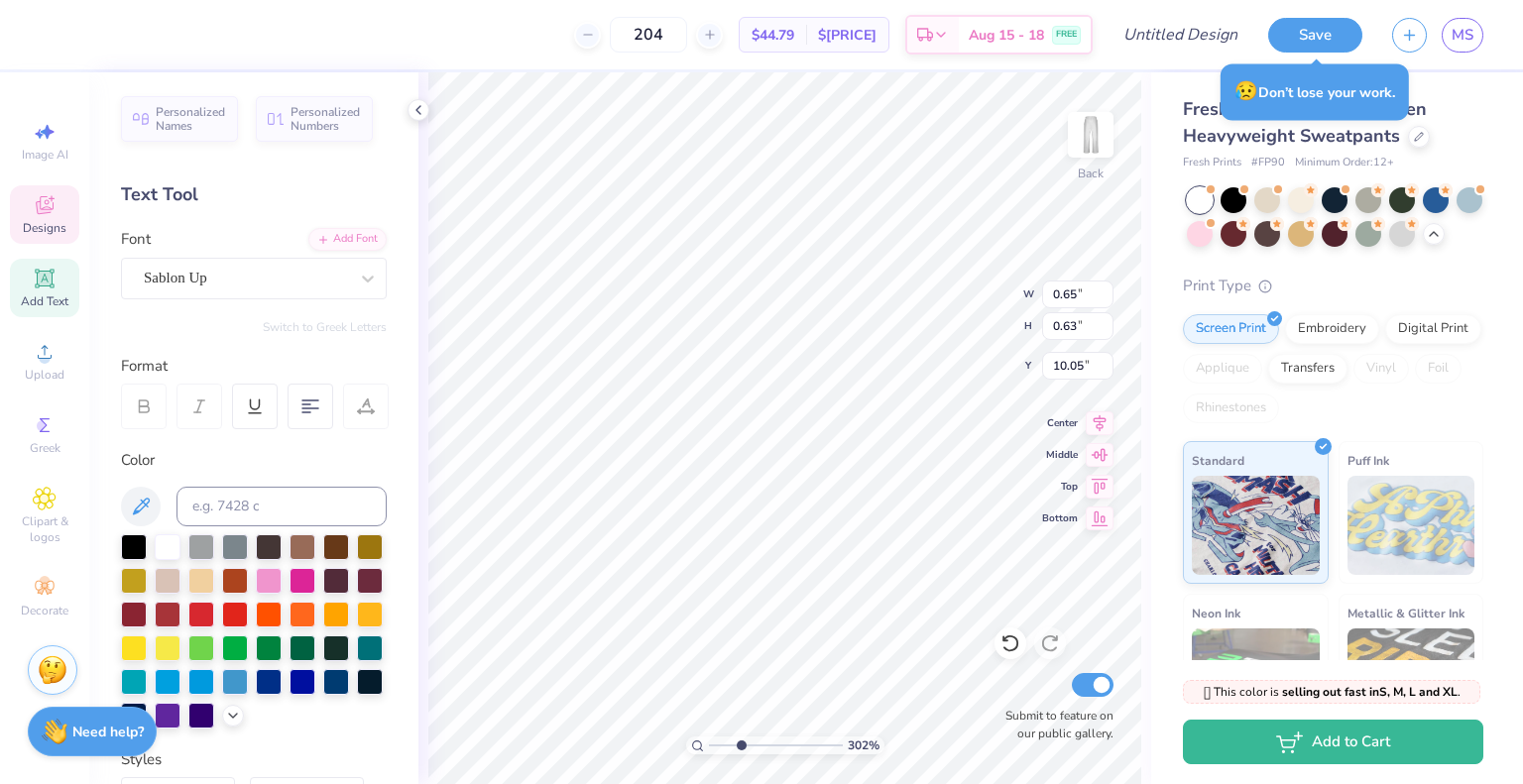scroll, scrollTop: 16, scrollLeft: 2, axis: both 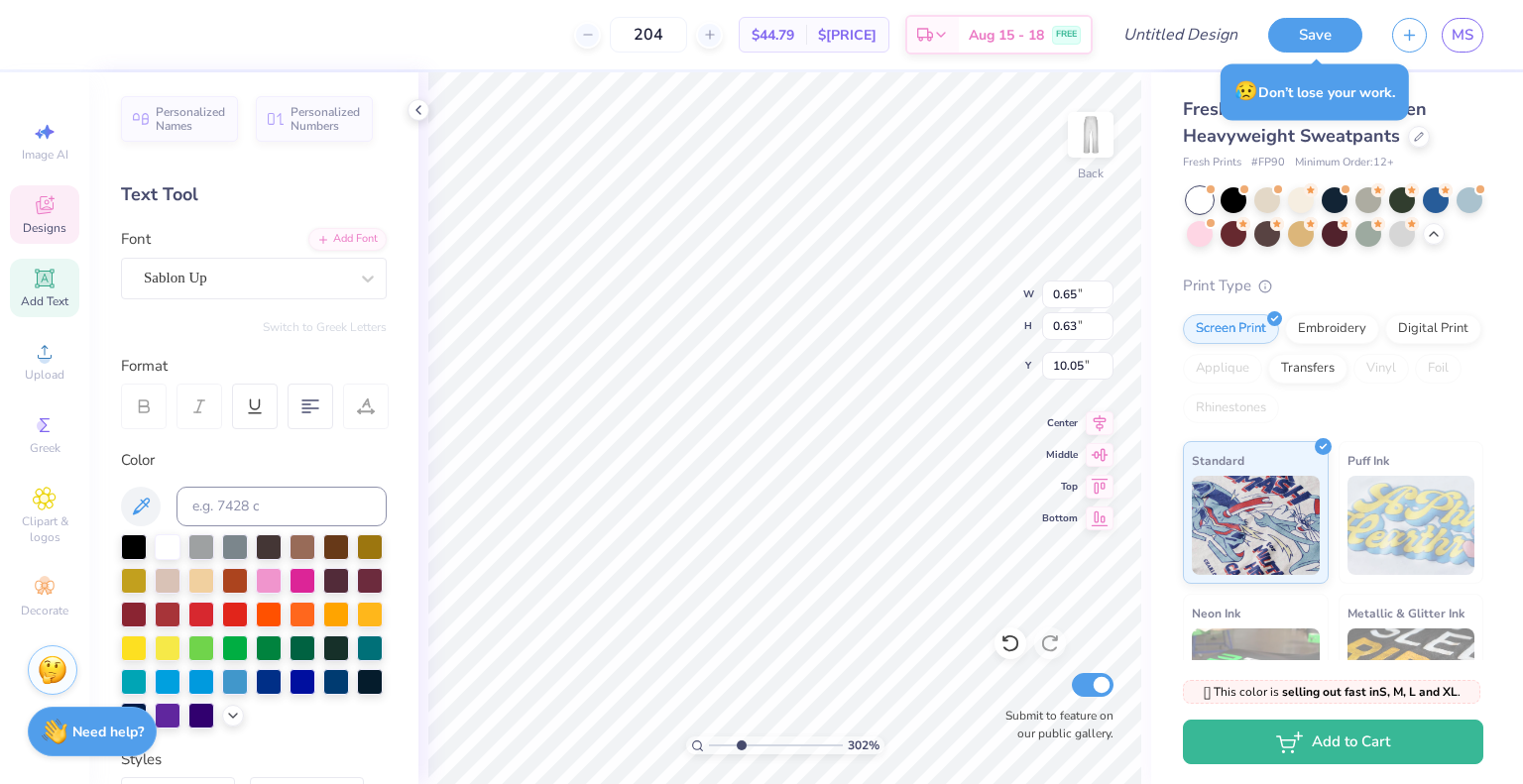 type on "3.01683630179739" 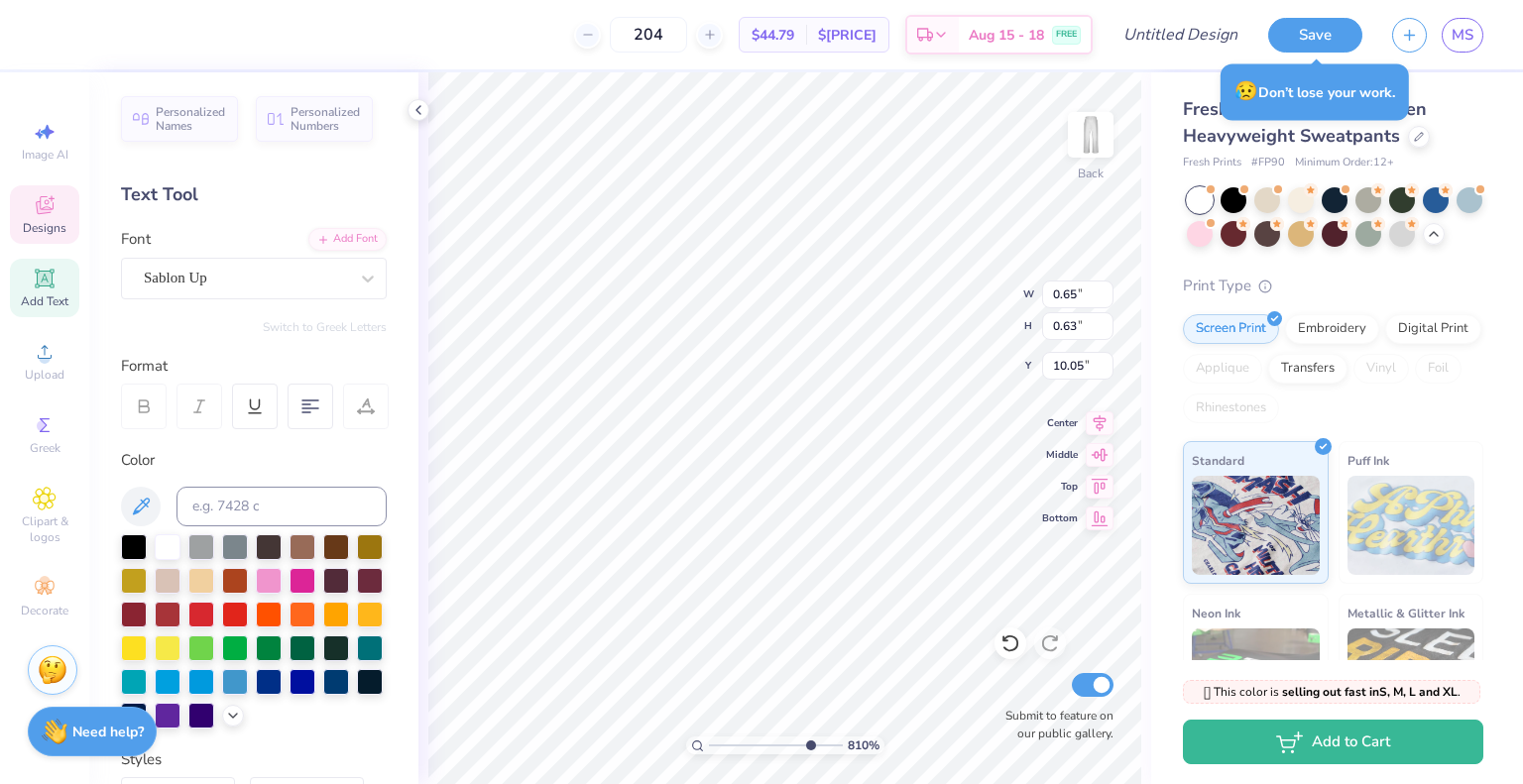 type on "8.09754669061966" 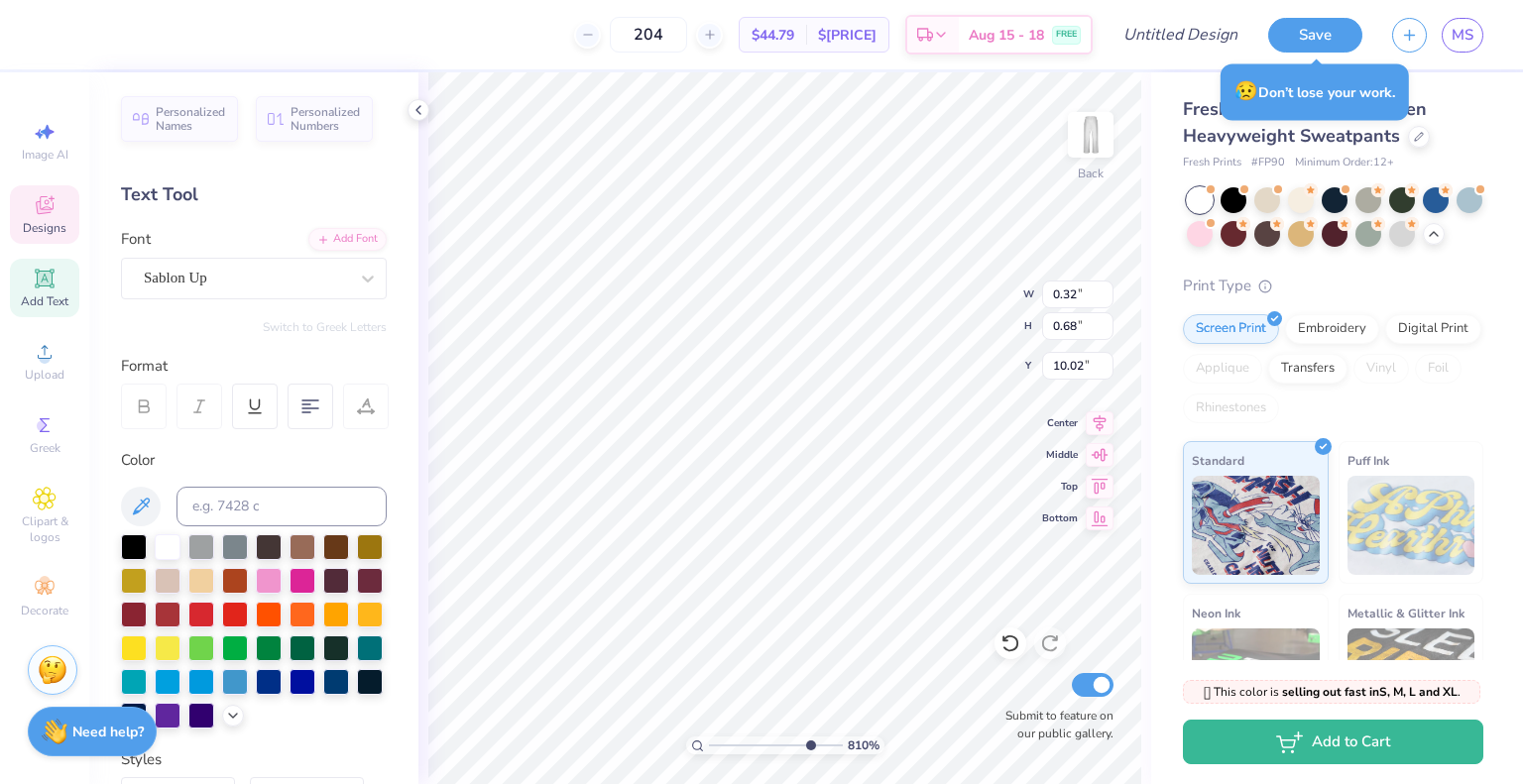 scroll, scrollTop: 16, scrollLeft: 2, axis: both 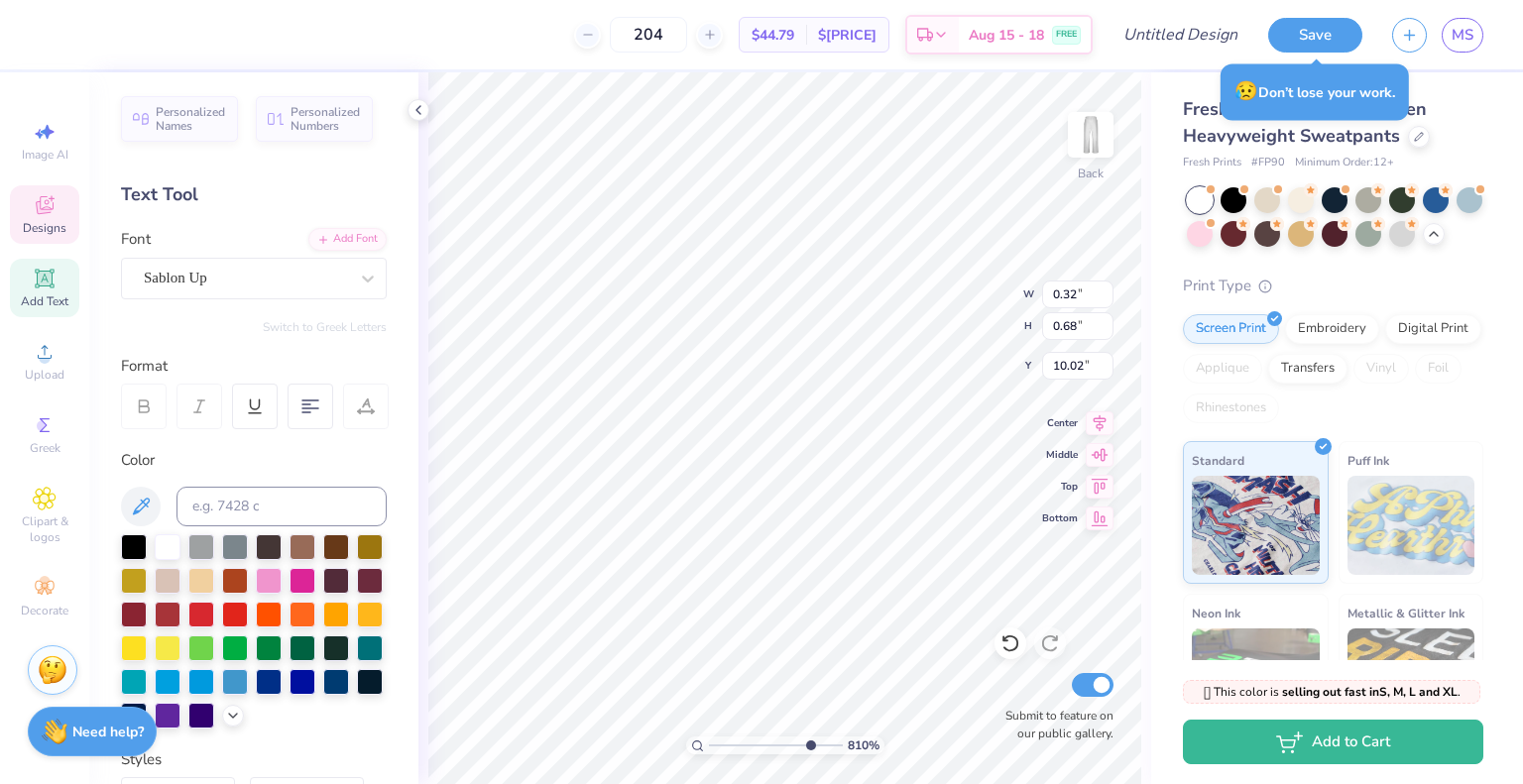 type on "7.11136156075732" 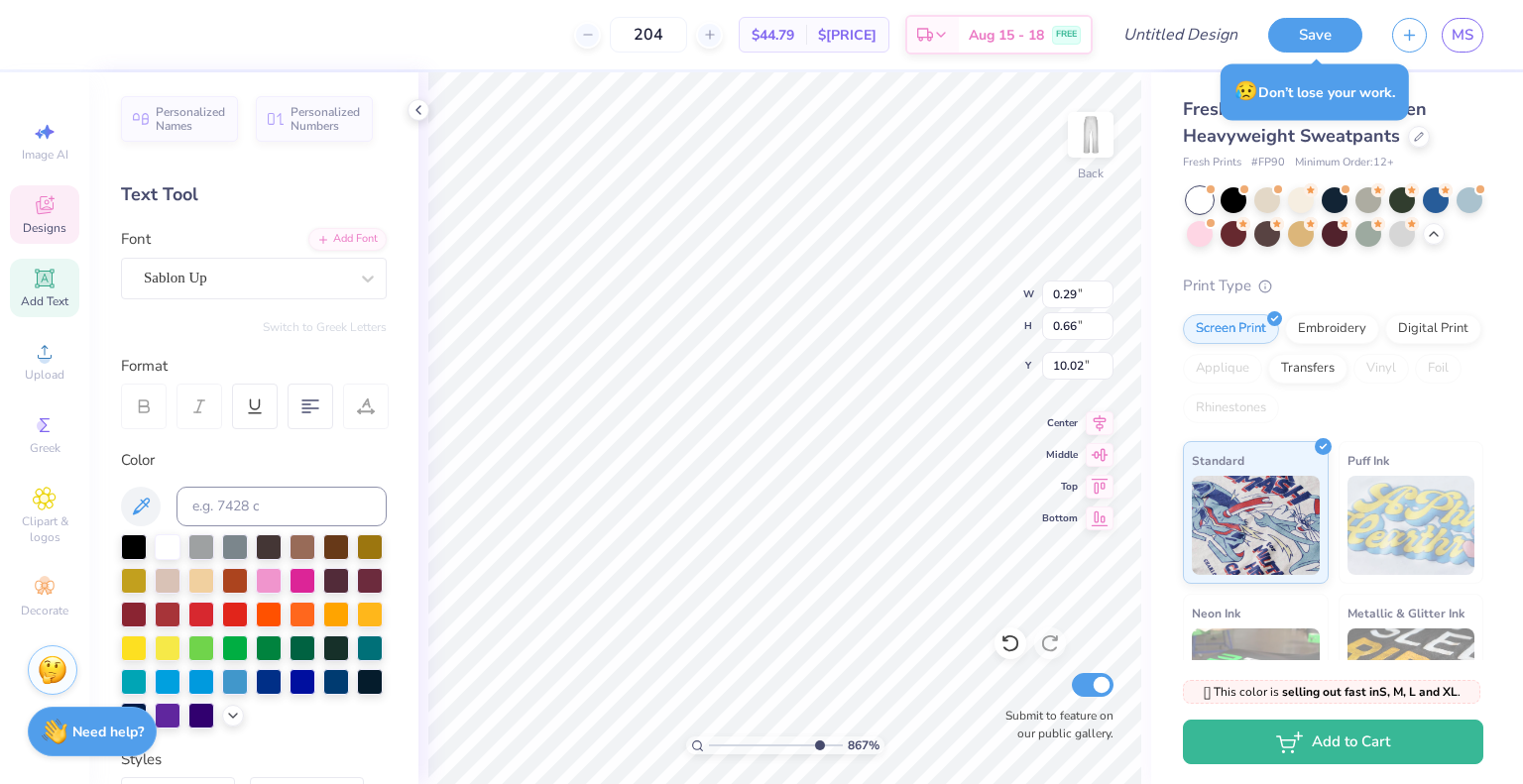 type on "8.75808301277764" 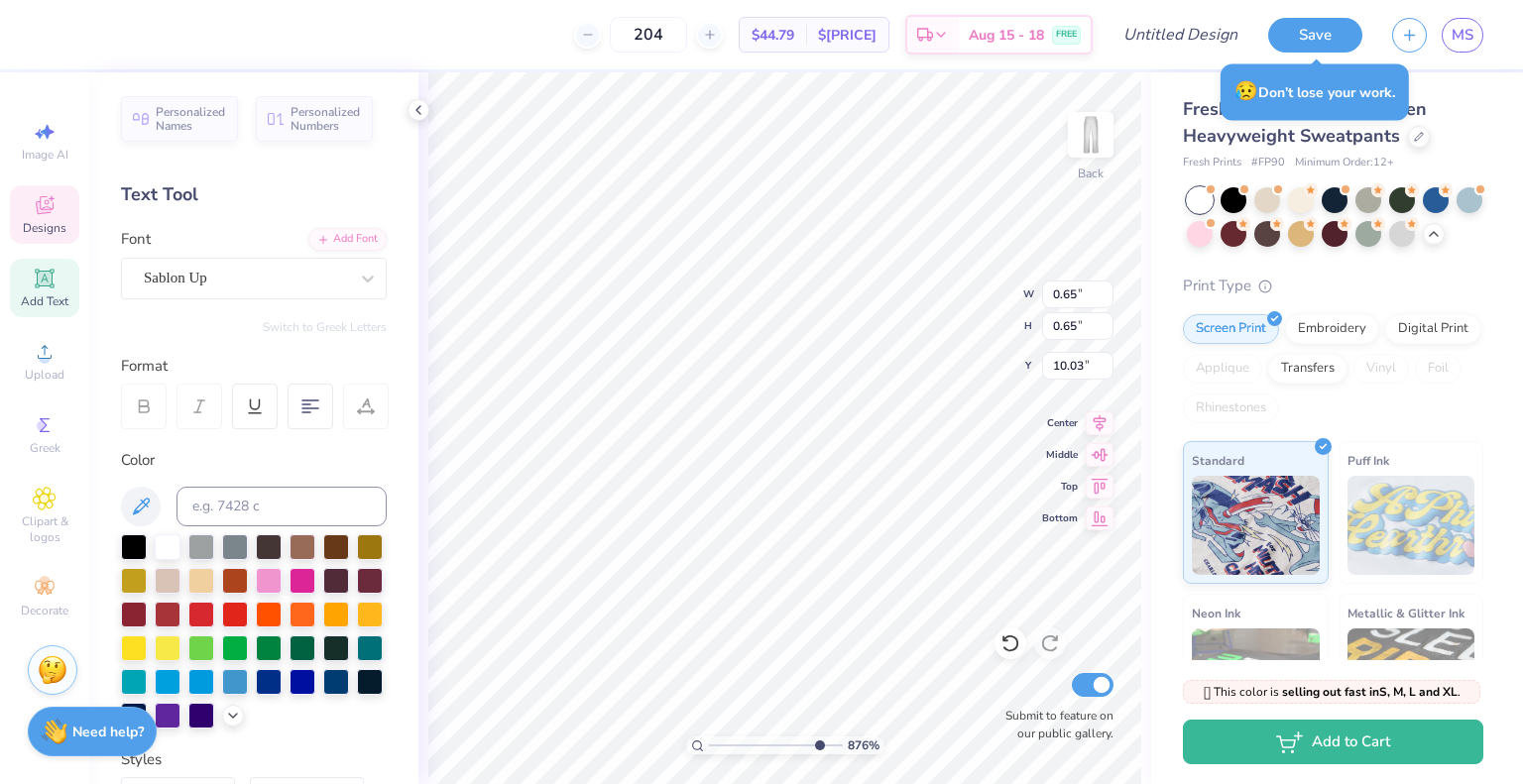 type on "0.65" 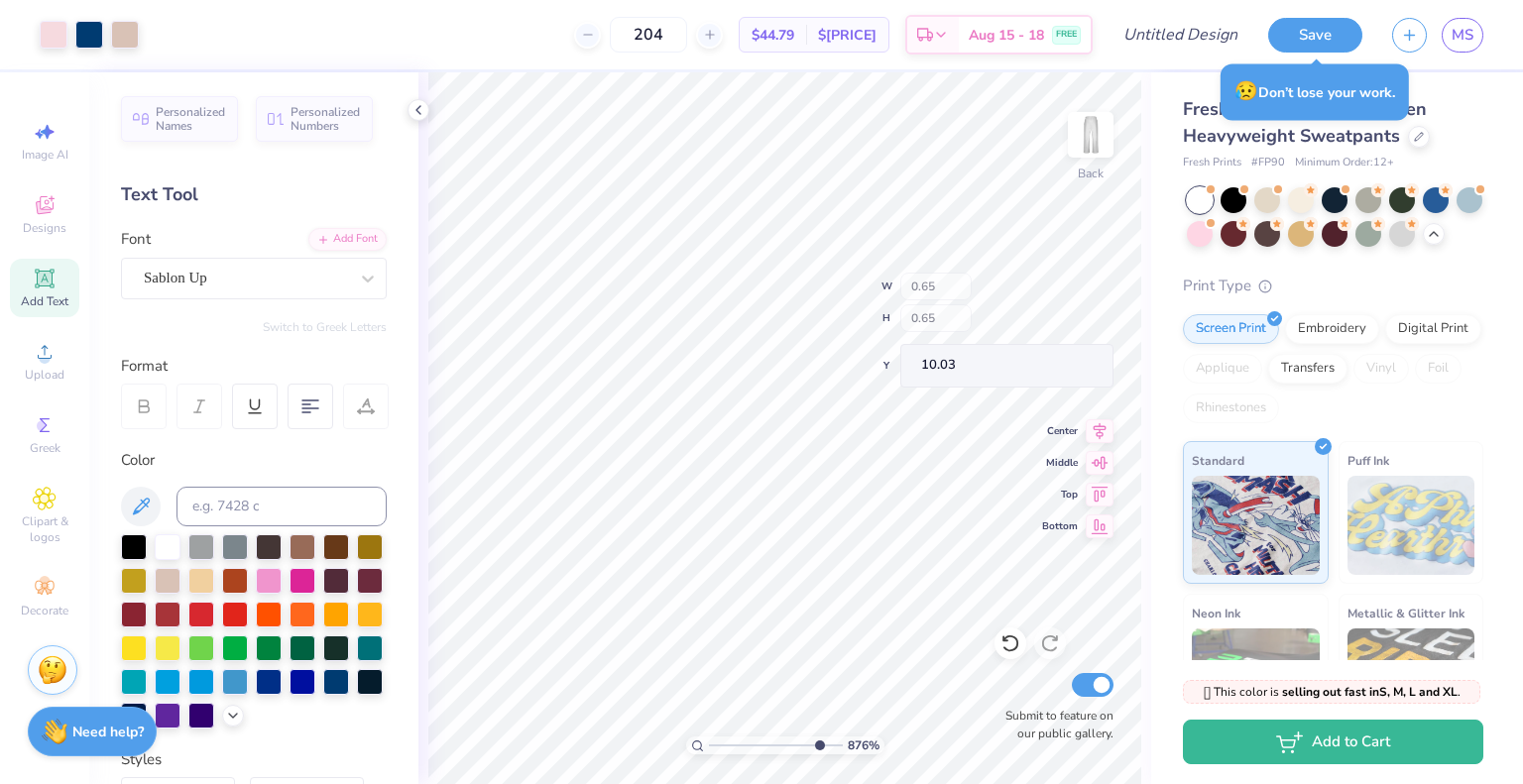 type on "10.02" 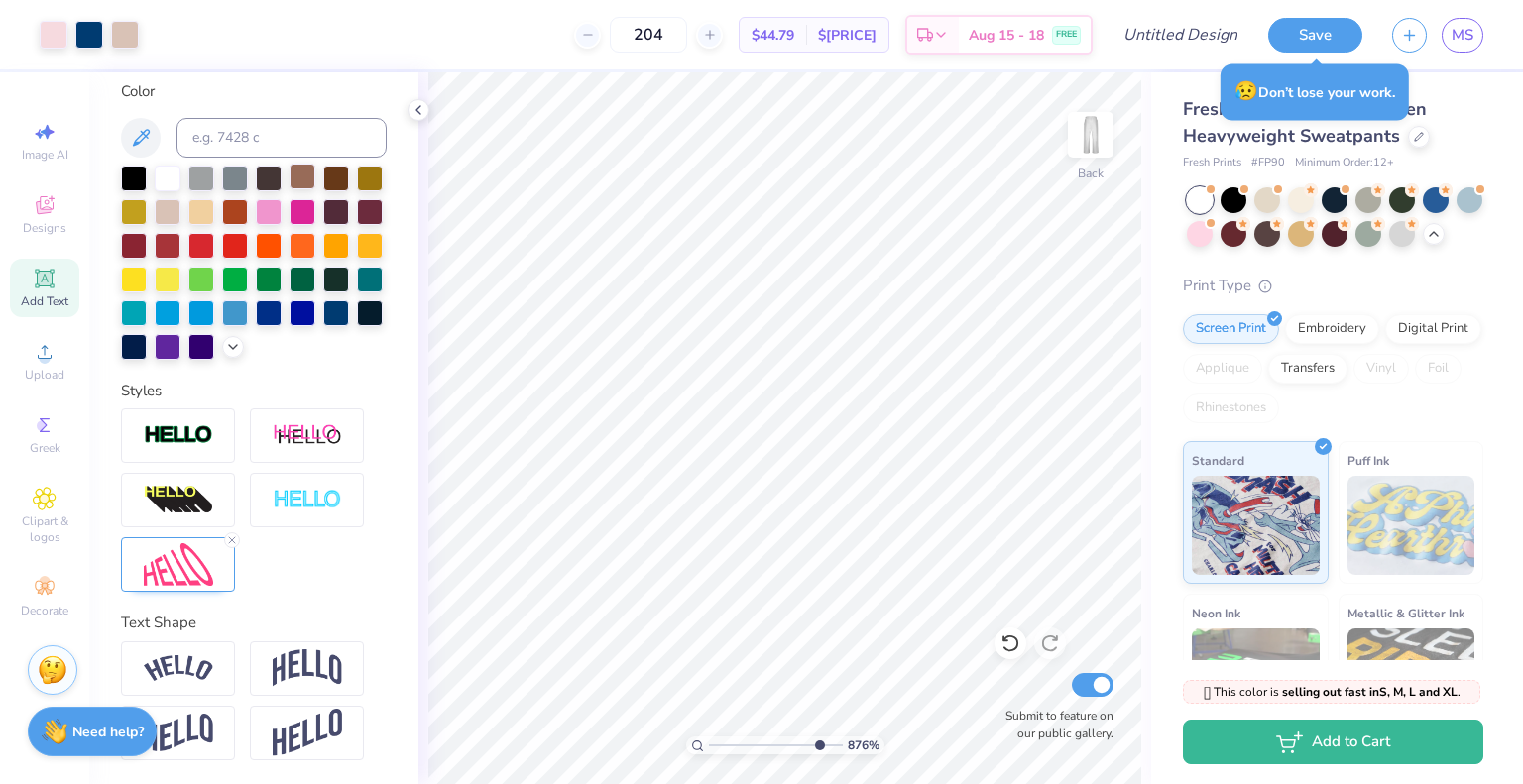 scroll, scrollTop: 400, scrollLeft: 0, axis: vertical 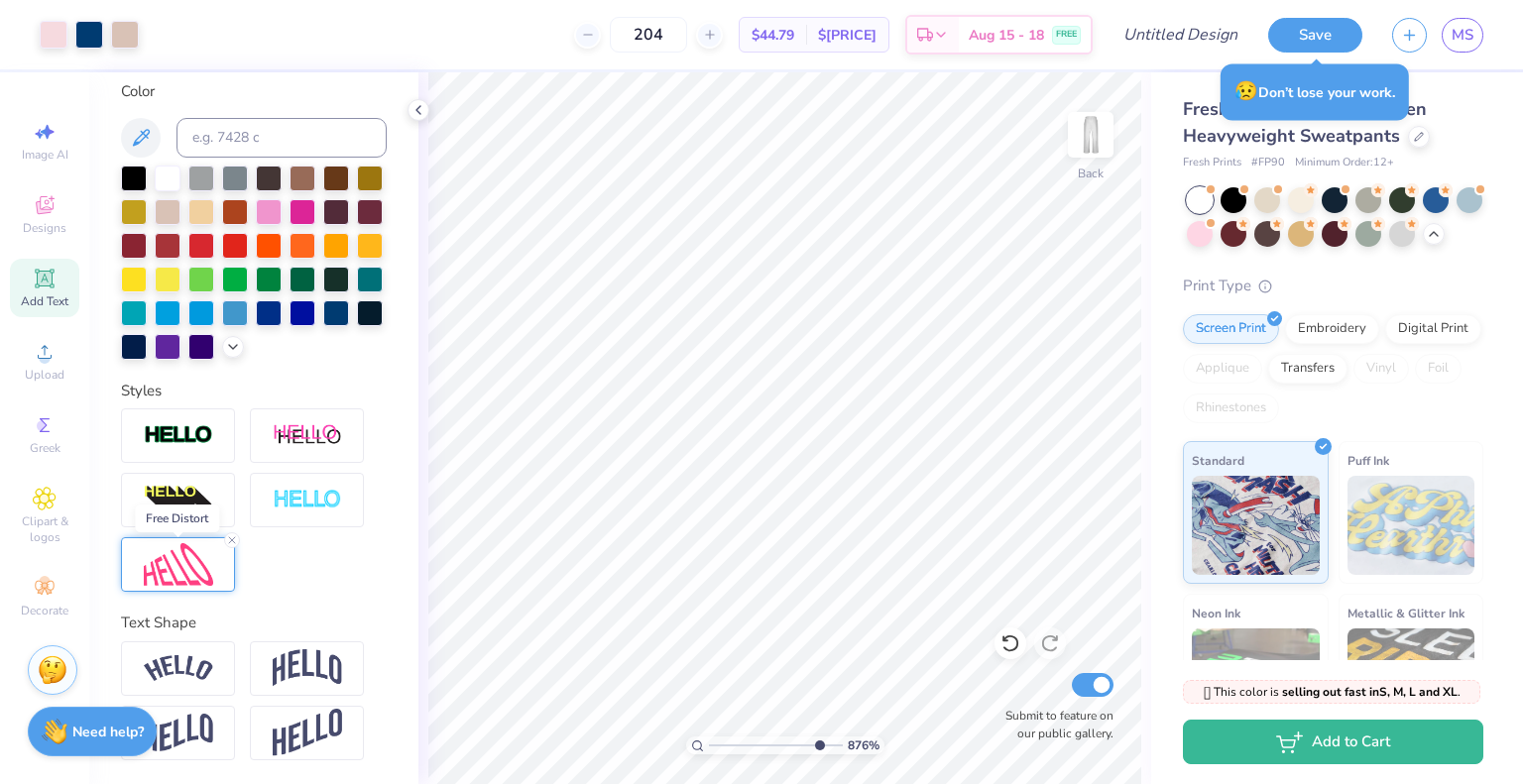 click at bounding box center (178, 564) 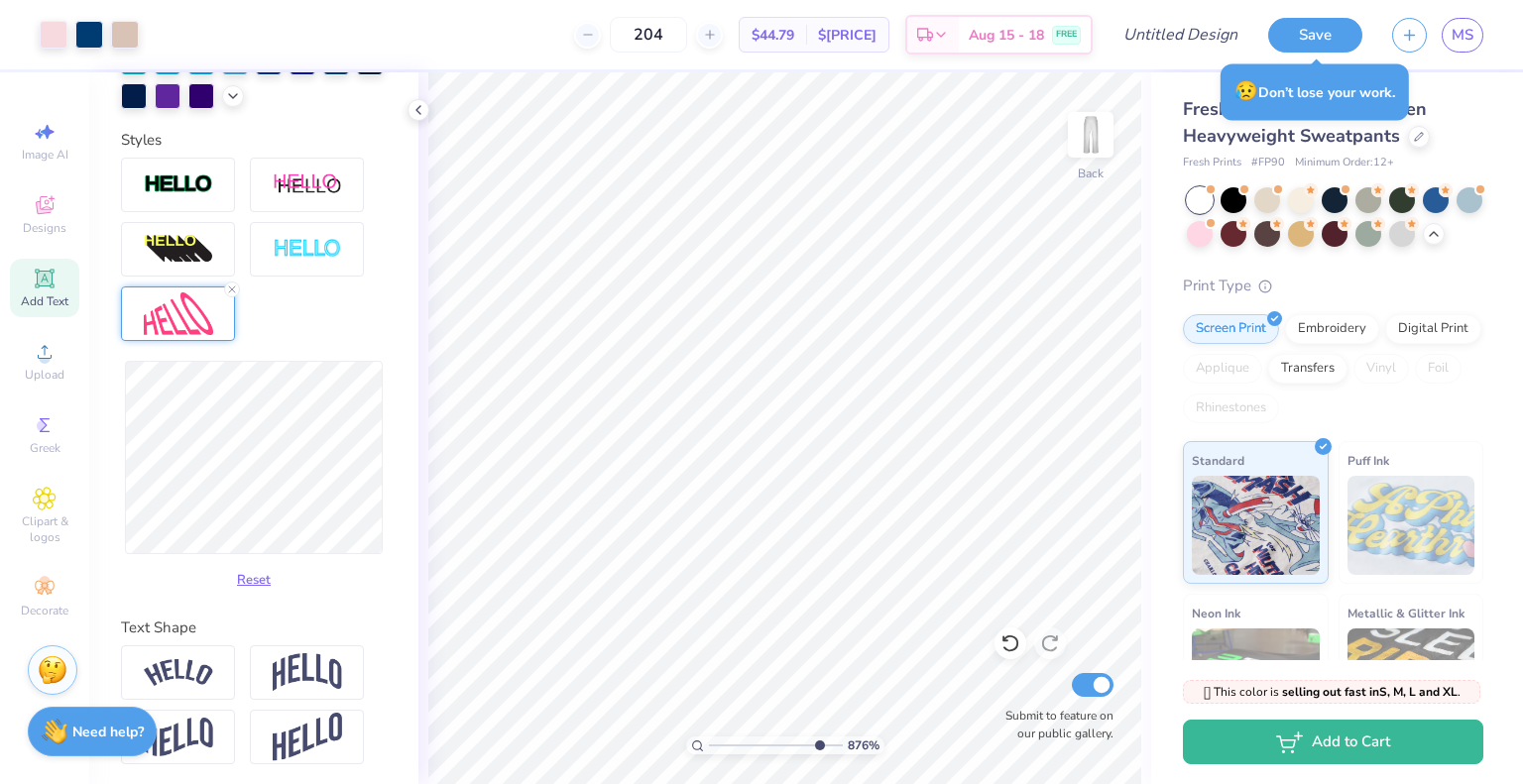 scroll, scrollTop: 622, scrollLeft: 0, axis: vertical 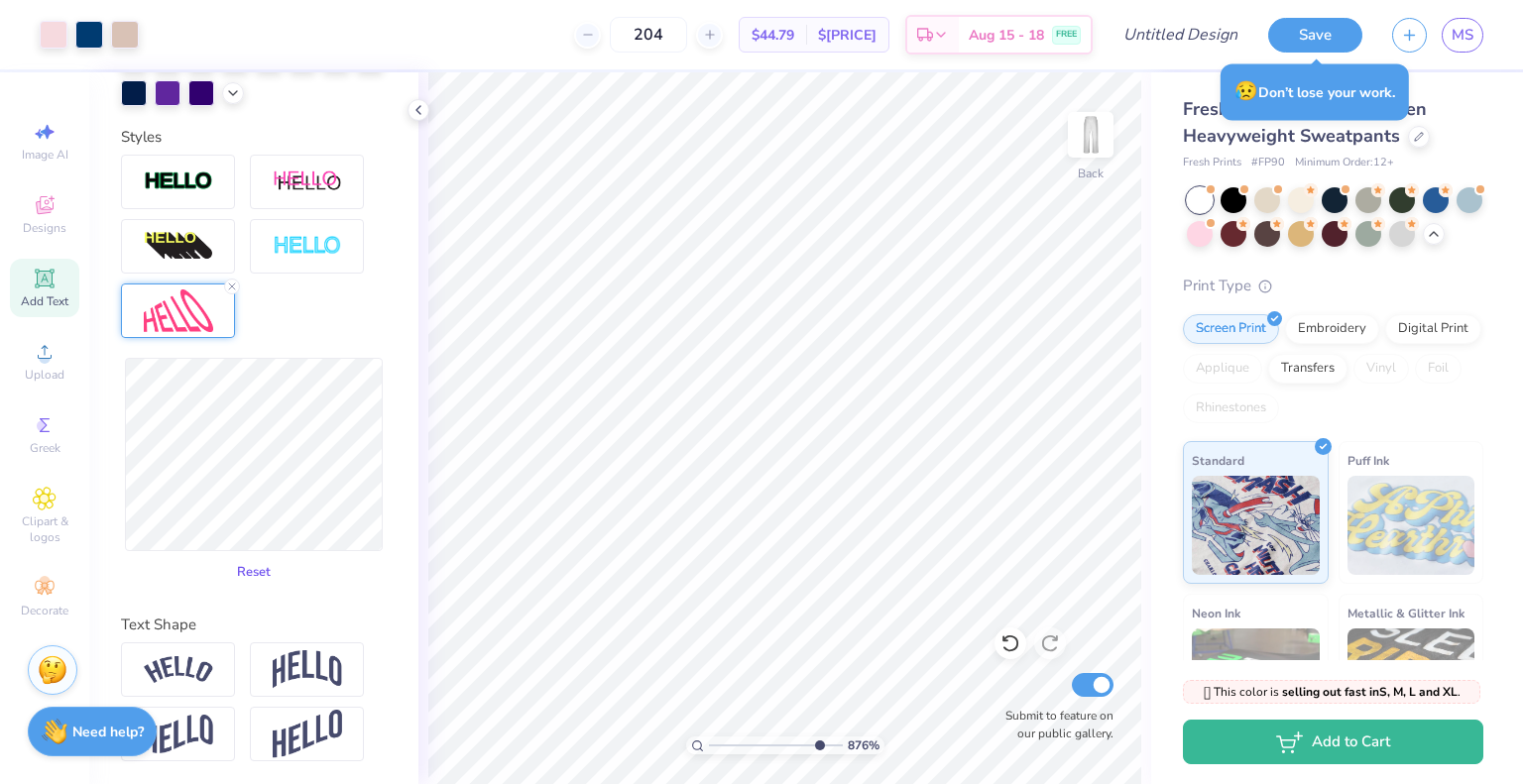 click on "Reset" at bounding box center [254, 572] 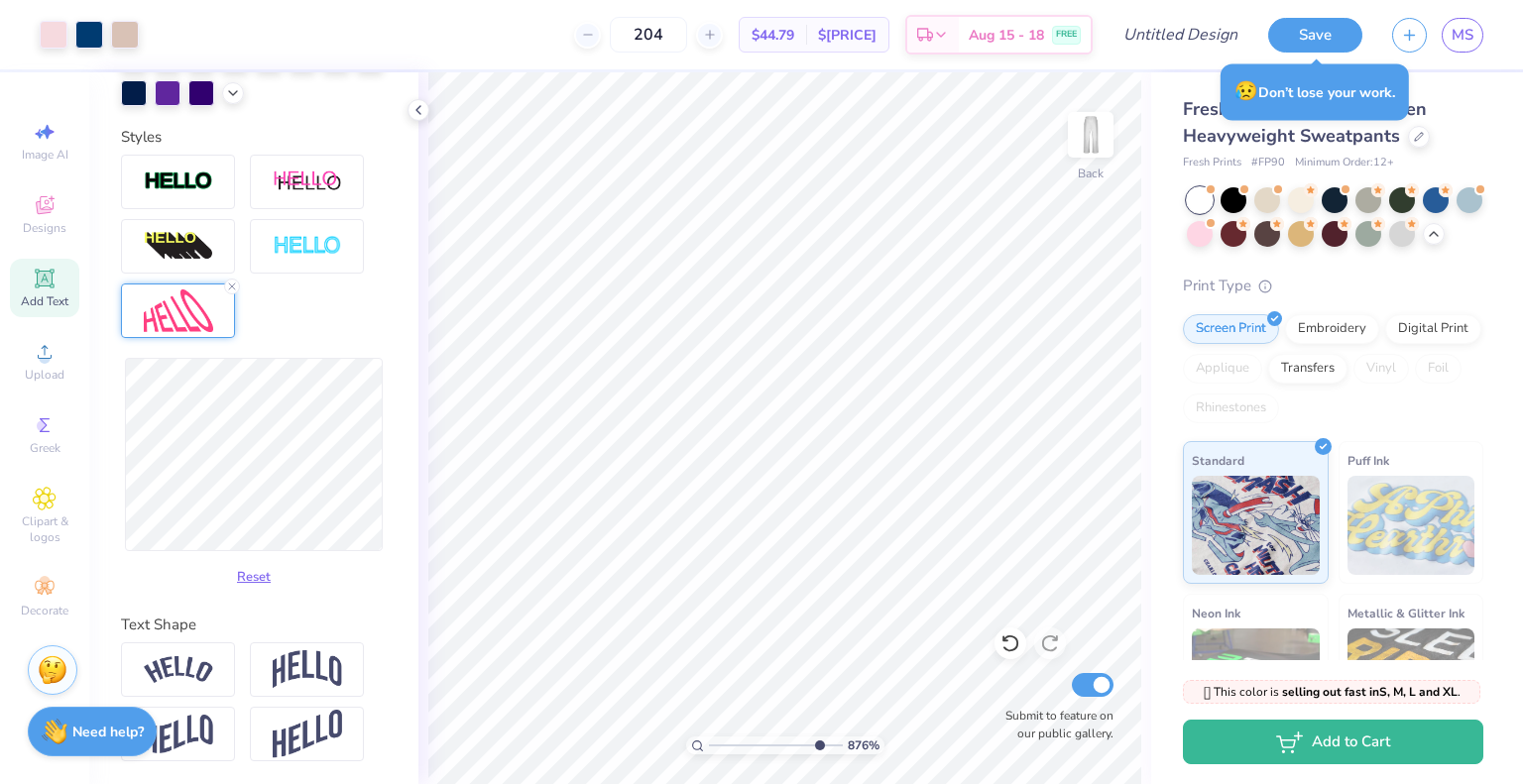 click on "Personalized Names Personalized Numbers Text Tool Add Font Font Sablon Up Switch to Greek Letters Format Color Styles Reset Text Shape" at bounding box center [254, 428] 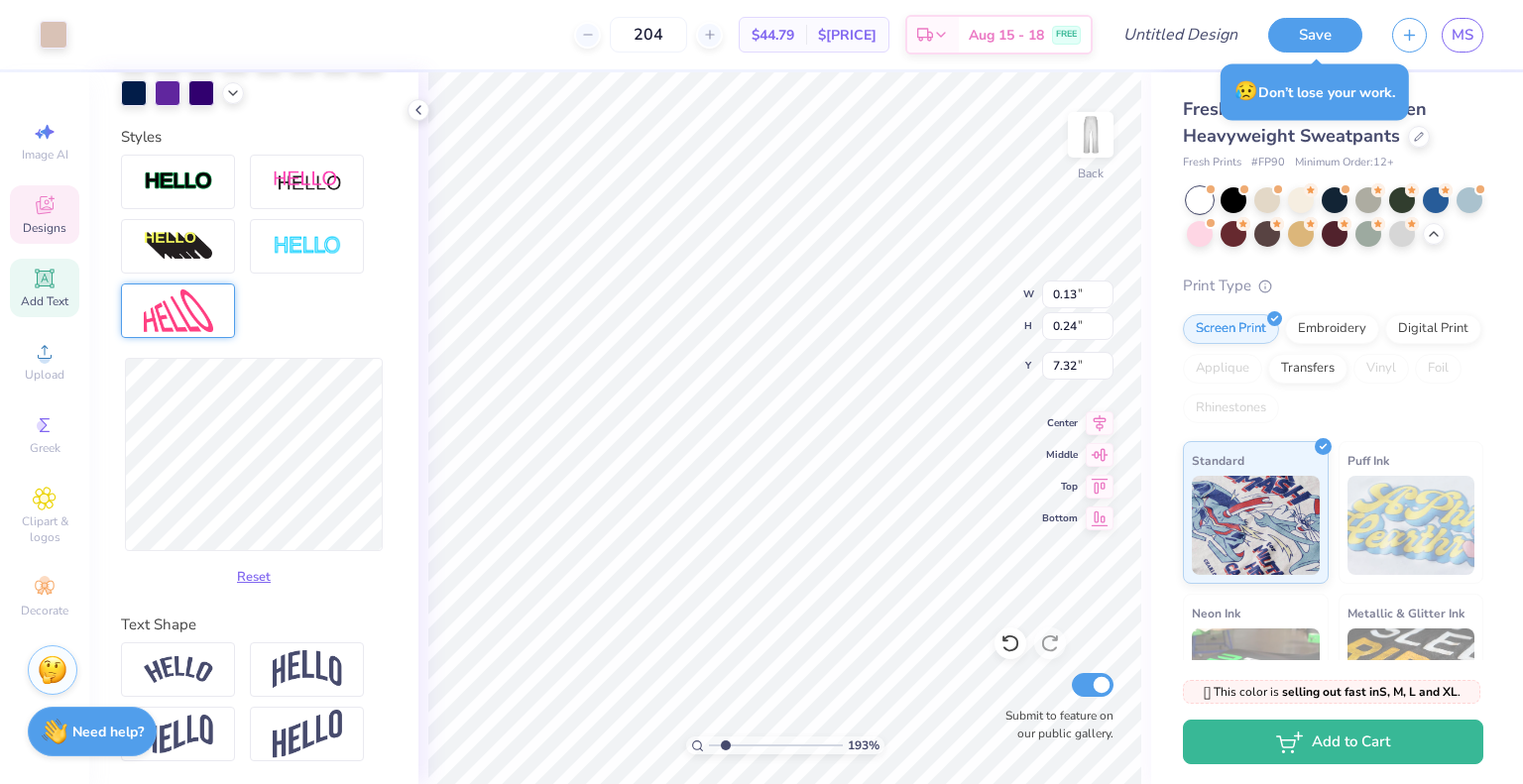 scroll, scrollTop: 400, scrollLeft: 0, axis: vertical 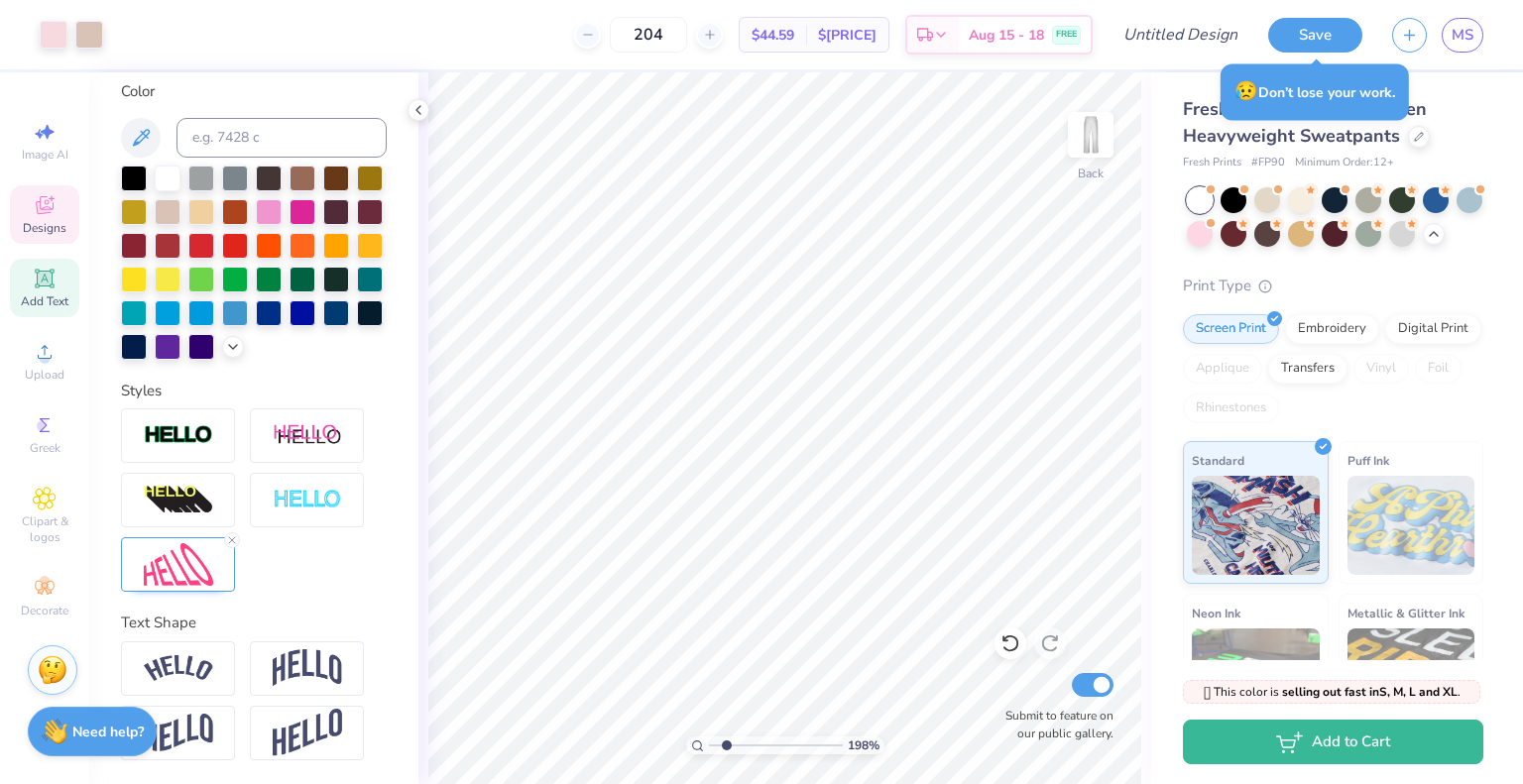 click on "Designs" at bounding box center [45, 214] 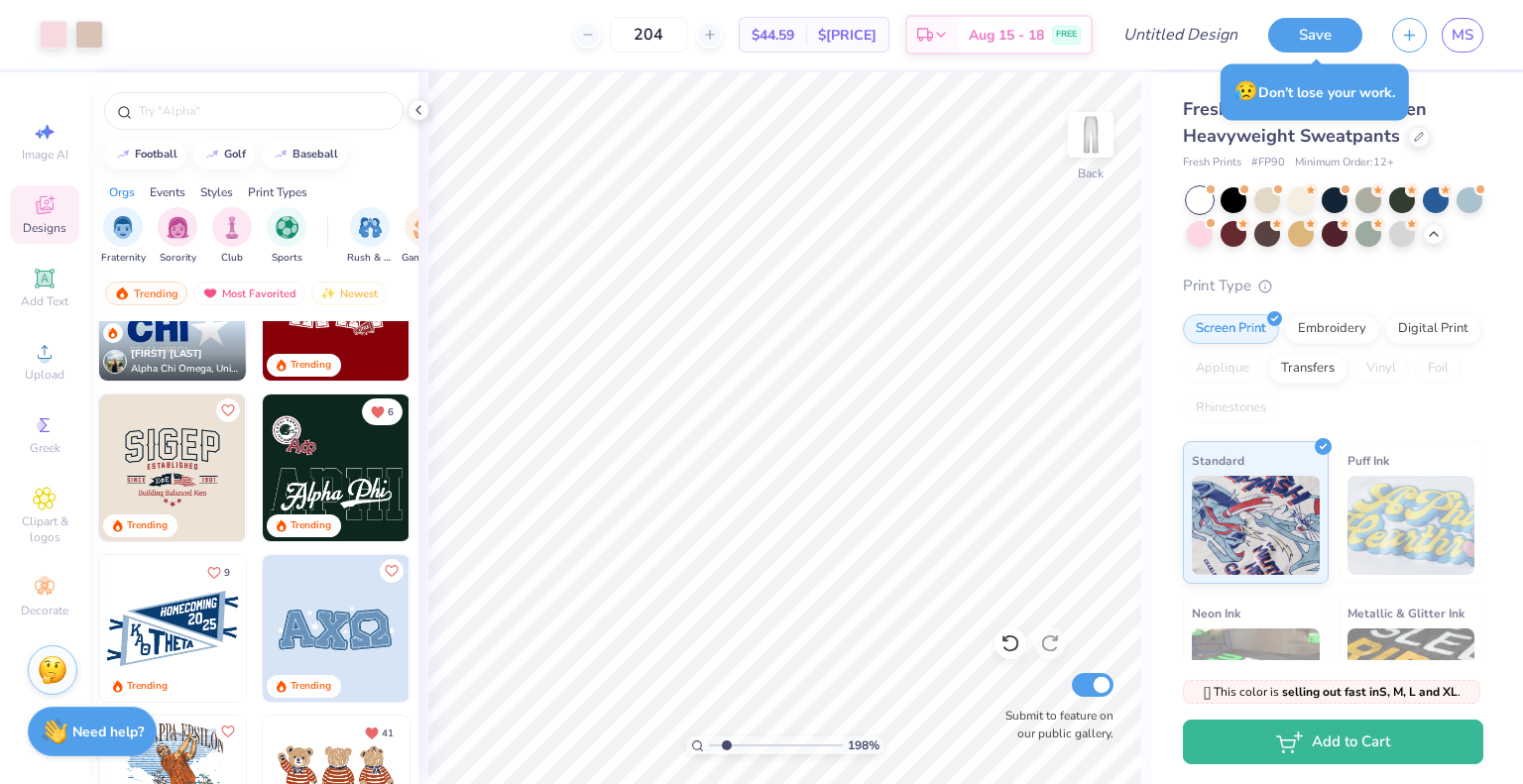 scroll, scrollTop: 1534, scrollLeft: 0, axis: vertical 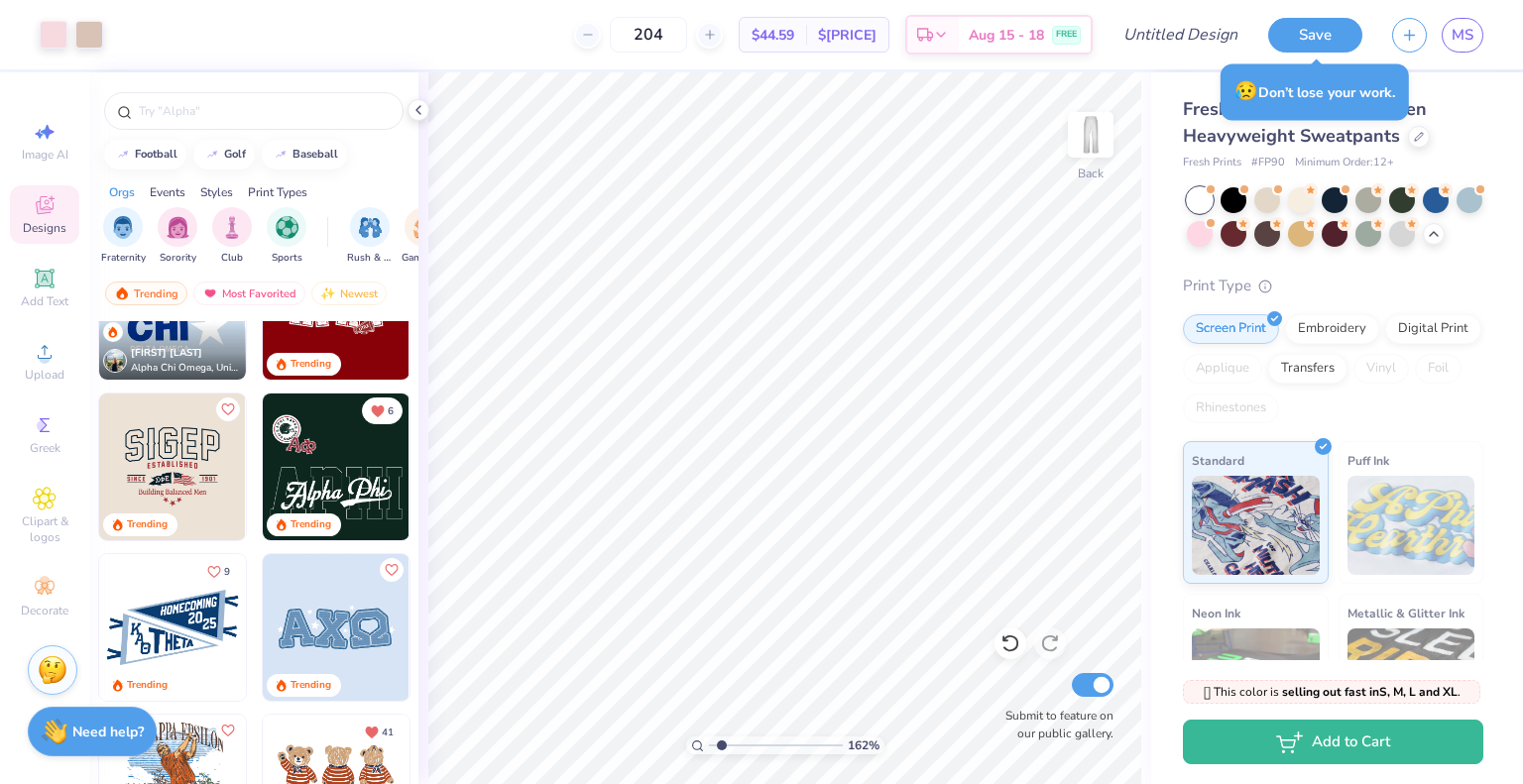 click at bounding box center [336, 467] 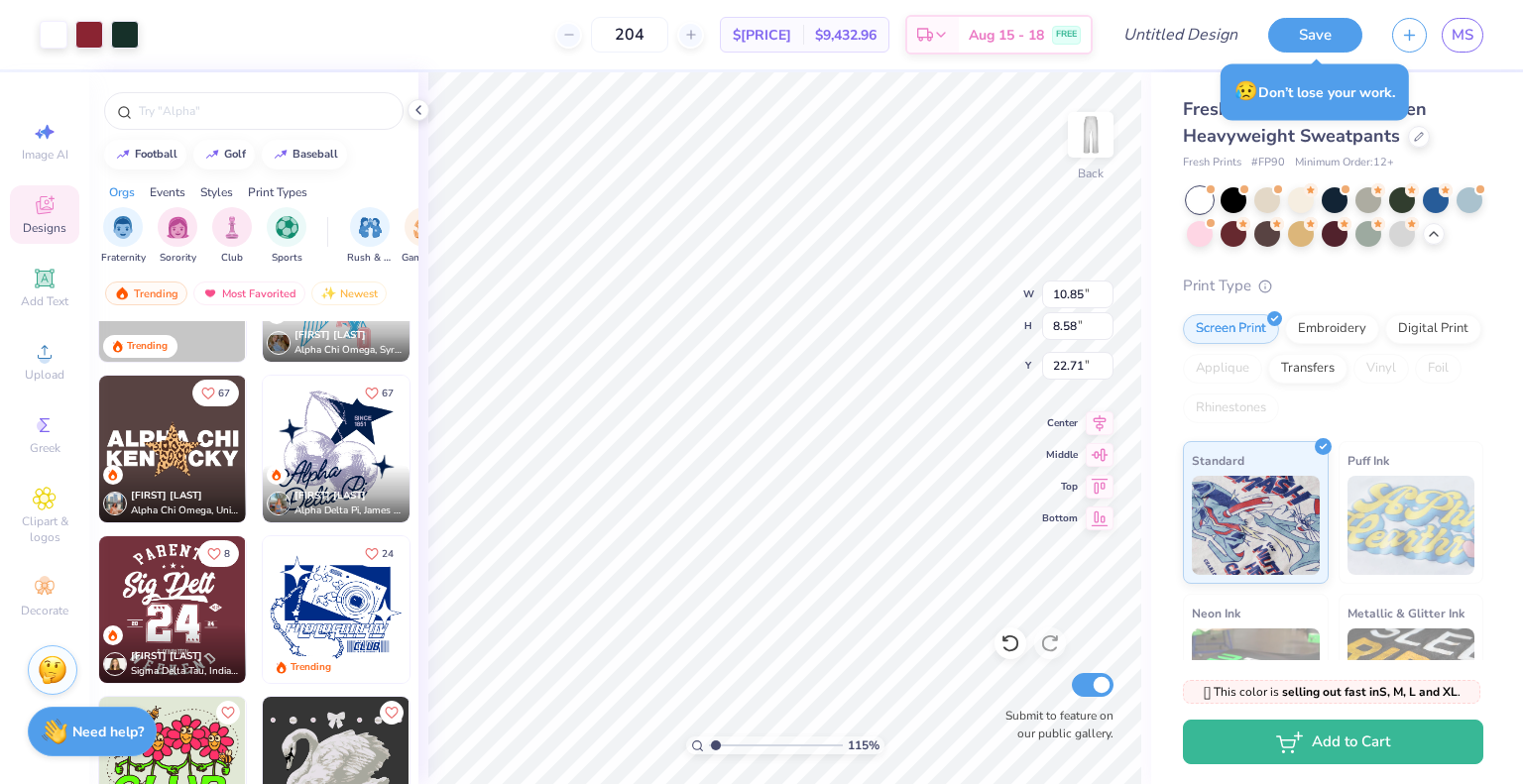 scroll, scrollTop: 3766, scrollLeft: 0, axis: vertical 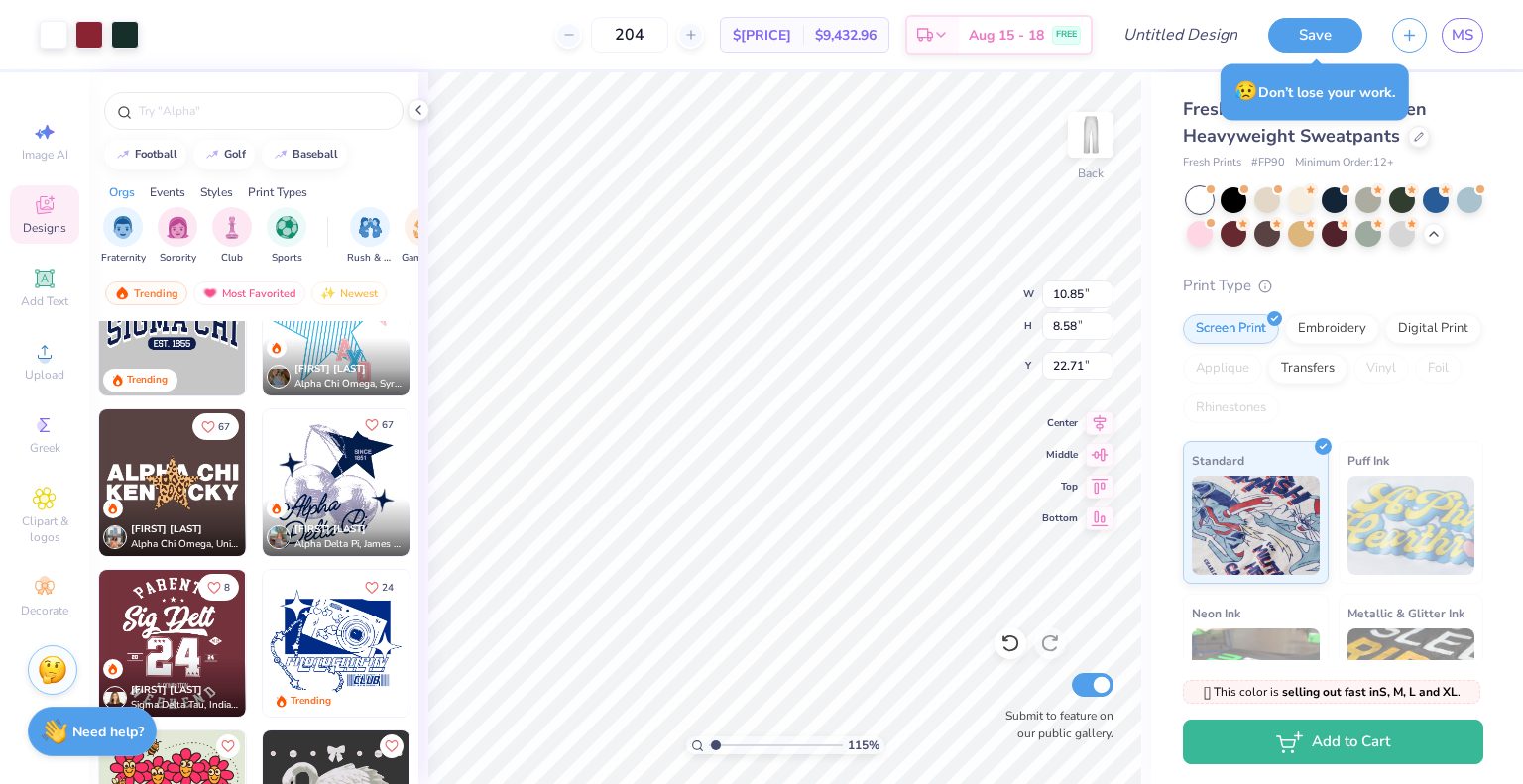 click 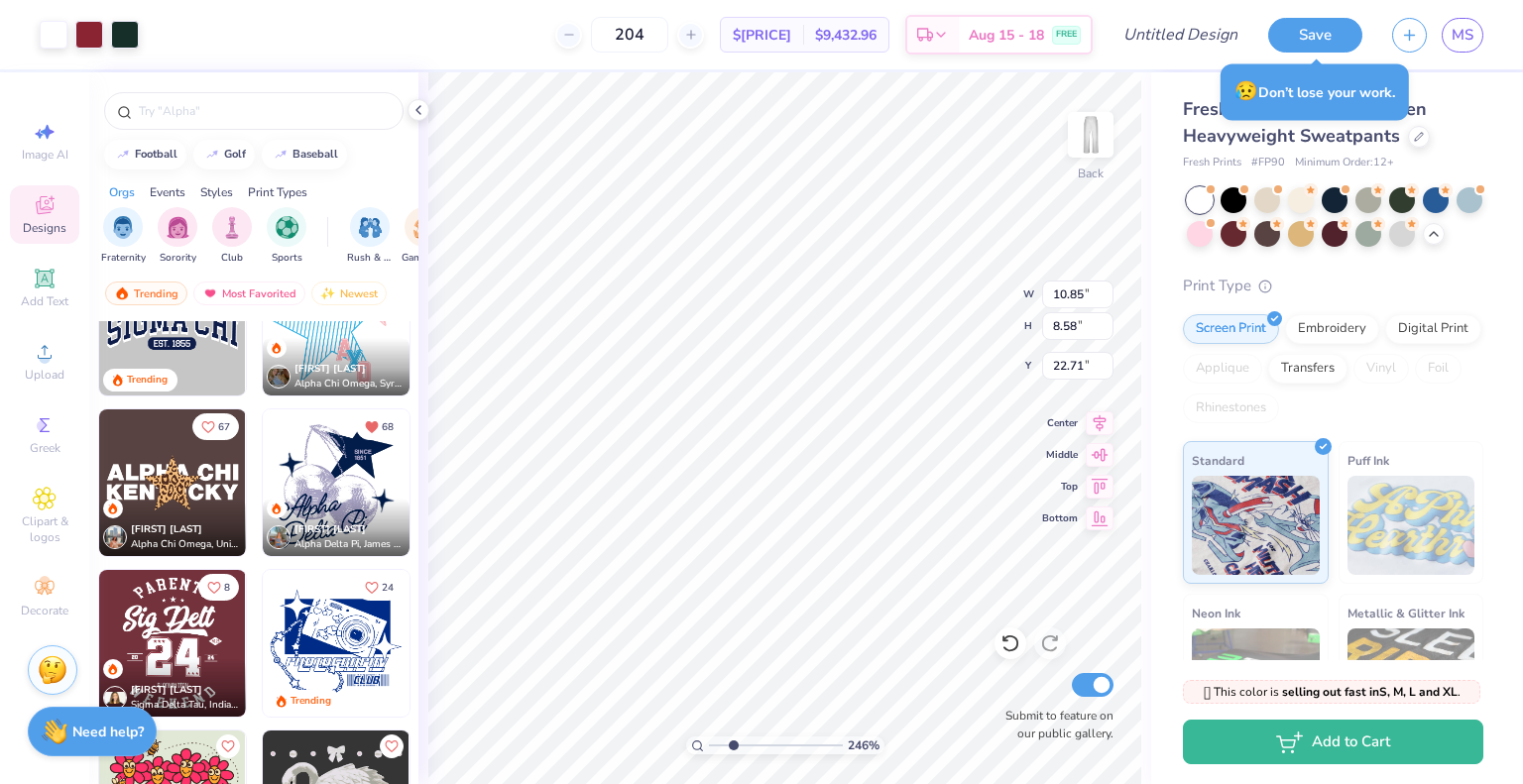 type on "2.46263372061111" 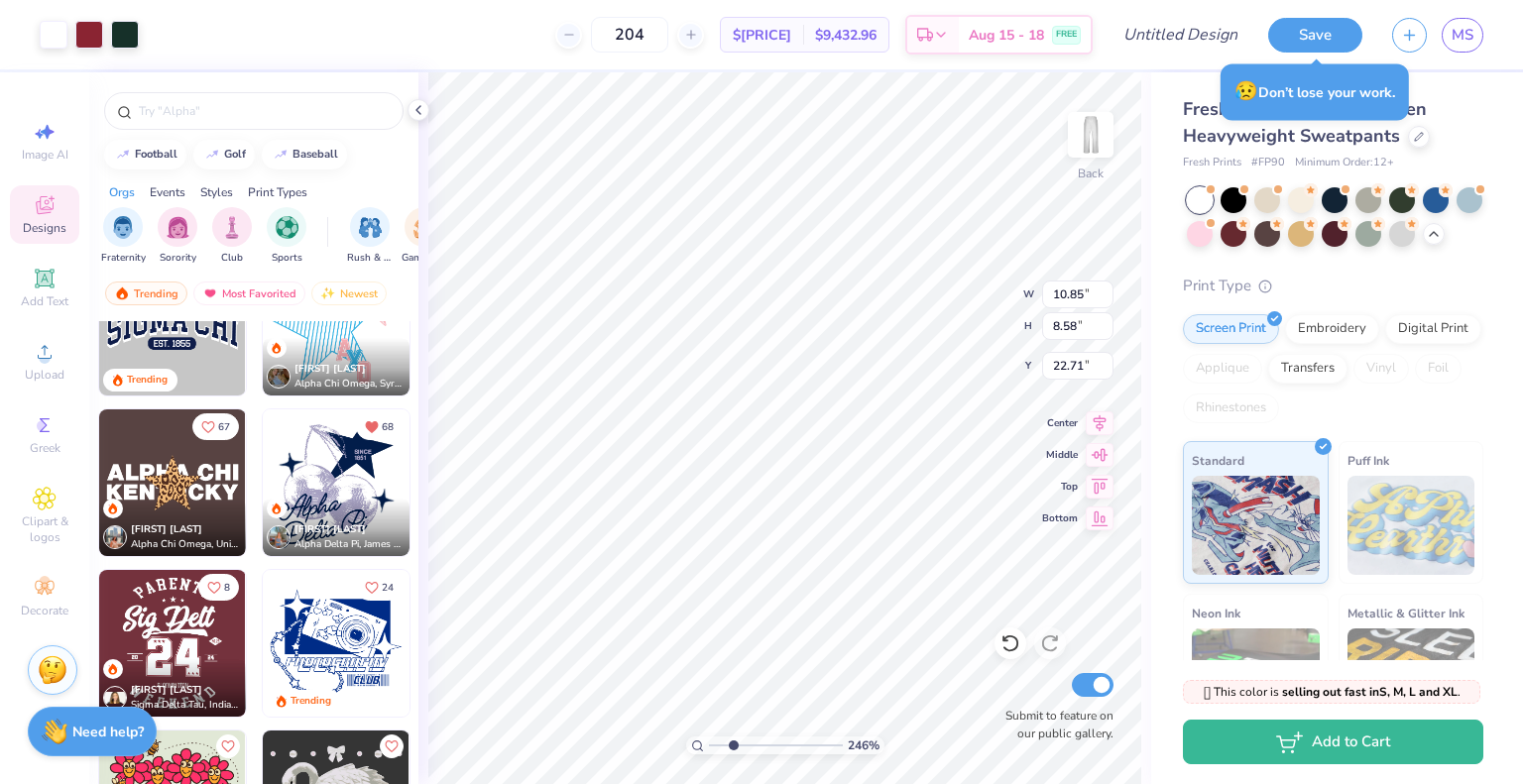 type on "1.32" 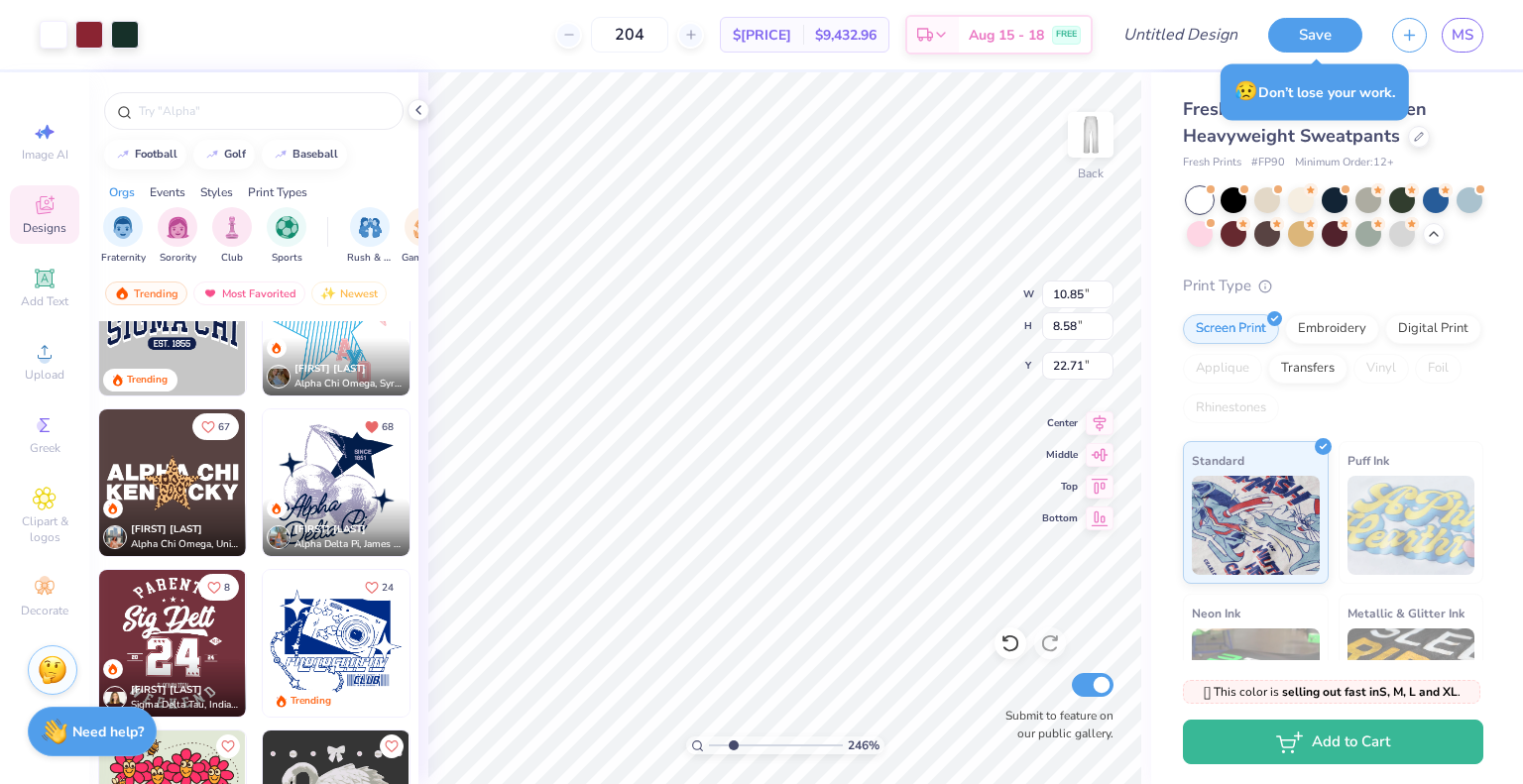 type on "1.30" 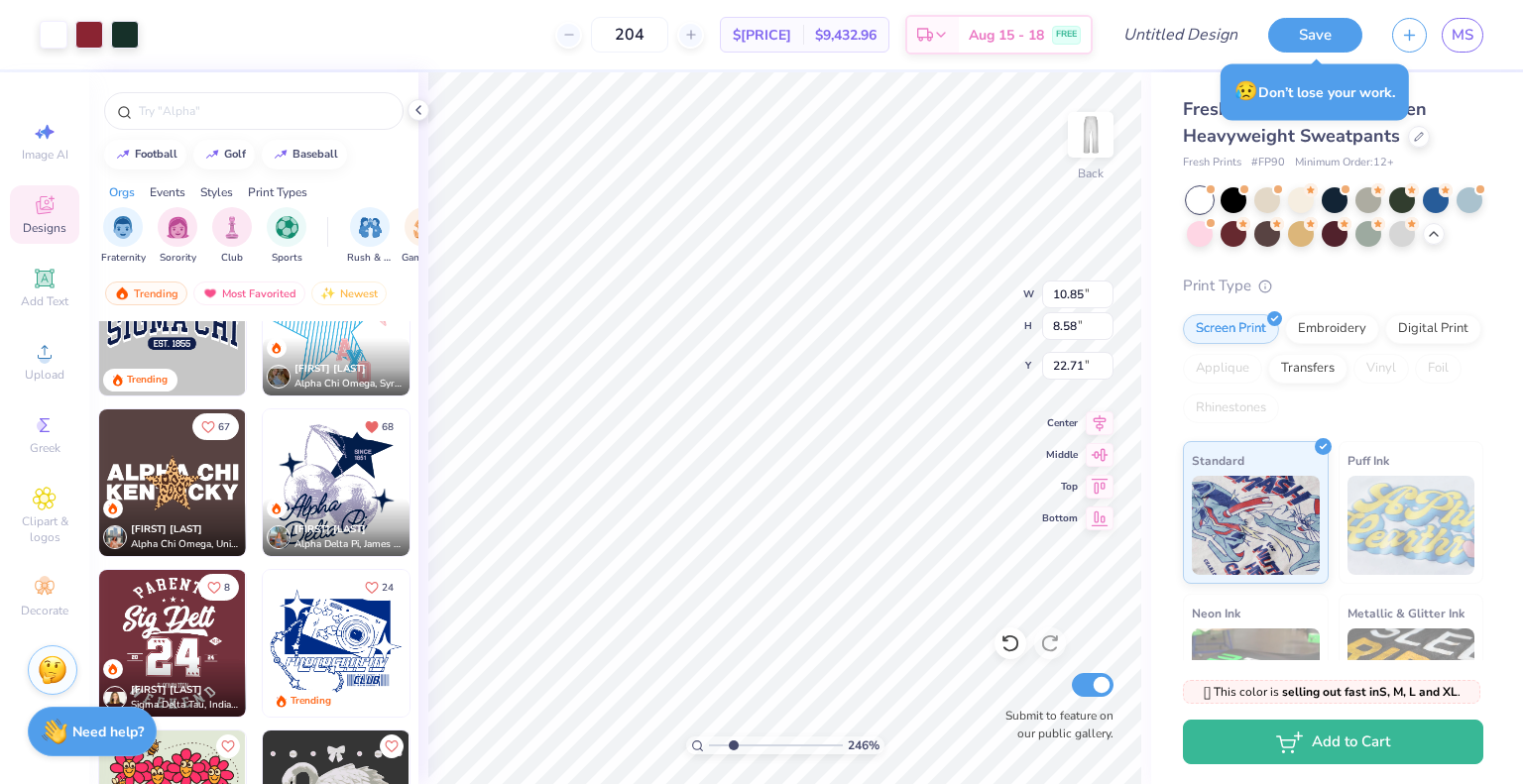 type on "25.70" 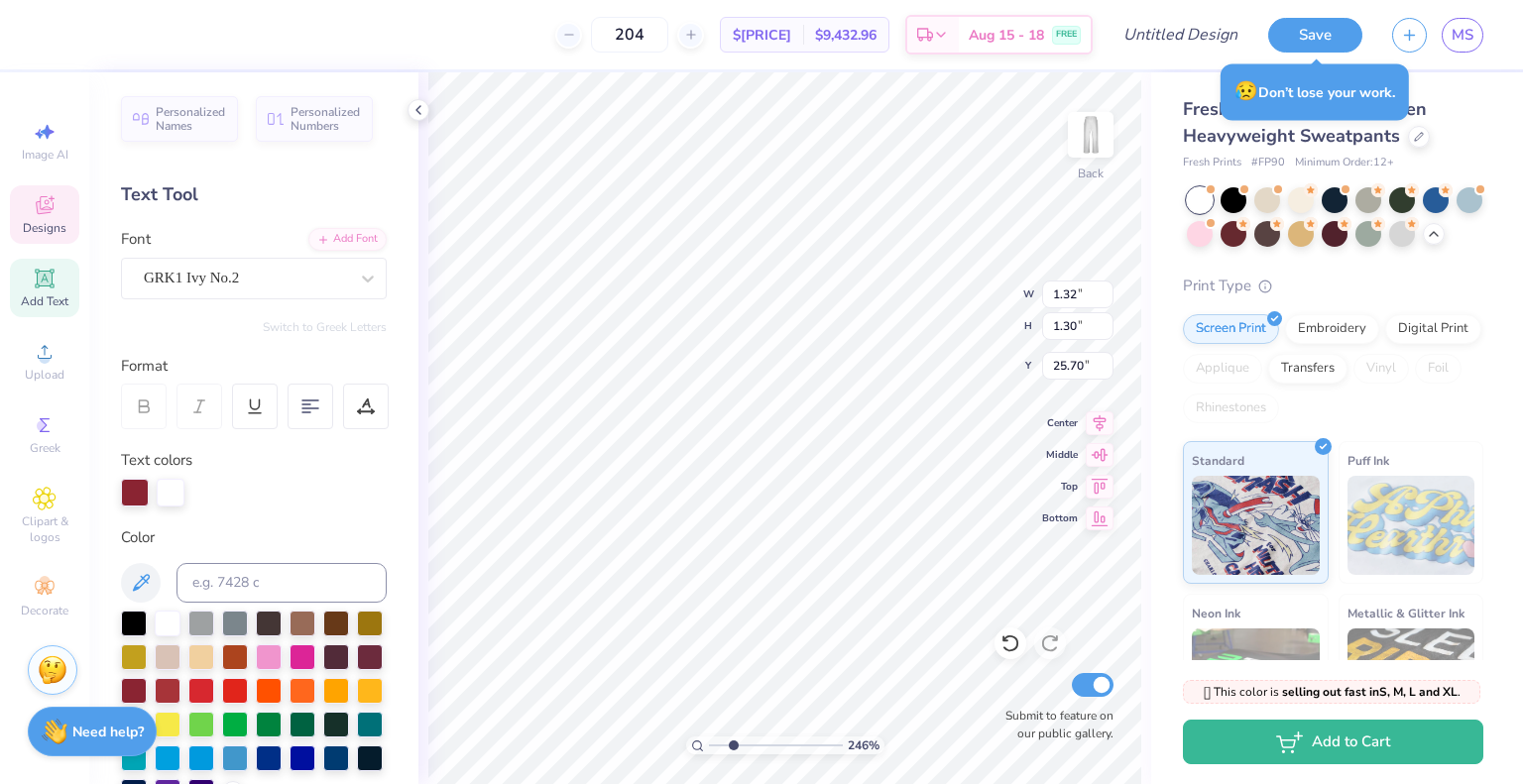 type on "1.98196016965898" 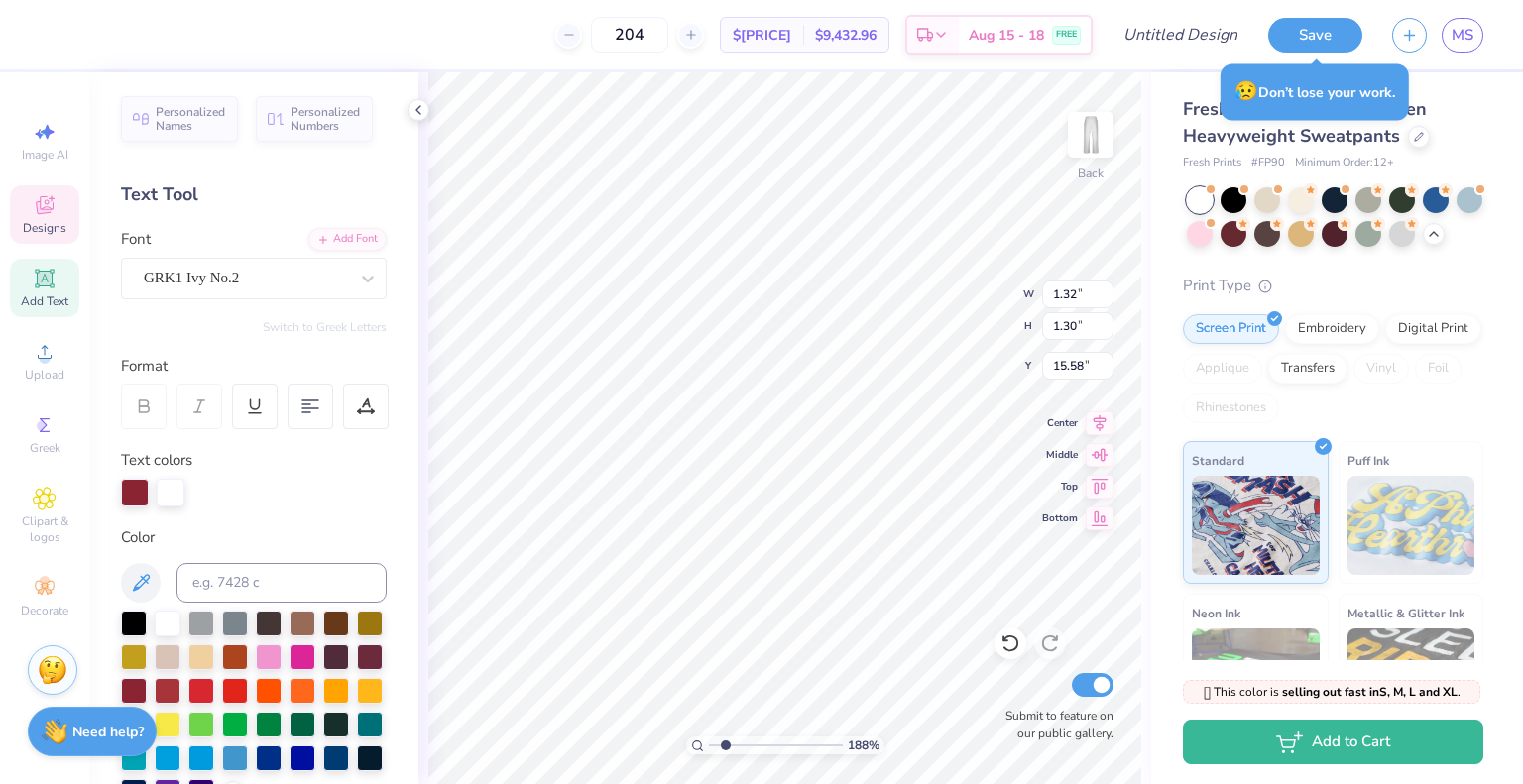 type on "1.8806305042609" 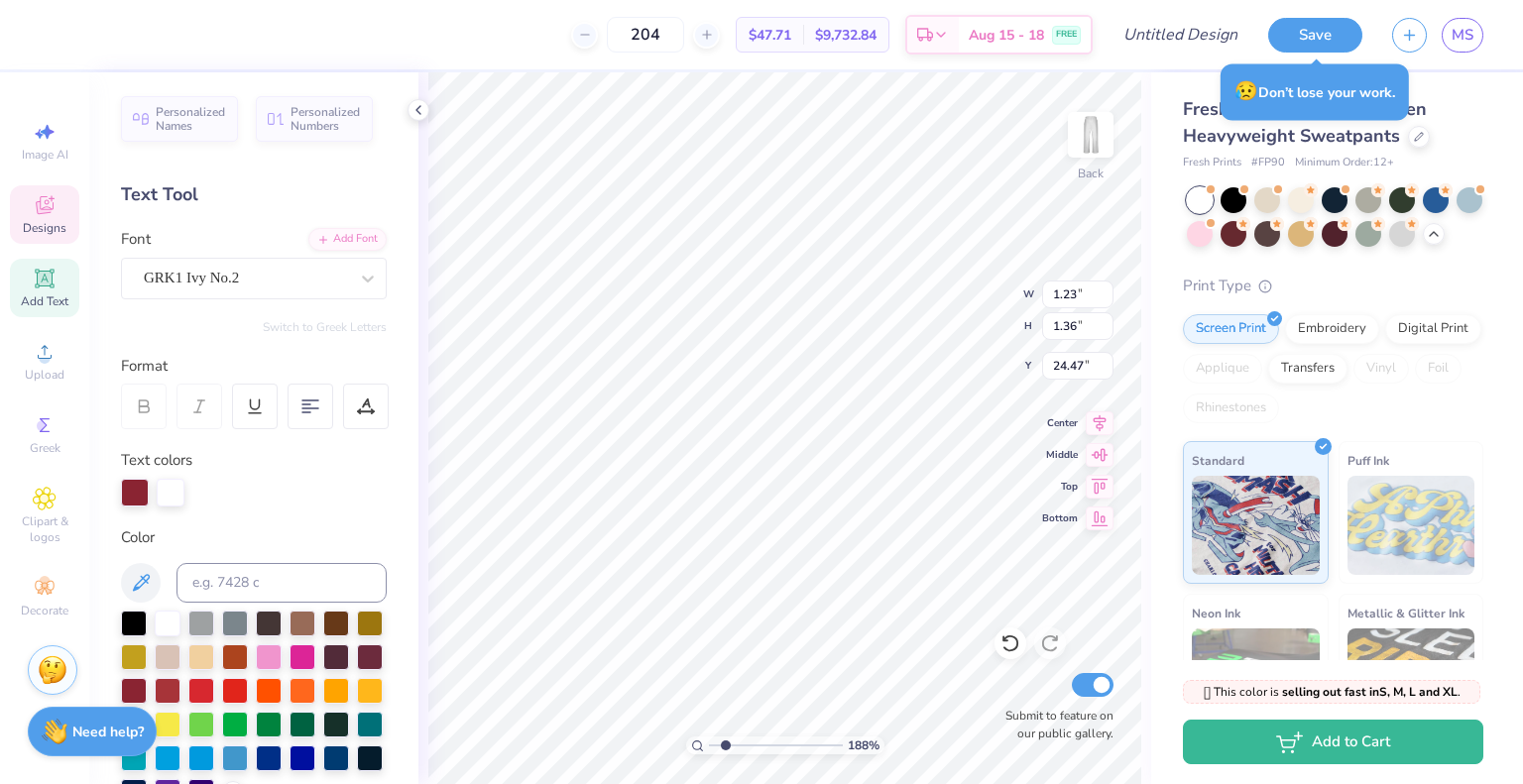 type on "2.29848479842949" 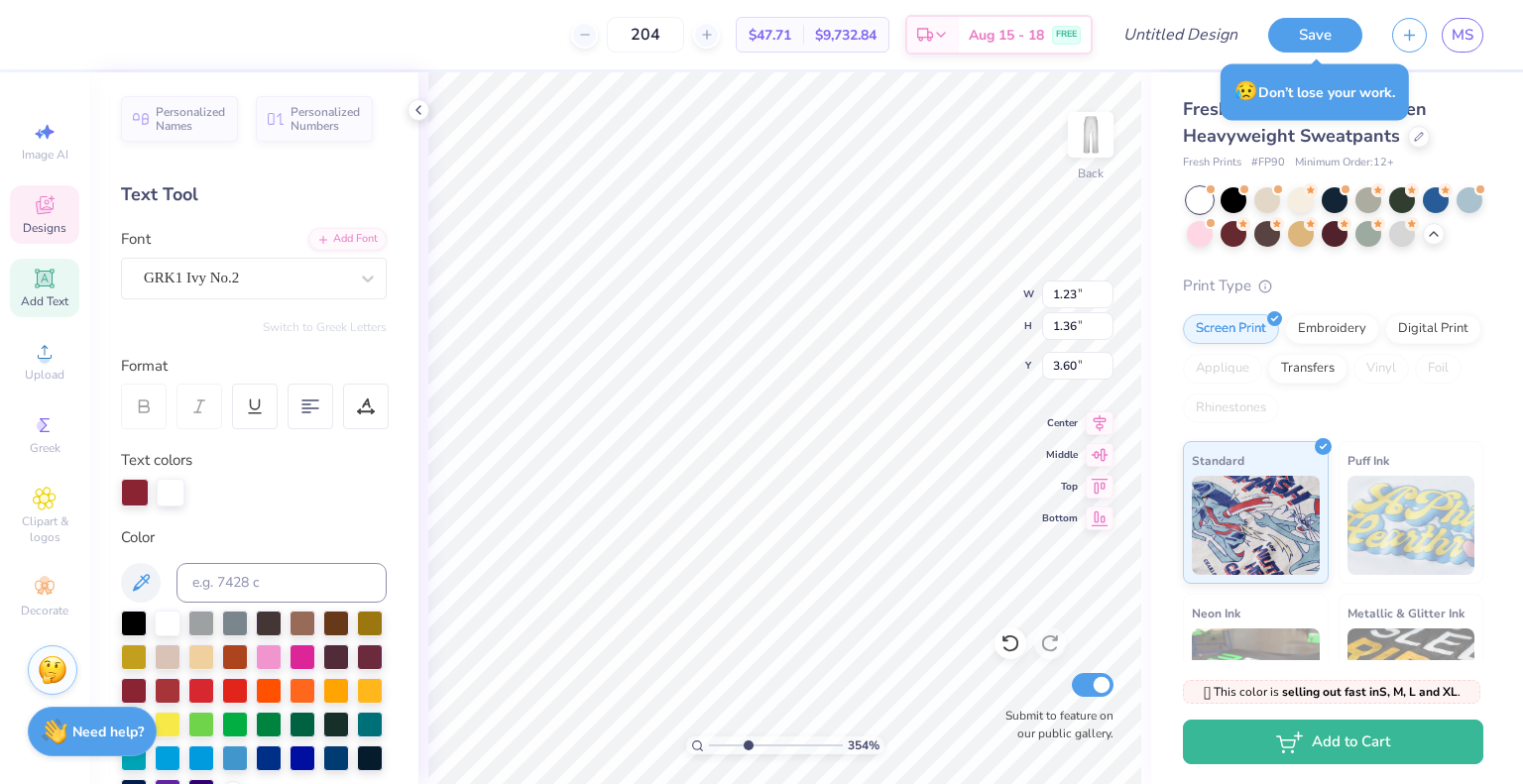 type on "3.54310085070069" 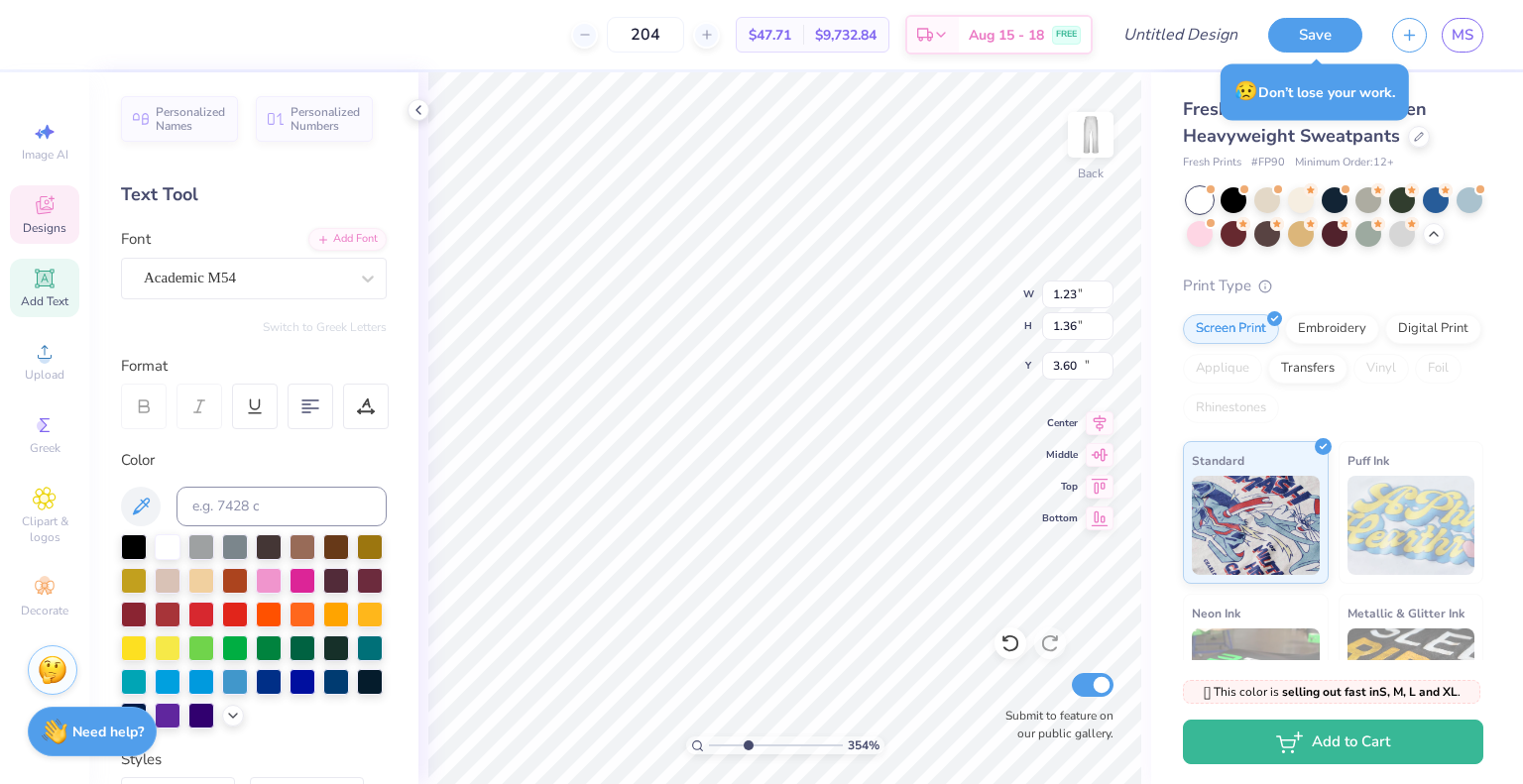 type on "1.64" 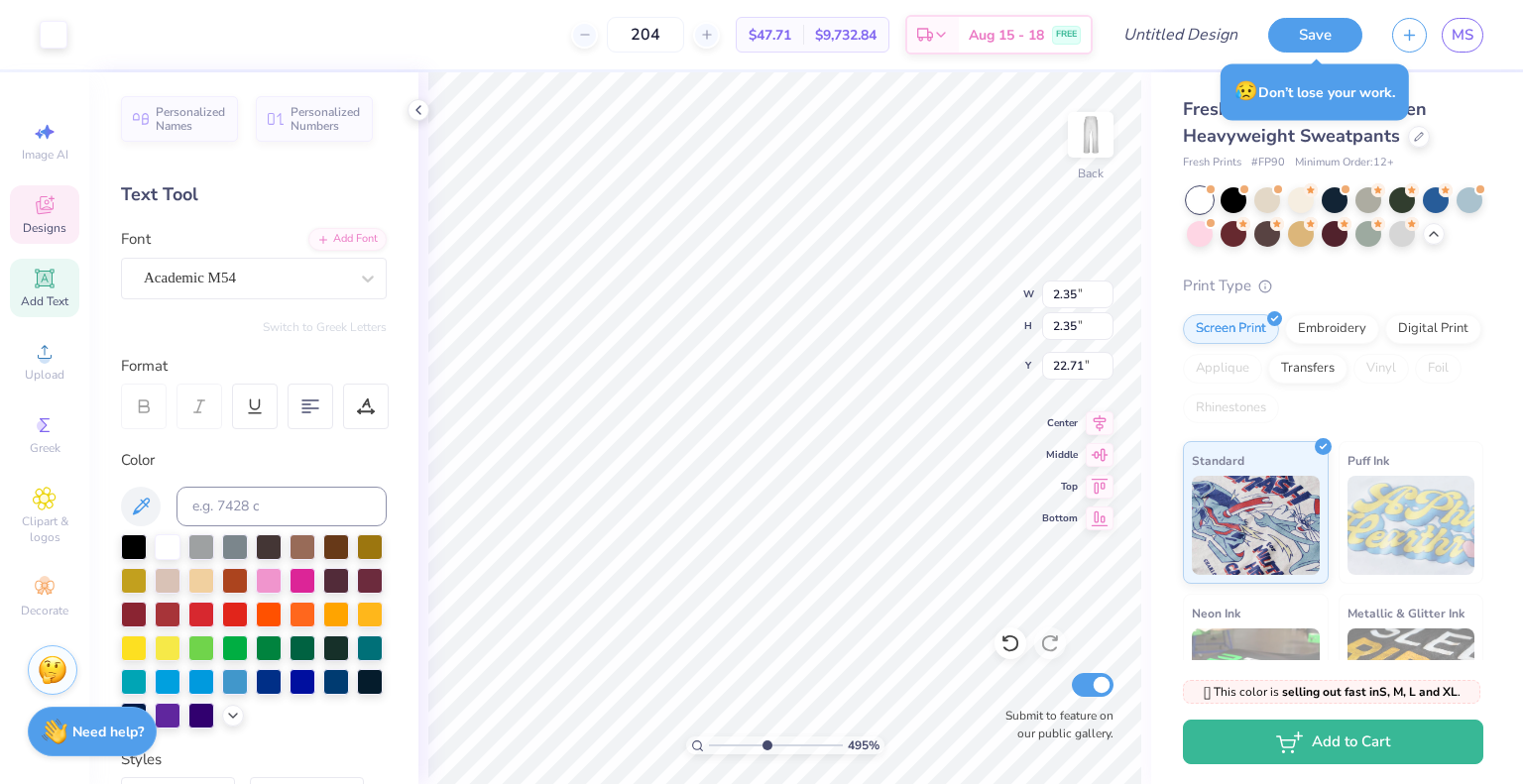 type on "4.95392279494188" 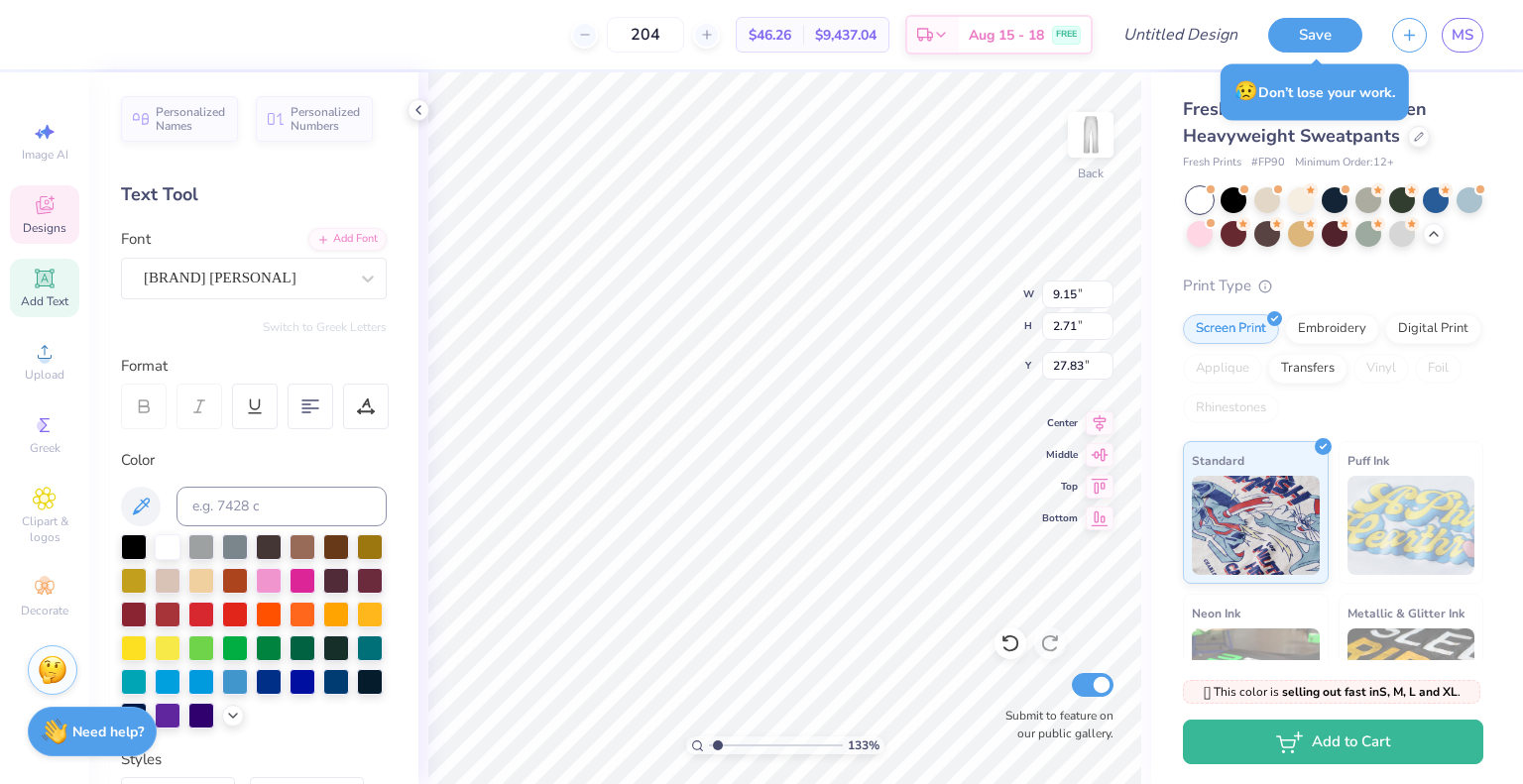 type on "1.33090230716652" 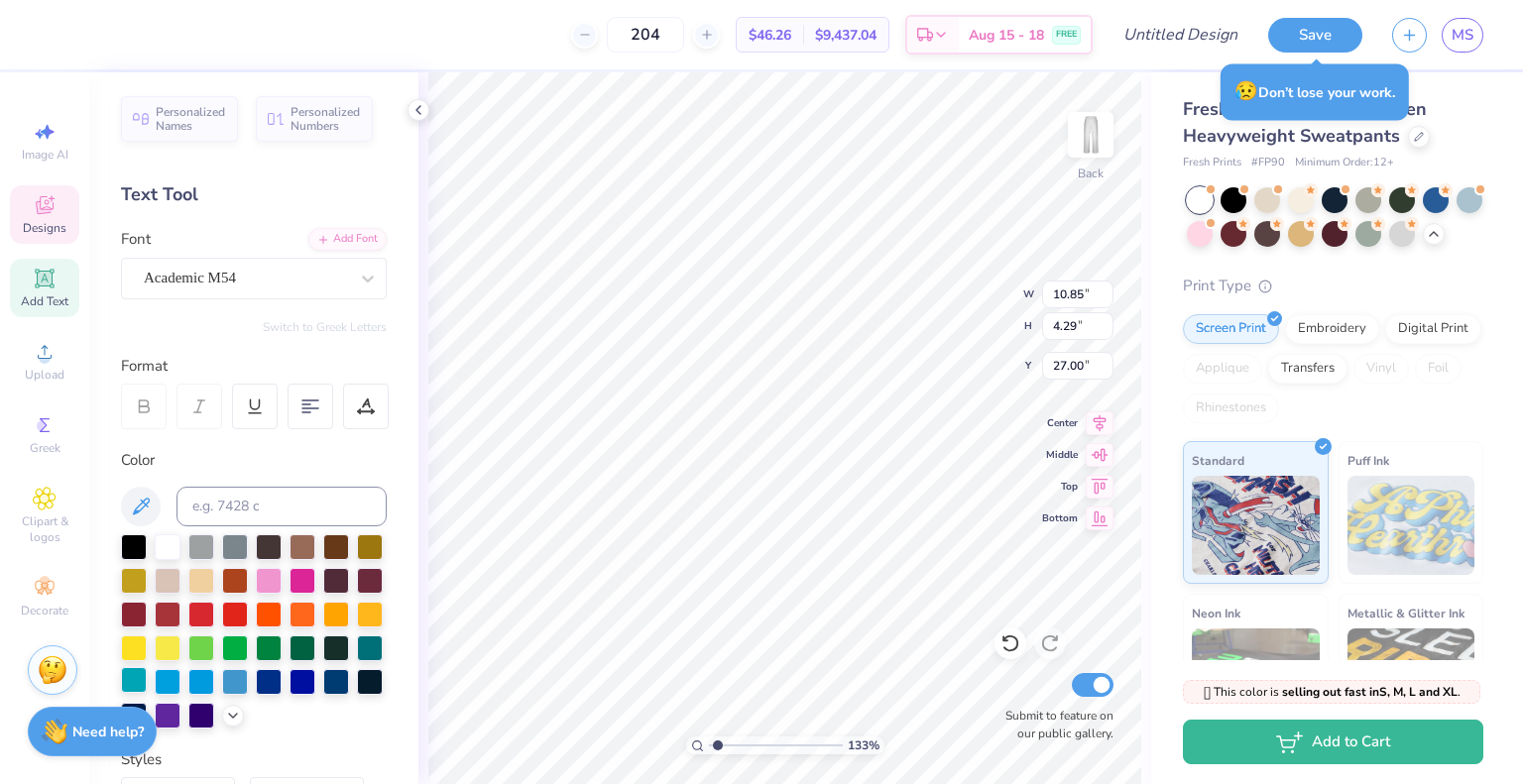 type on "1.33090230716652" 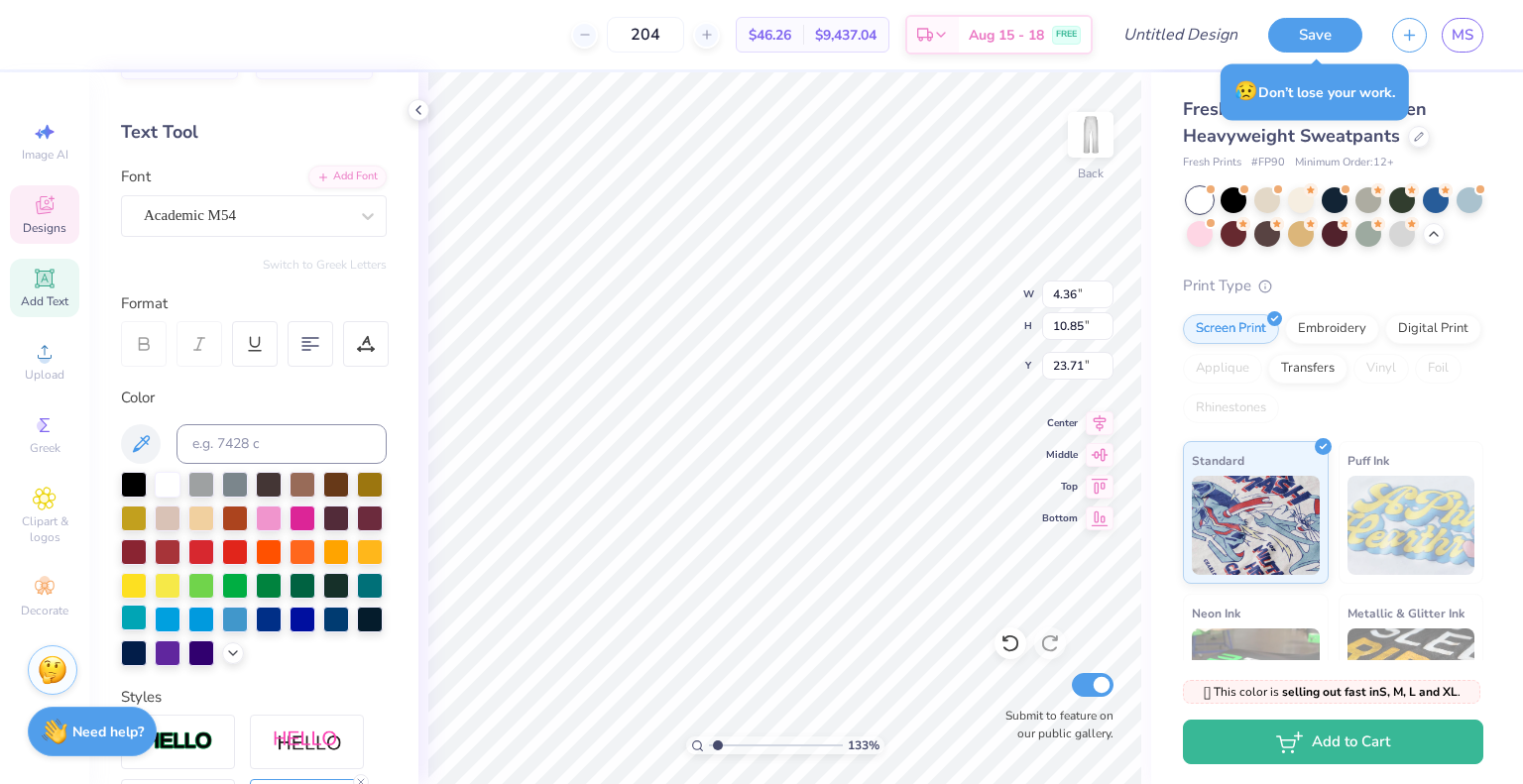 scroll, scrollTop: 63, scrollLeft: 0, axis: vertical 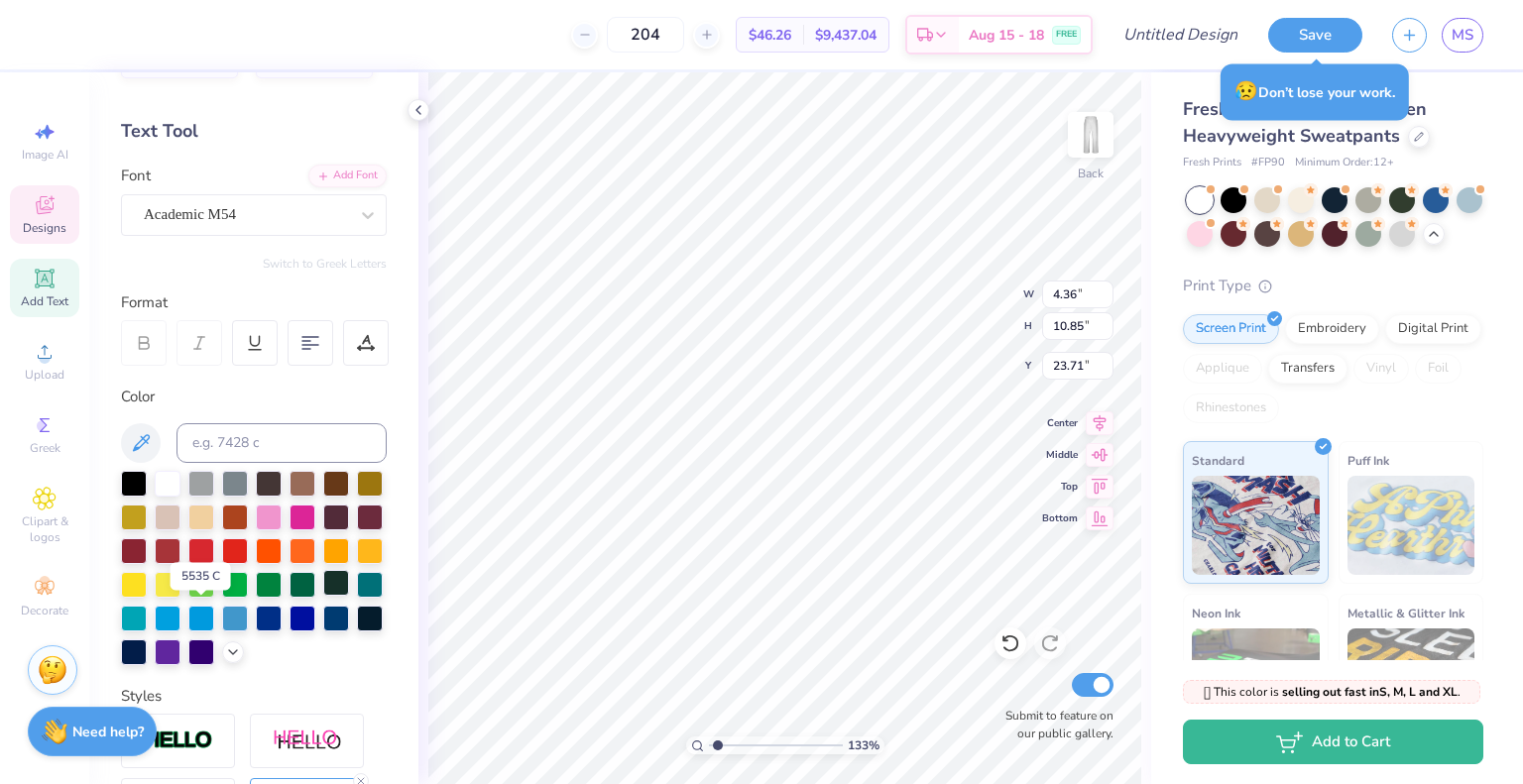 click at bounding box center (336, 583) 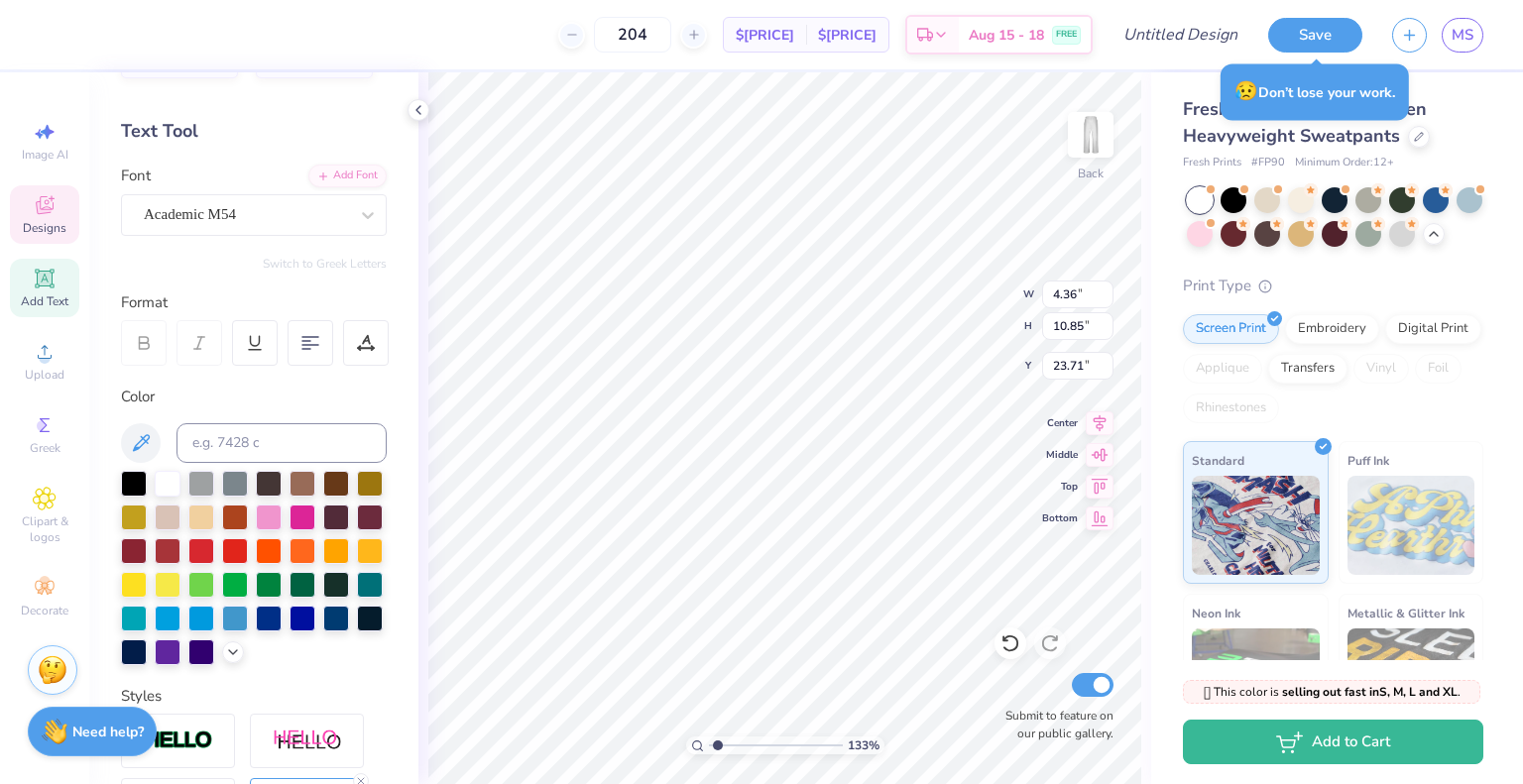 scroll, scrollTop: 16, scrollLeft: 2, axis: both 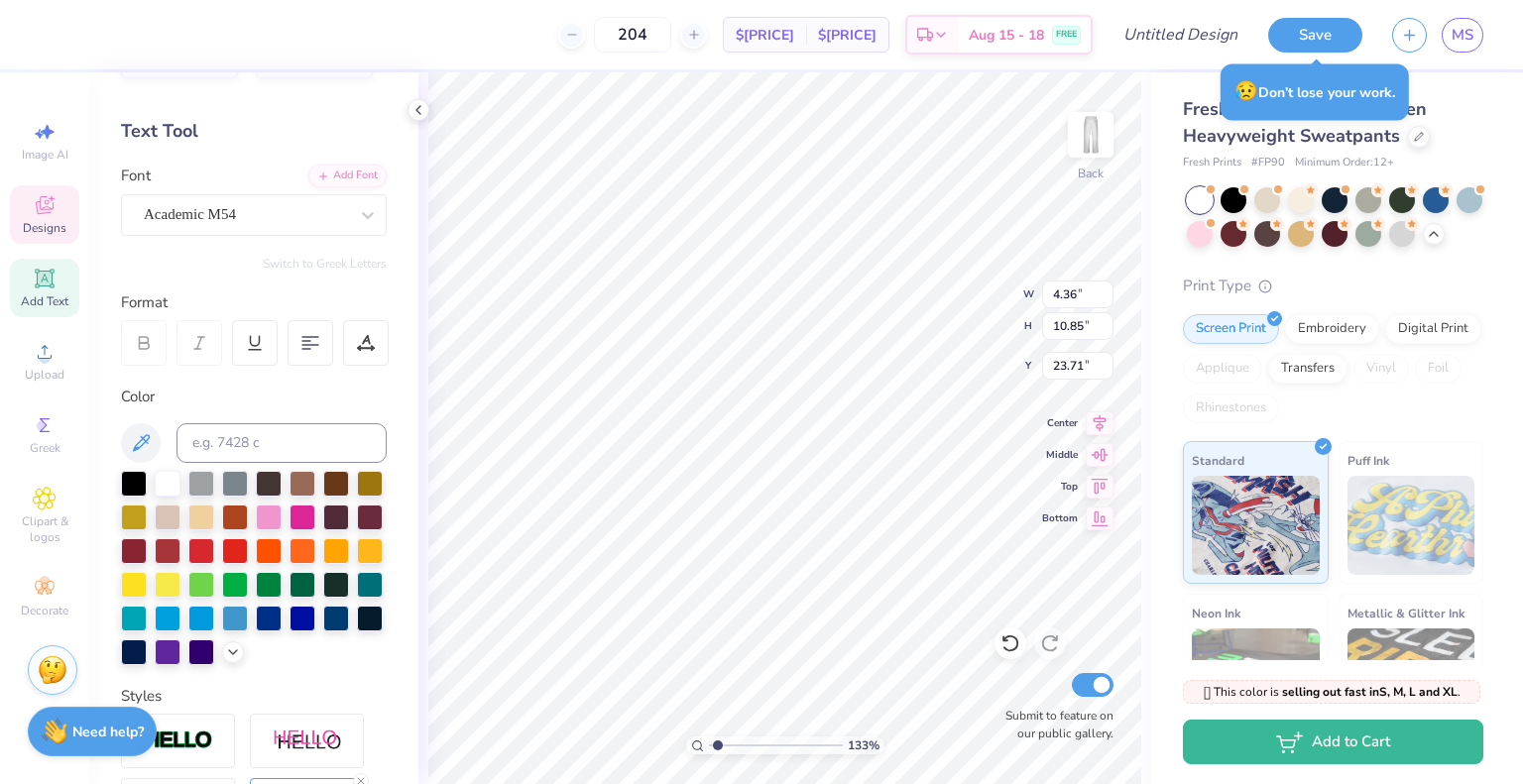 type on "1.33090230716652" 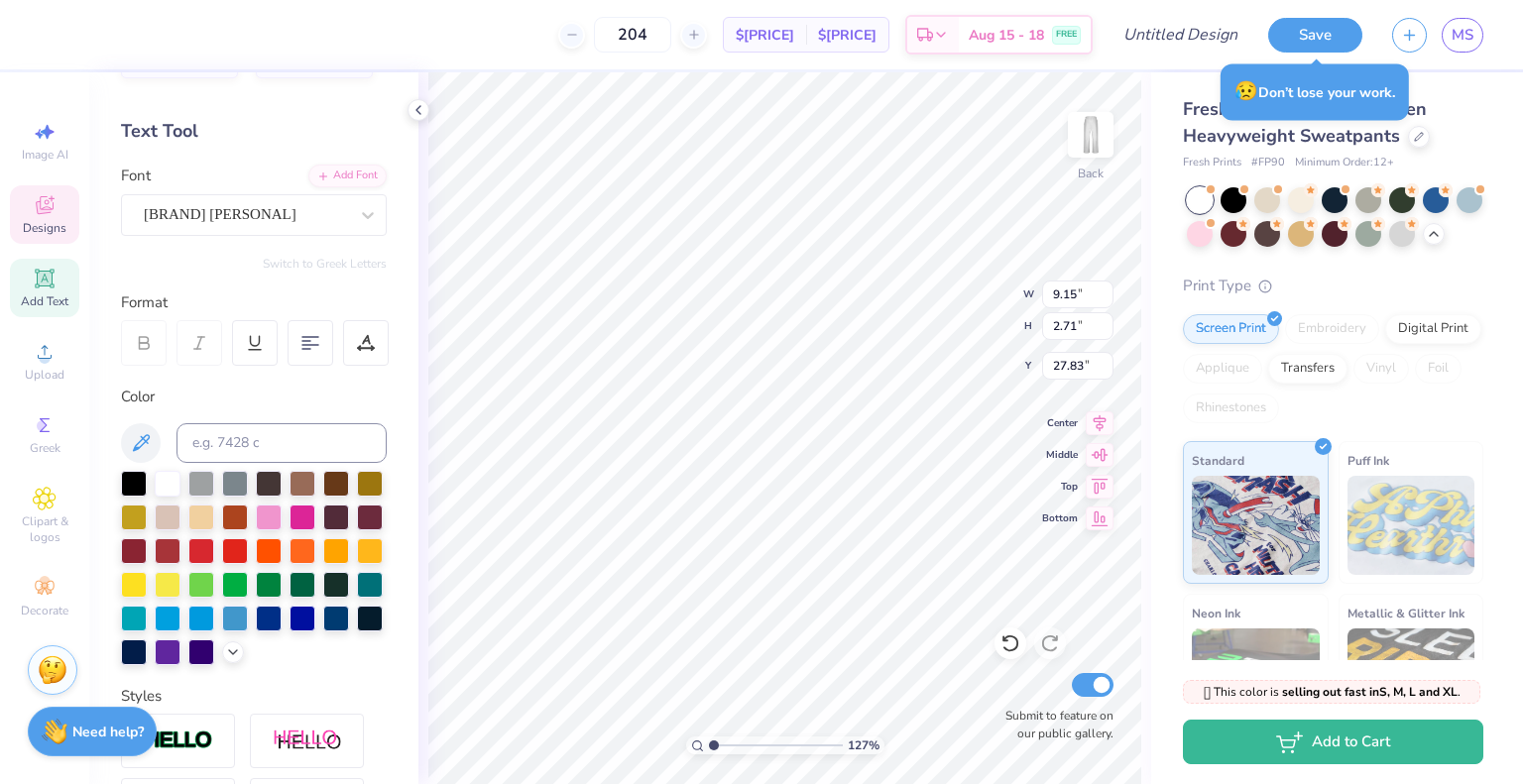 type on "1.27148585667719" 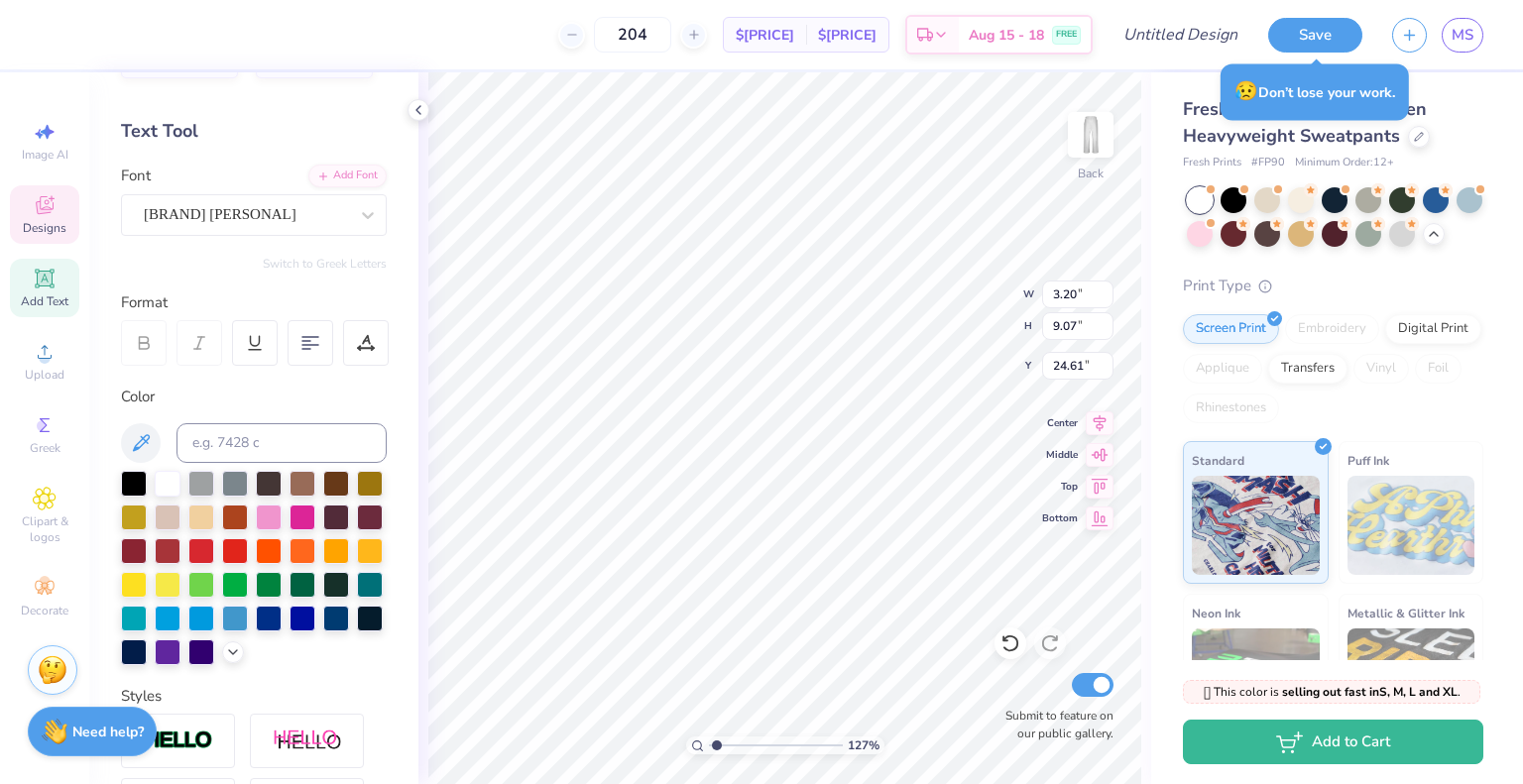 scroll, scrollTop: 16, scrollLeft: 2, axis: both 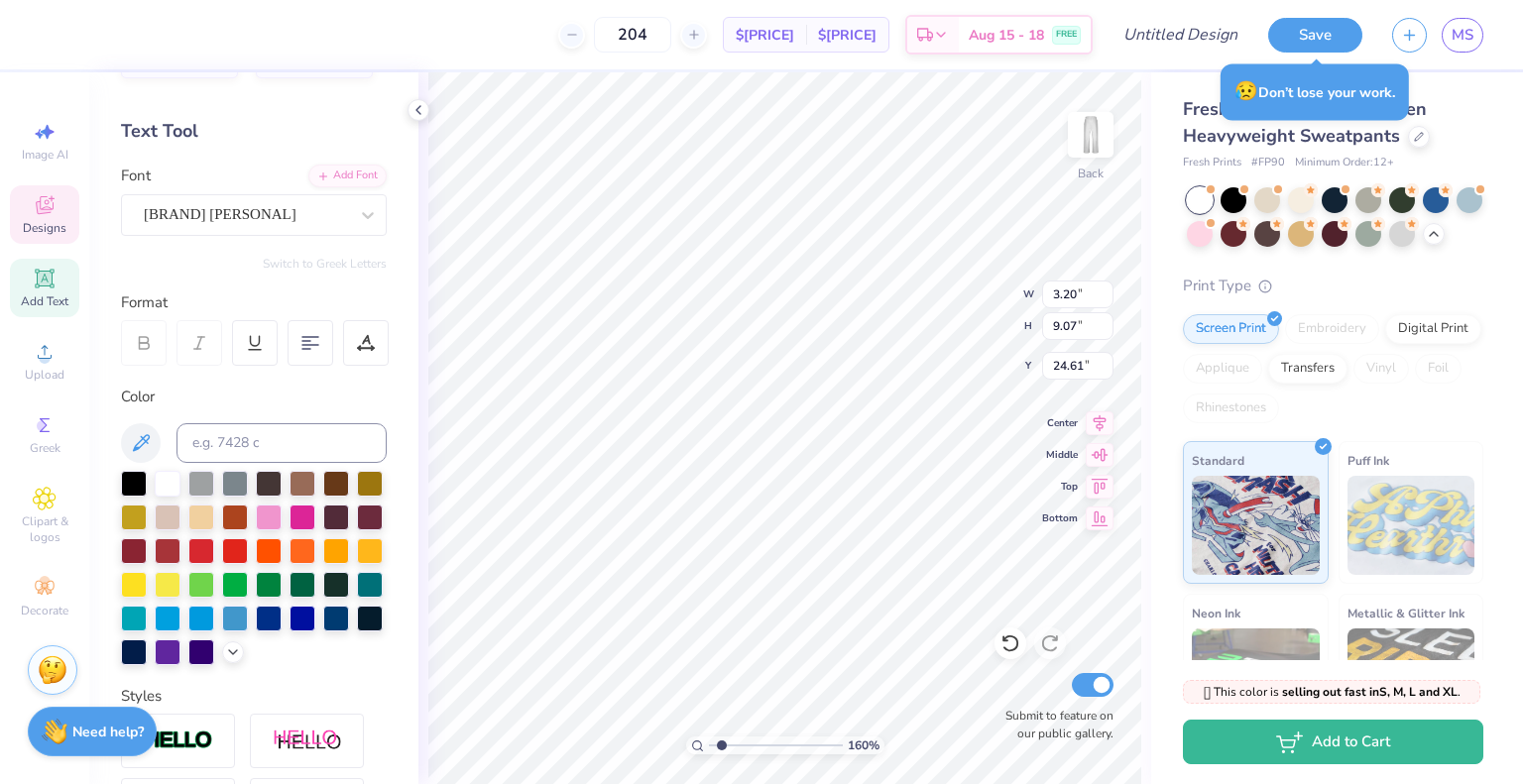 type on "1.60392004572124" 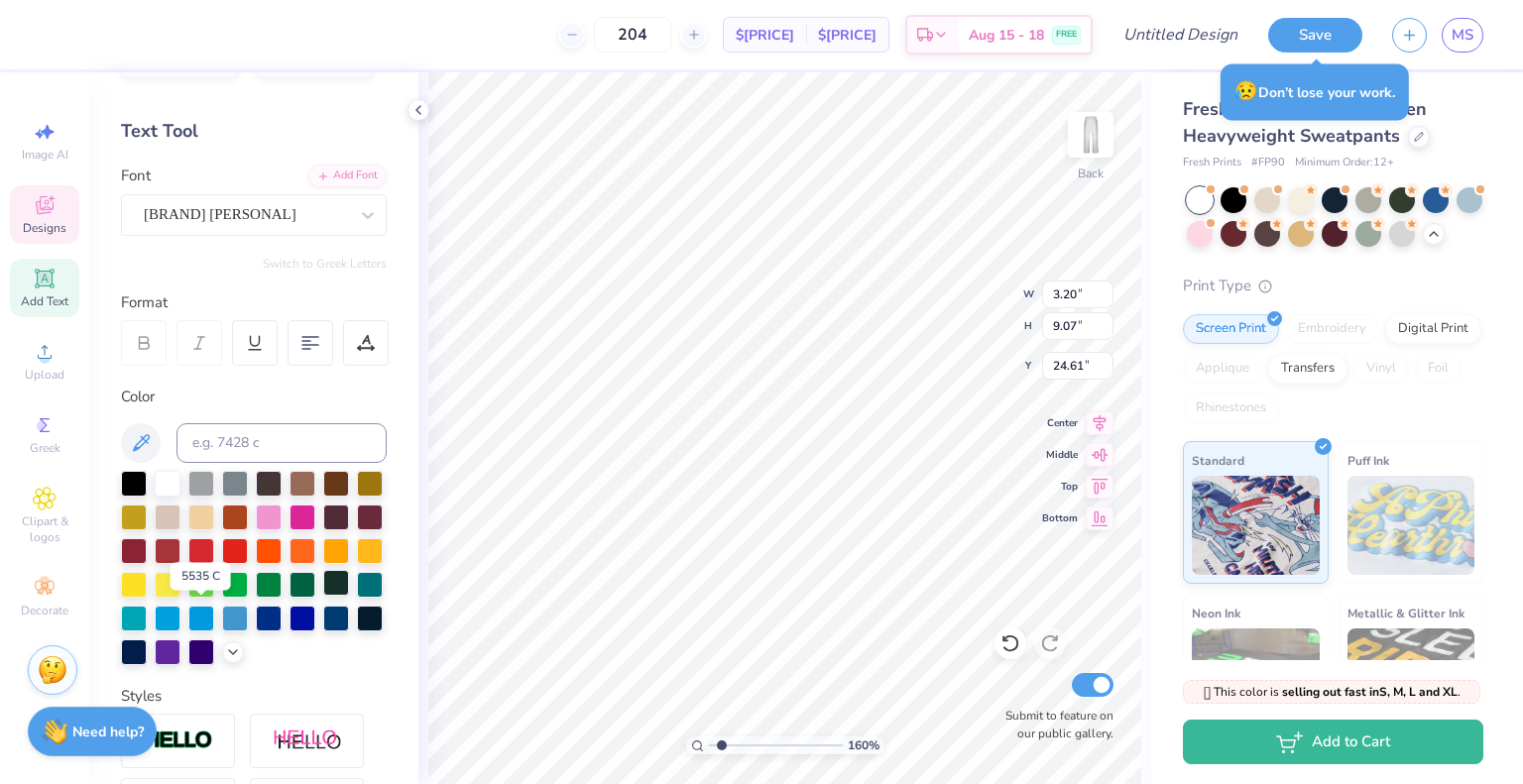 type on "Alpha Epsilon Phi" 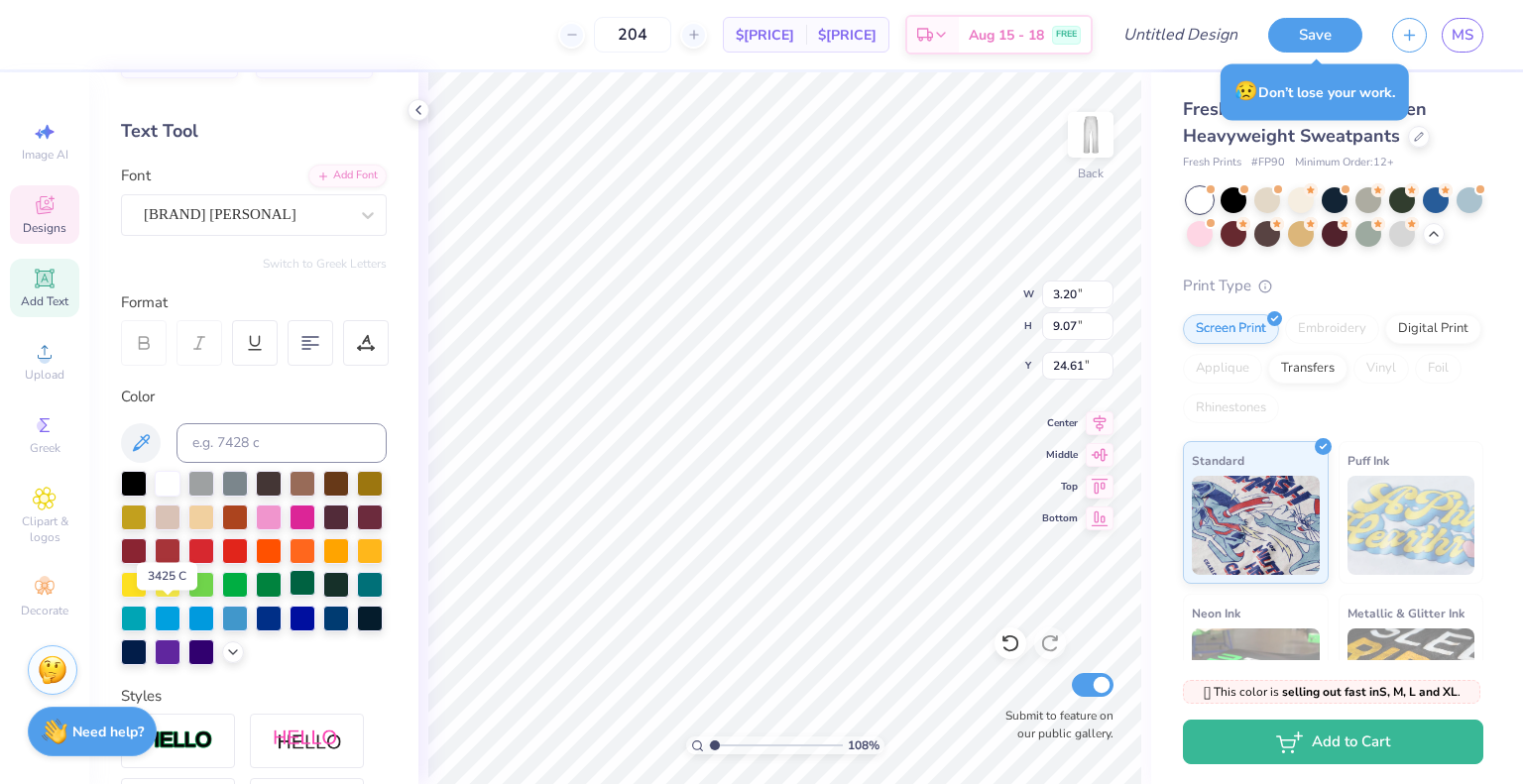 click at bounding box center [302, 583] 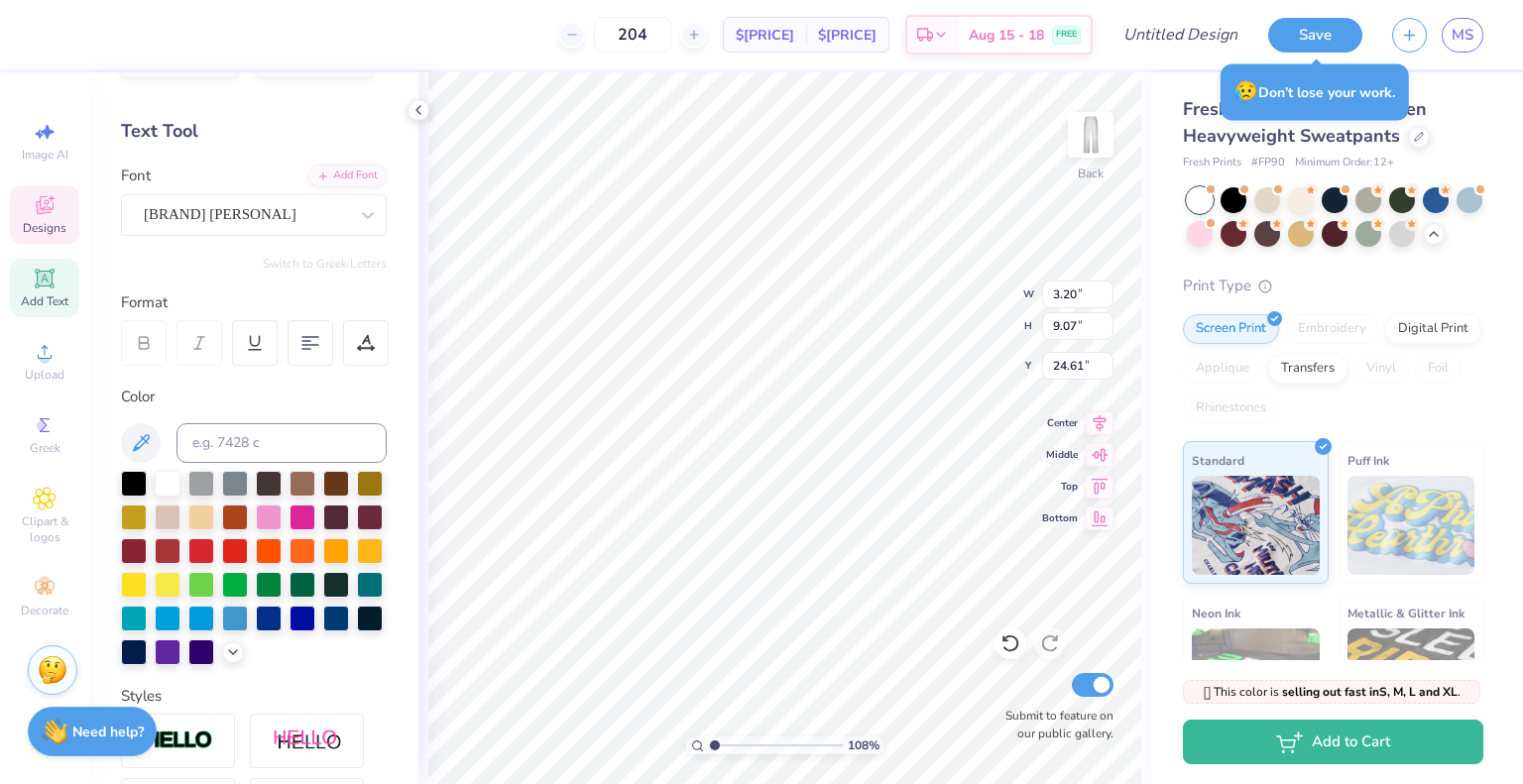 type on "1.07878362771622" 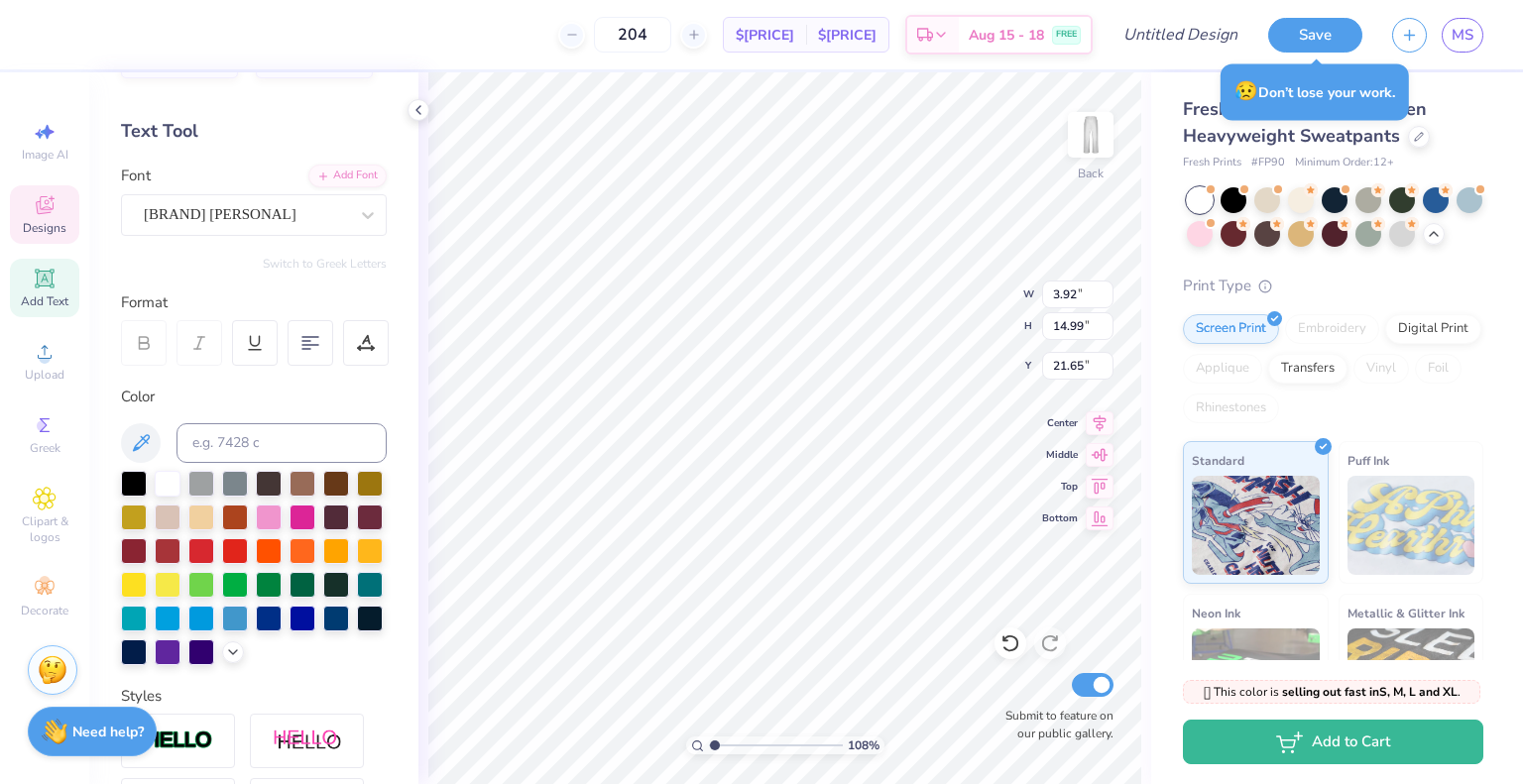 type on "1.07878362771622" 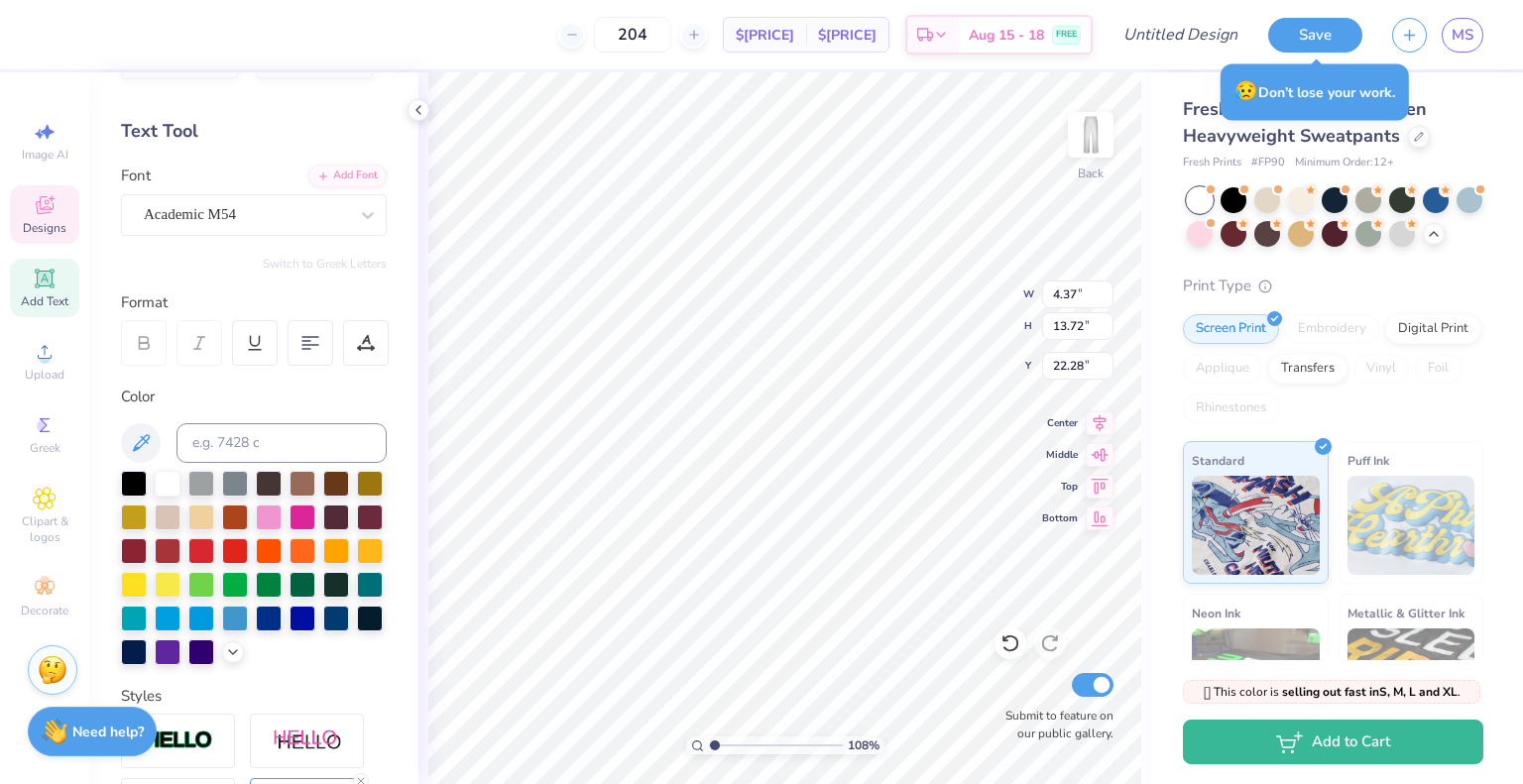 type on "1.07878362771622" 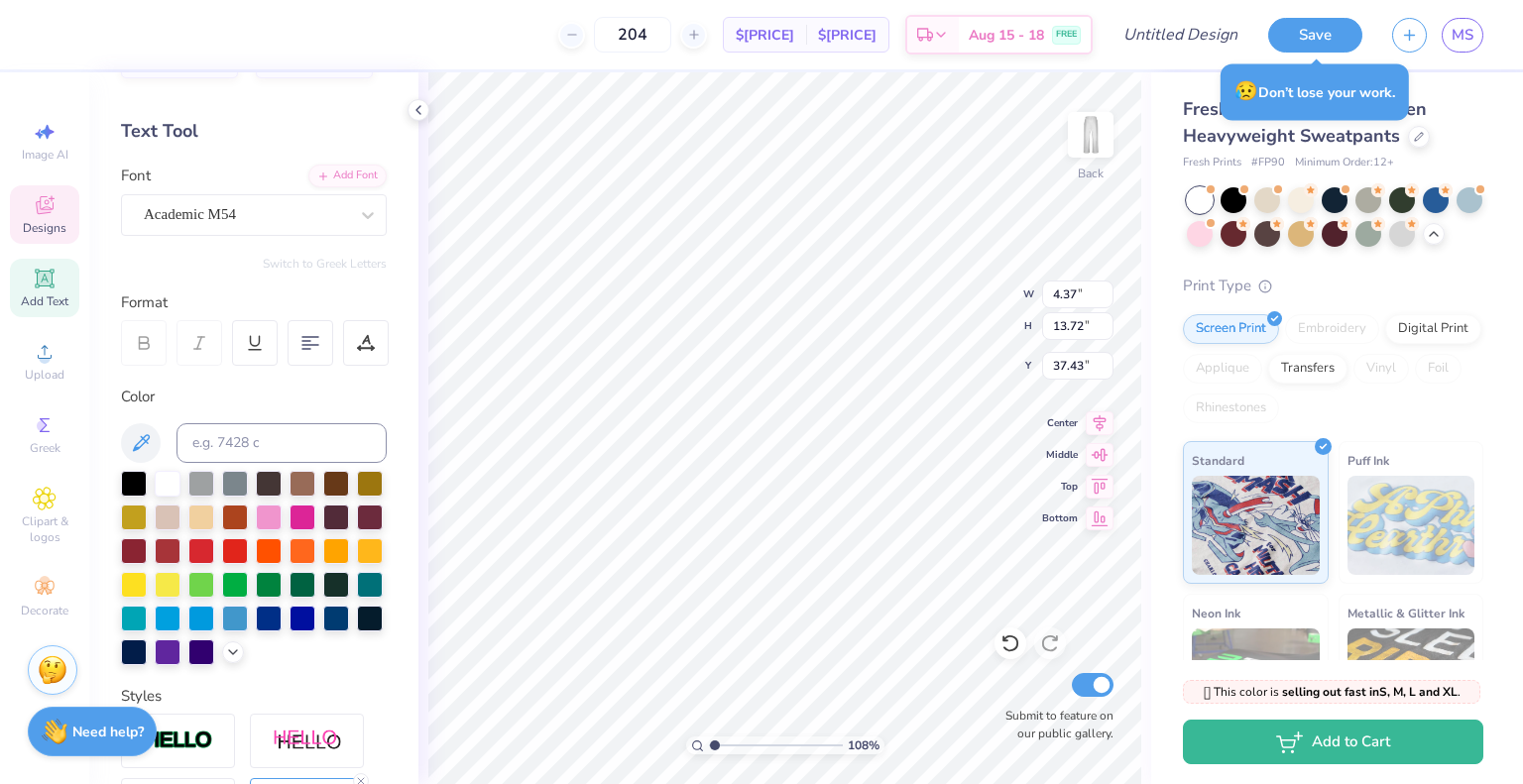 type on "1.07878362771622" 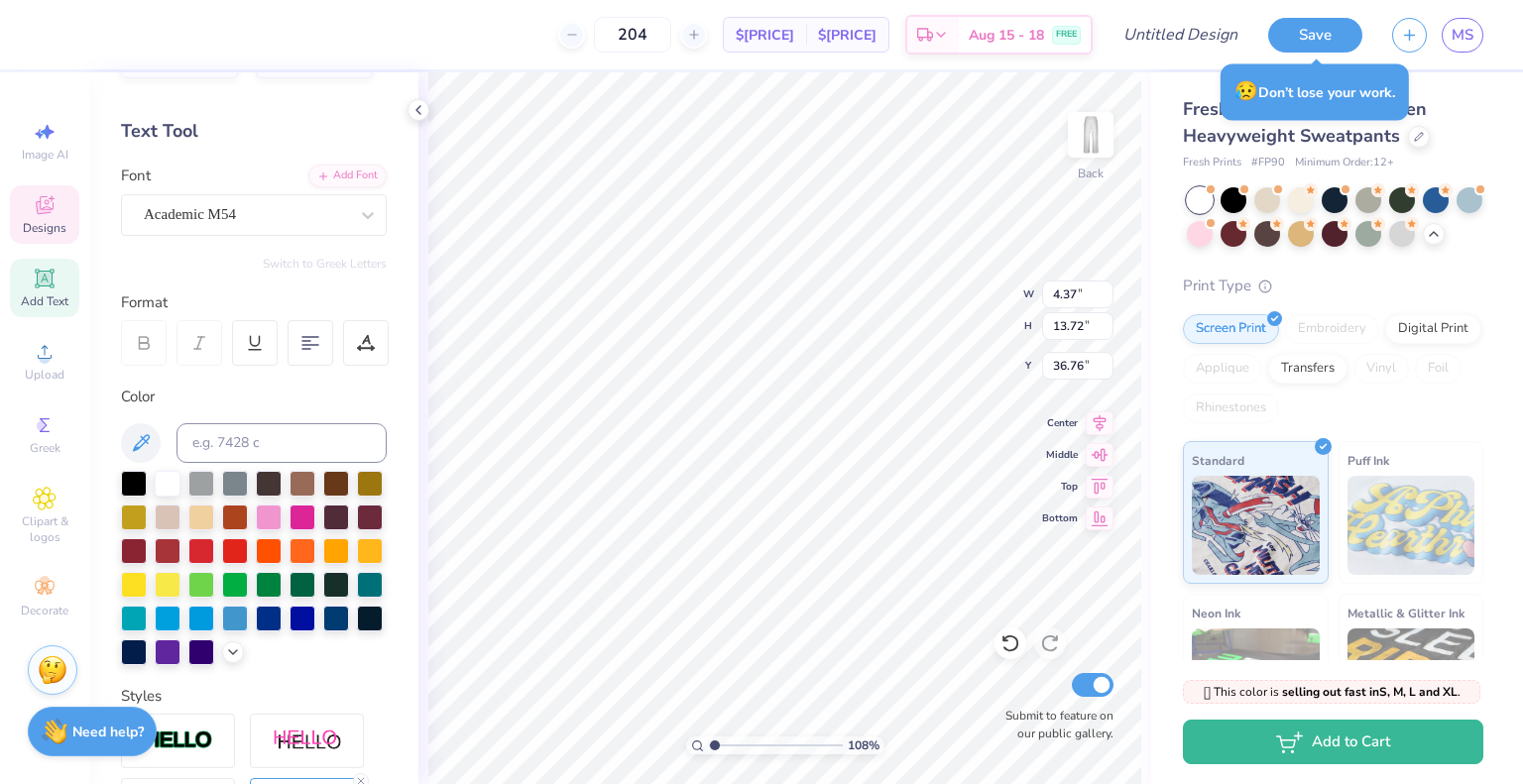 scroll, scrollTop: 16, scrollLeft: 2, axis: both 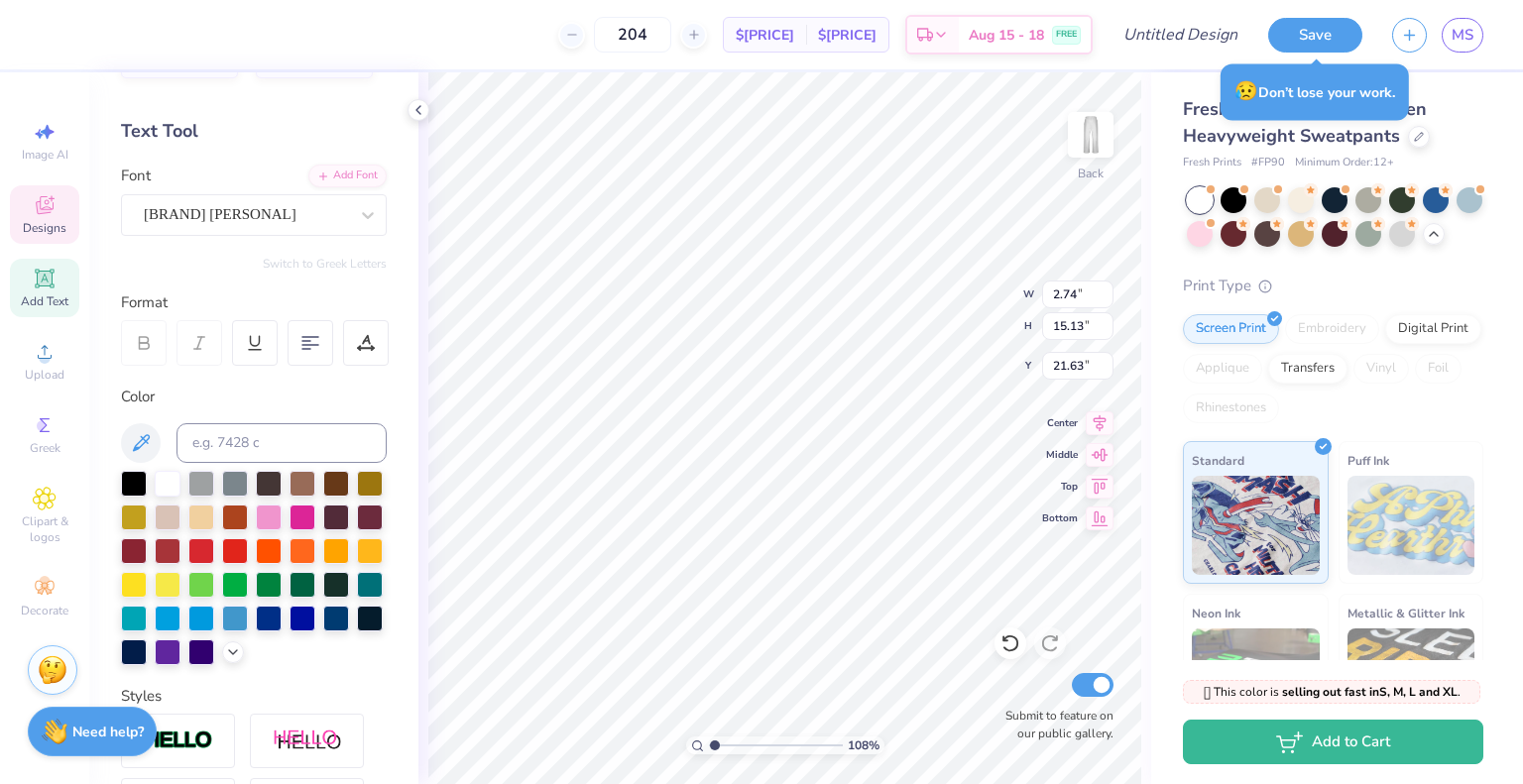 type on "1.07878362771622" 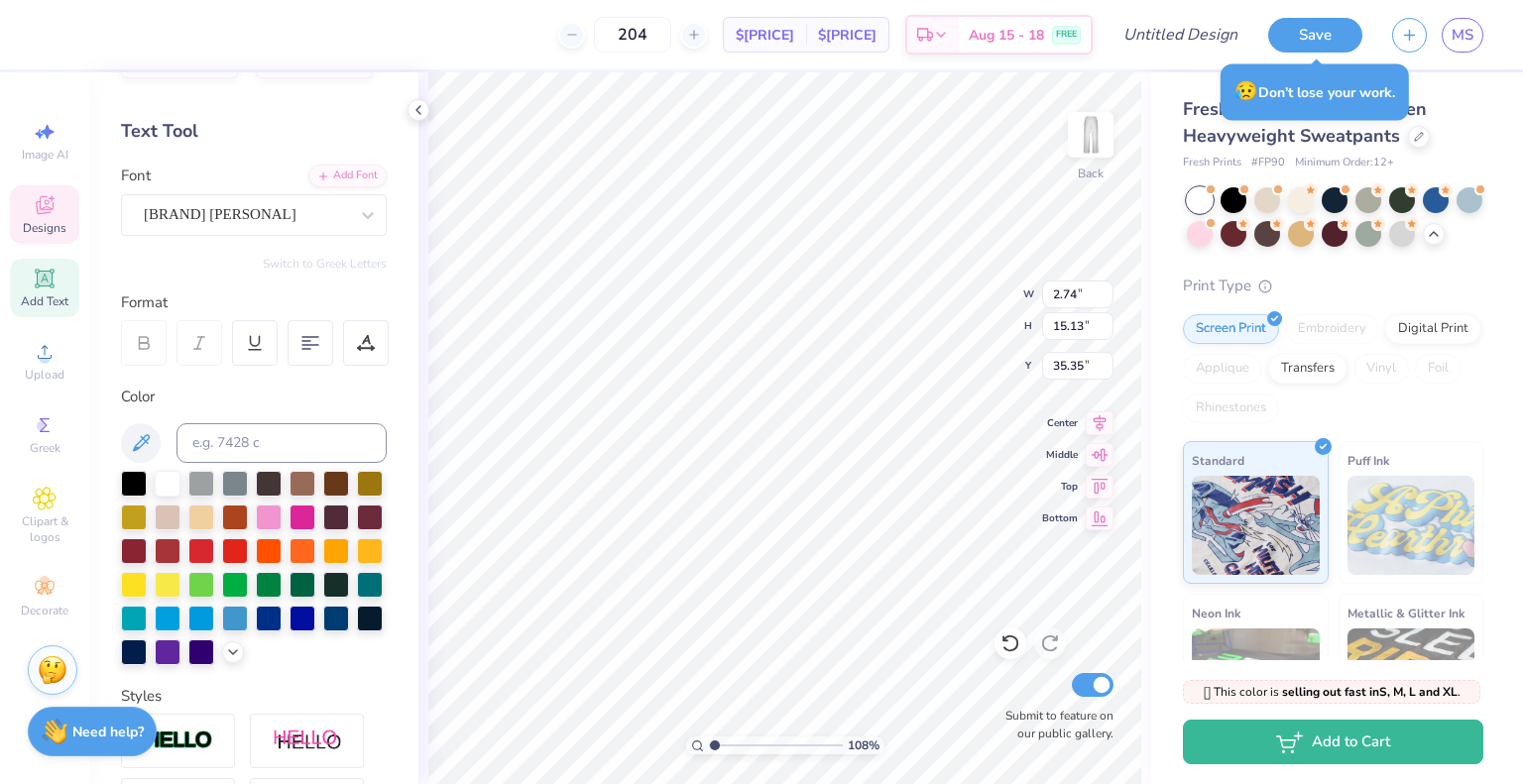 type on "1.07878362771622" 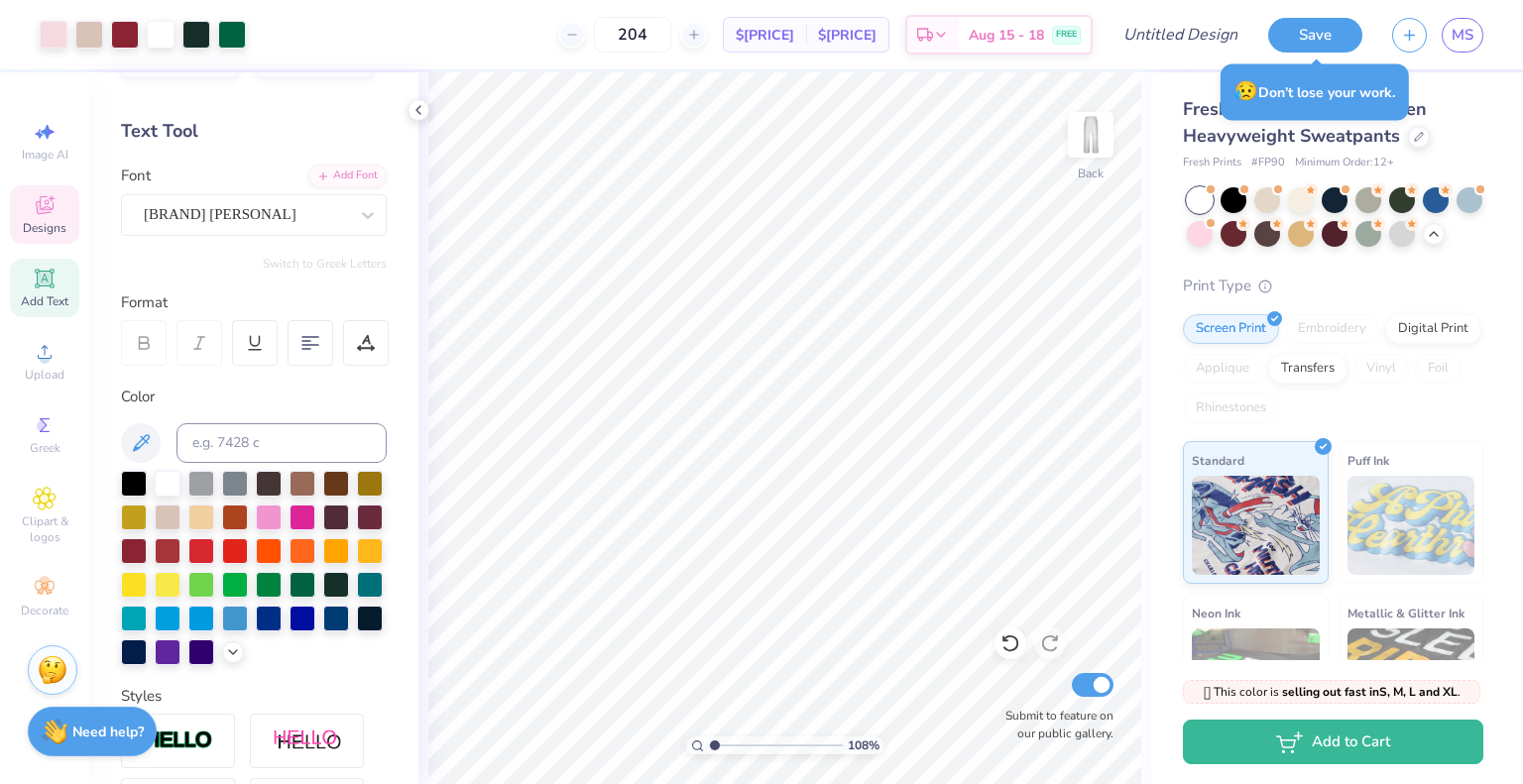 click 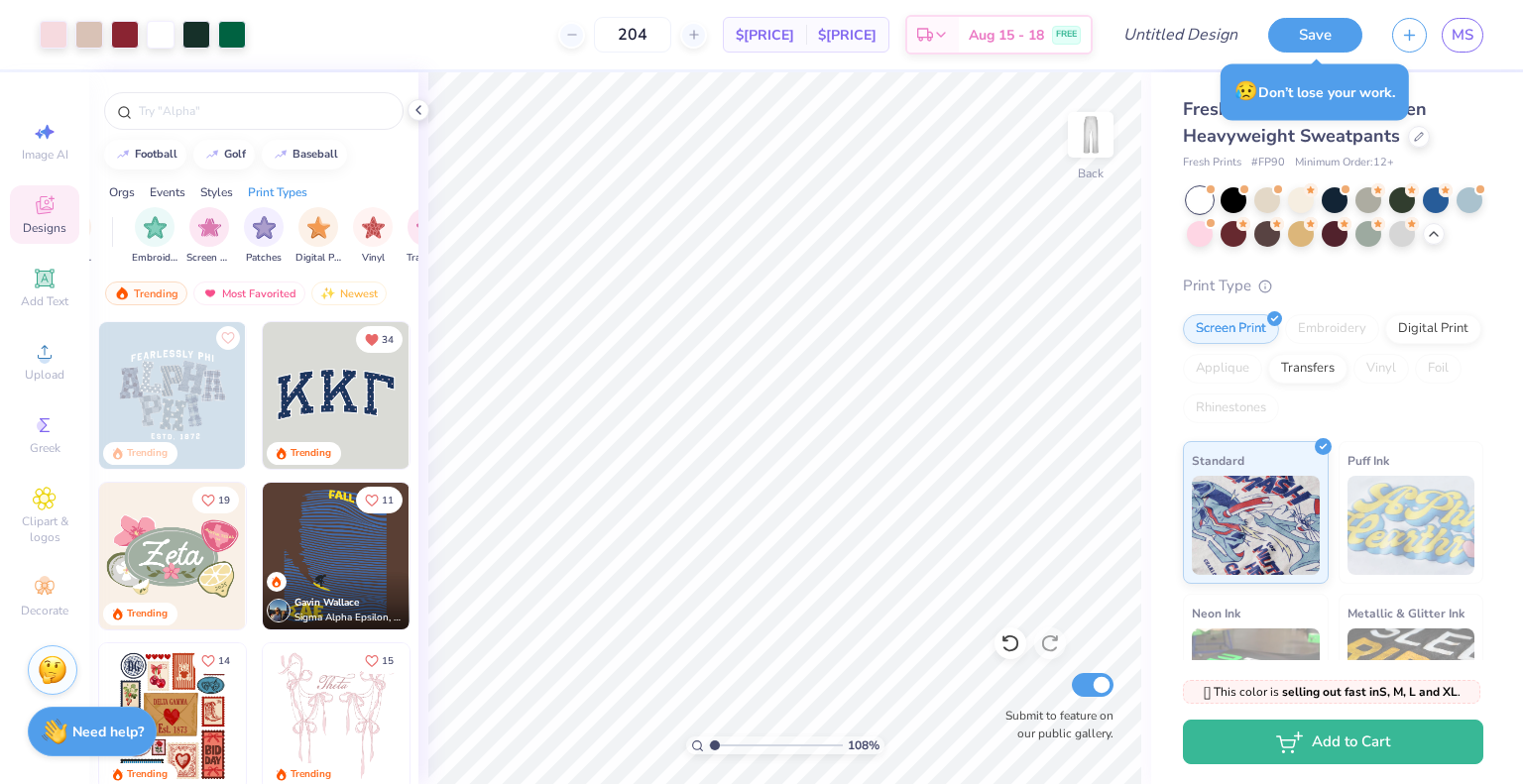 scroll, scrollTop: 0, scrollLeft: 1678, axis: horizontal 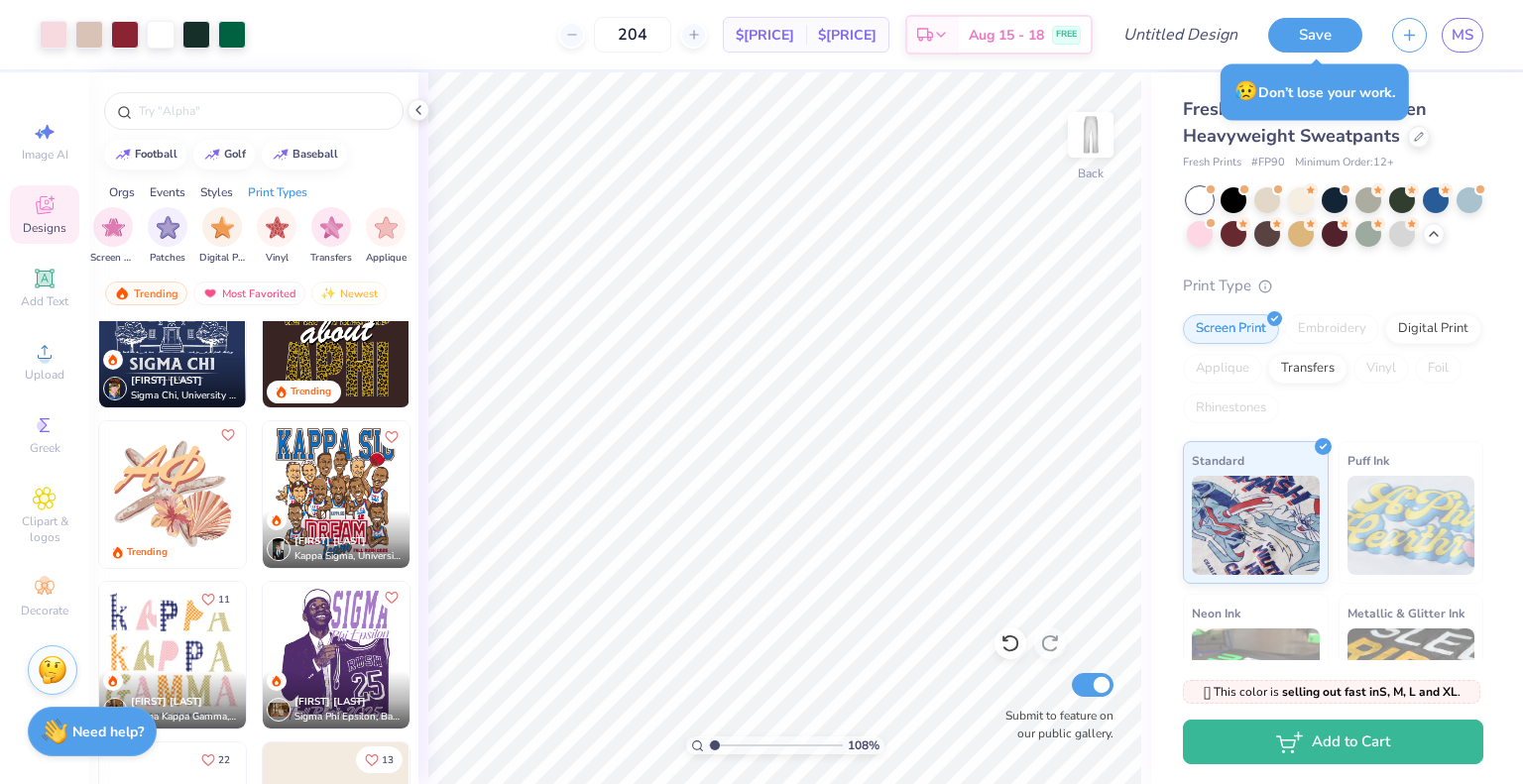 click 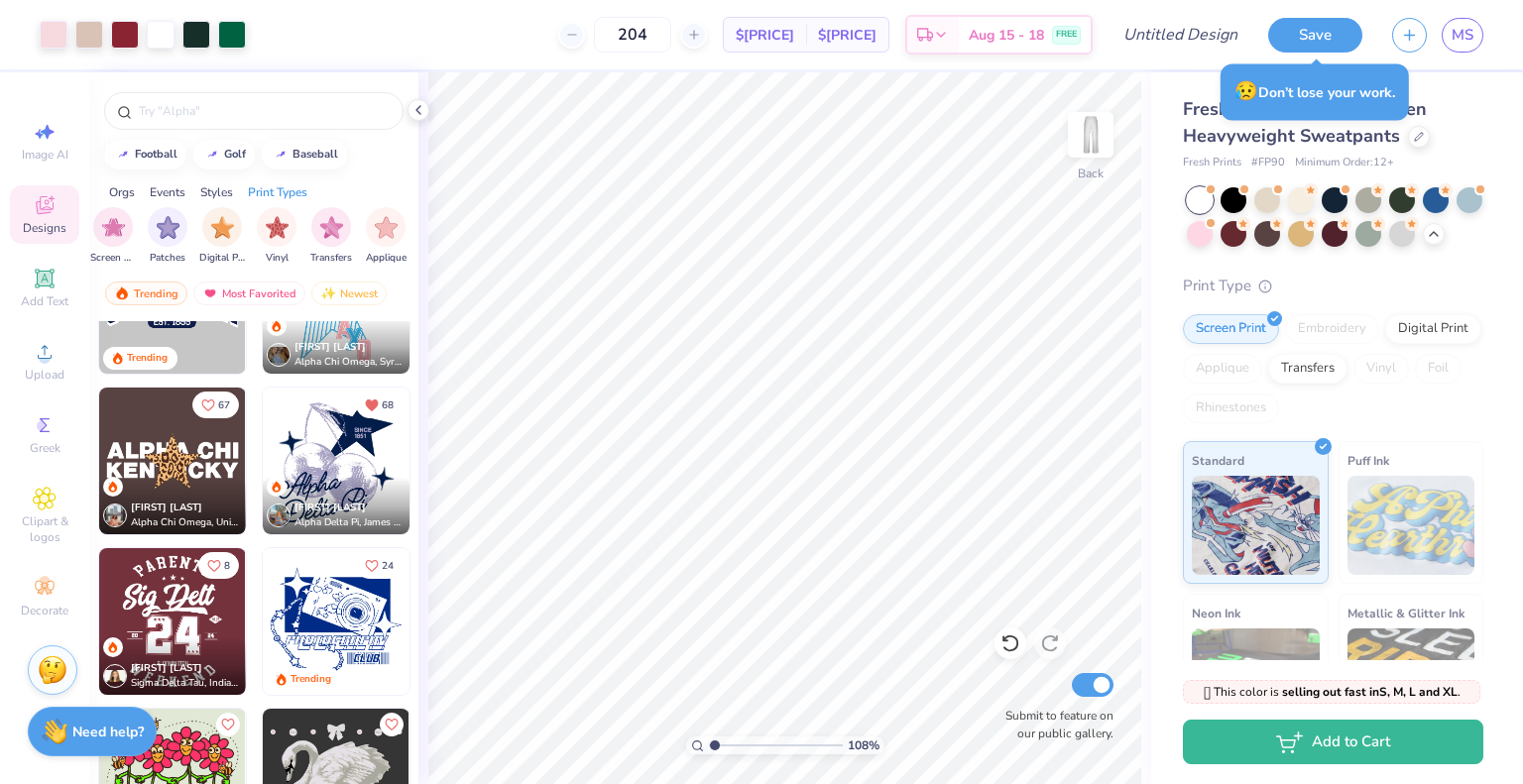 scroll, scrollTop: 3785, scrollLeft: 0, axis: vertical 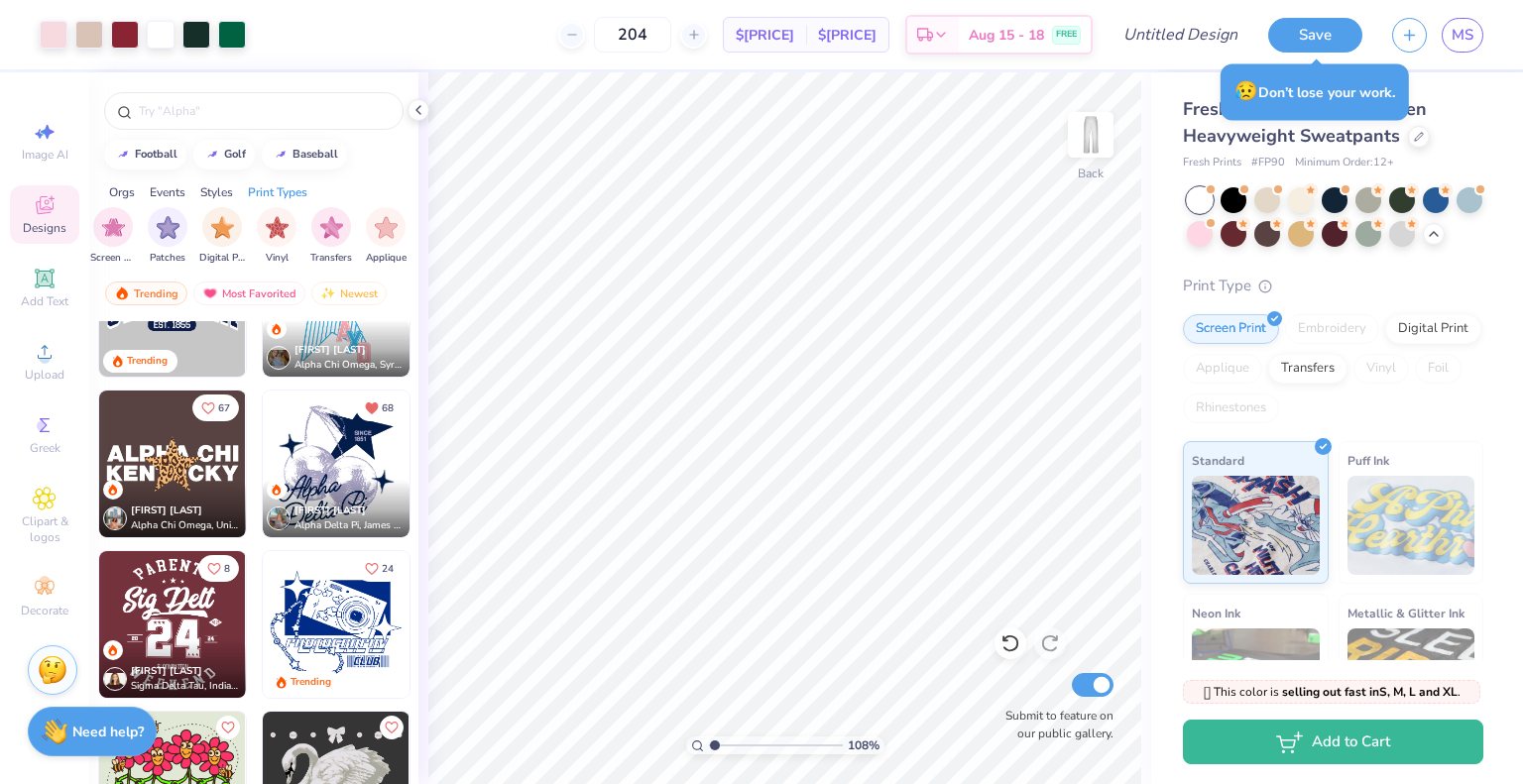 click at bounding box center (336, 464) 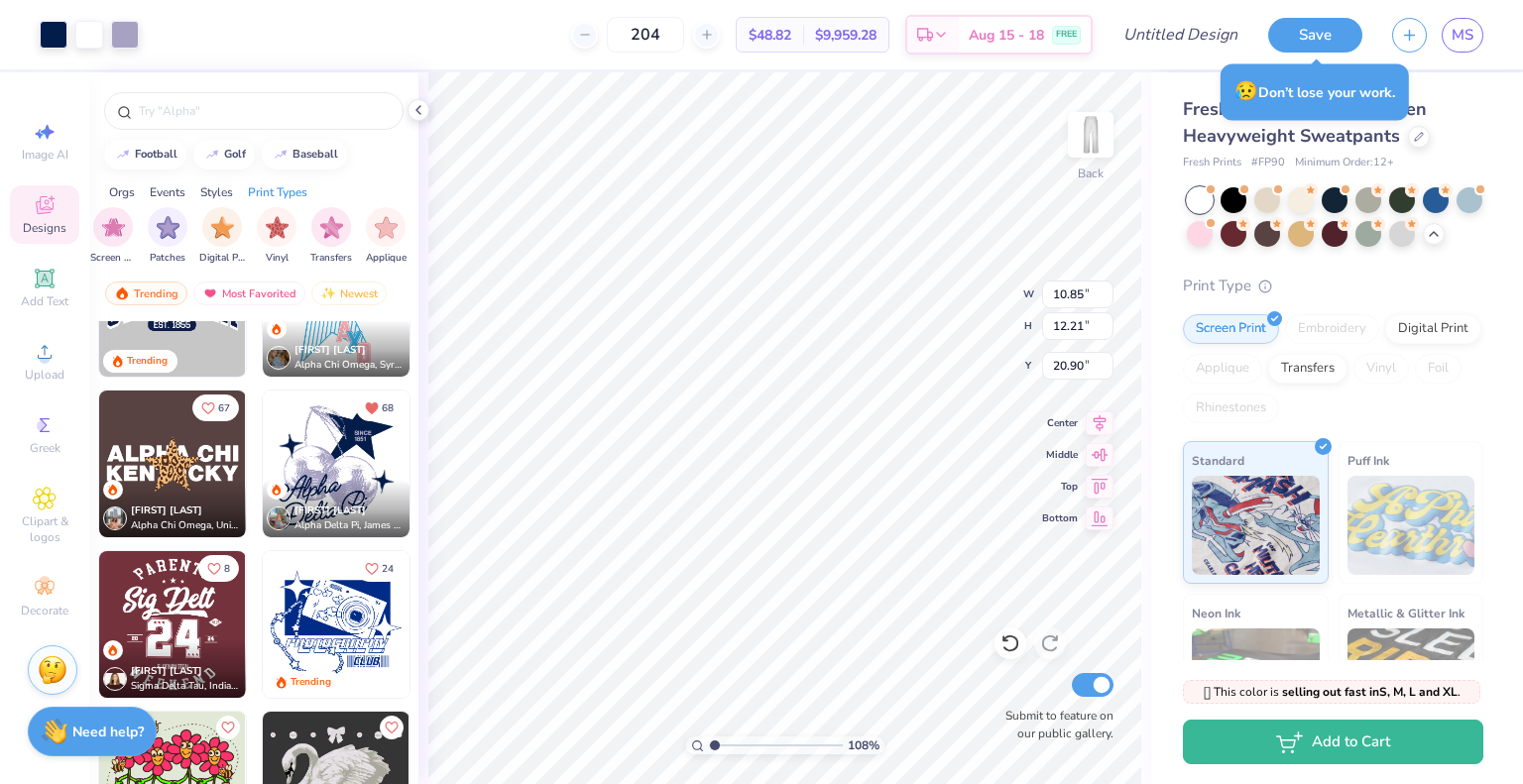 type on "1.07878362771622" 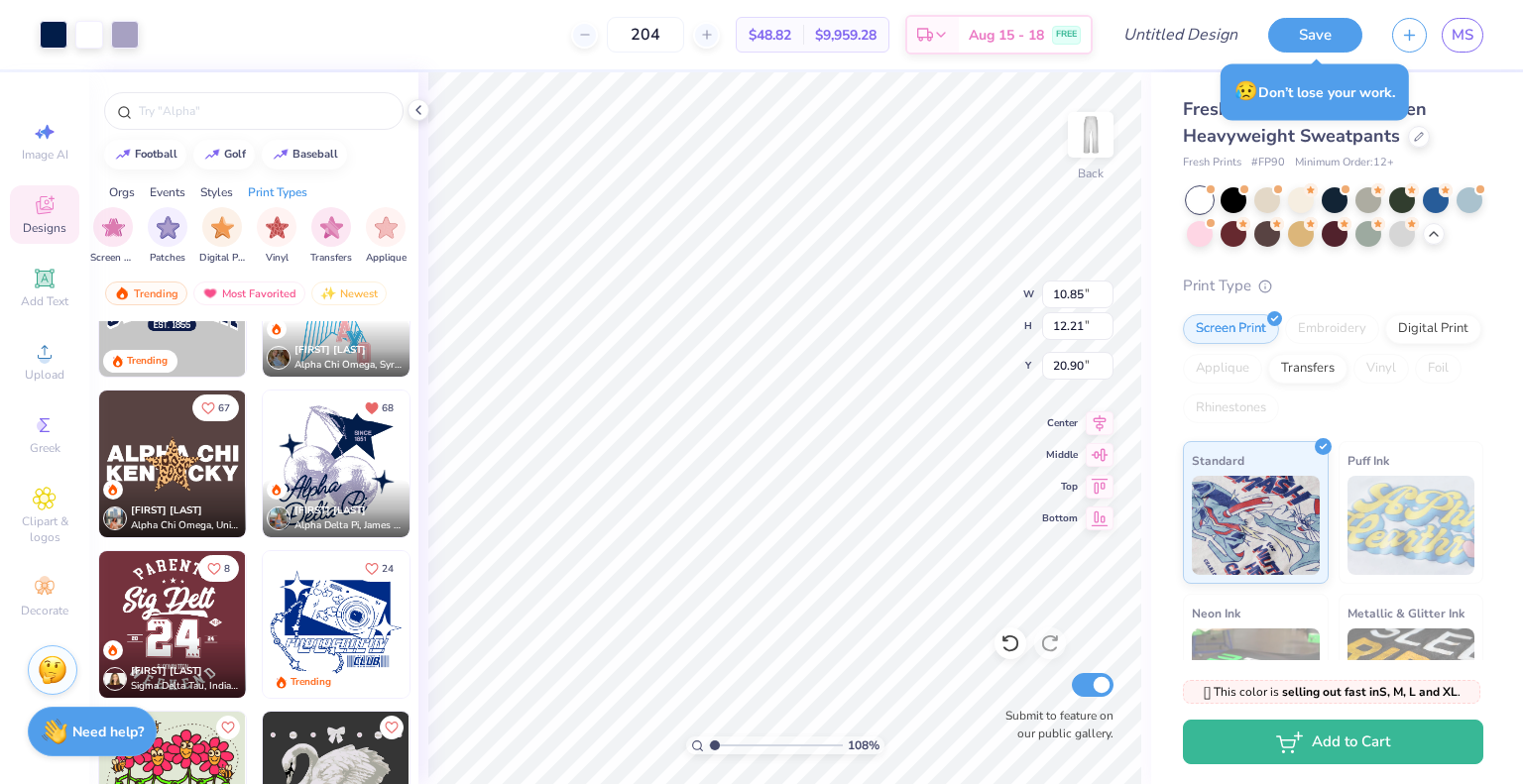 type on "1.23" 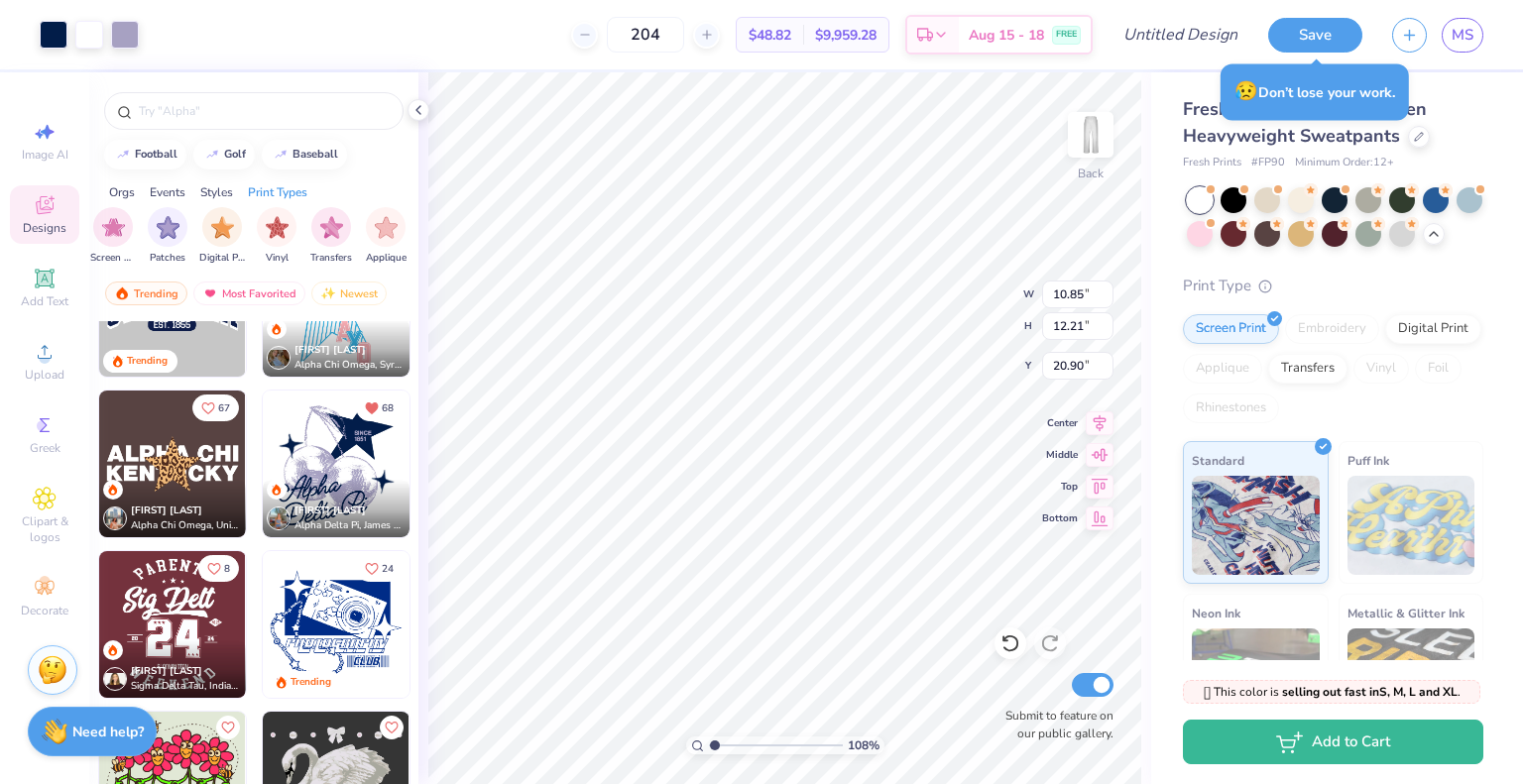 type on "1.36" 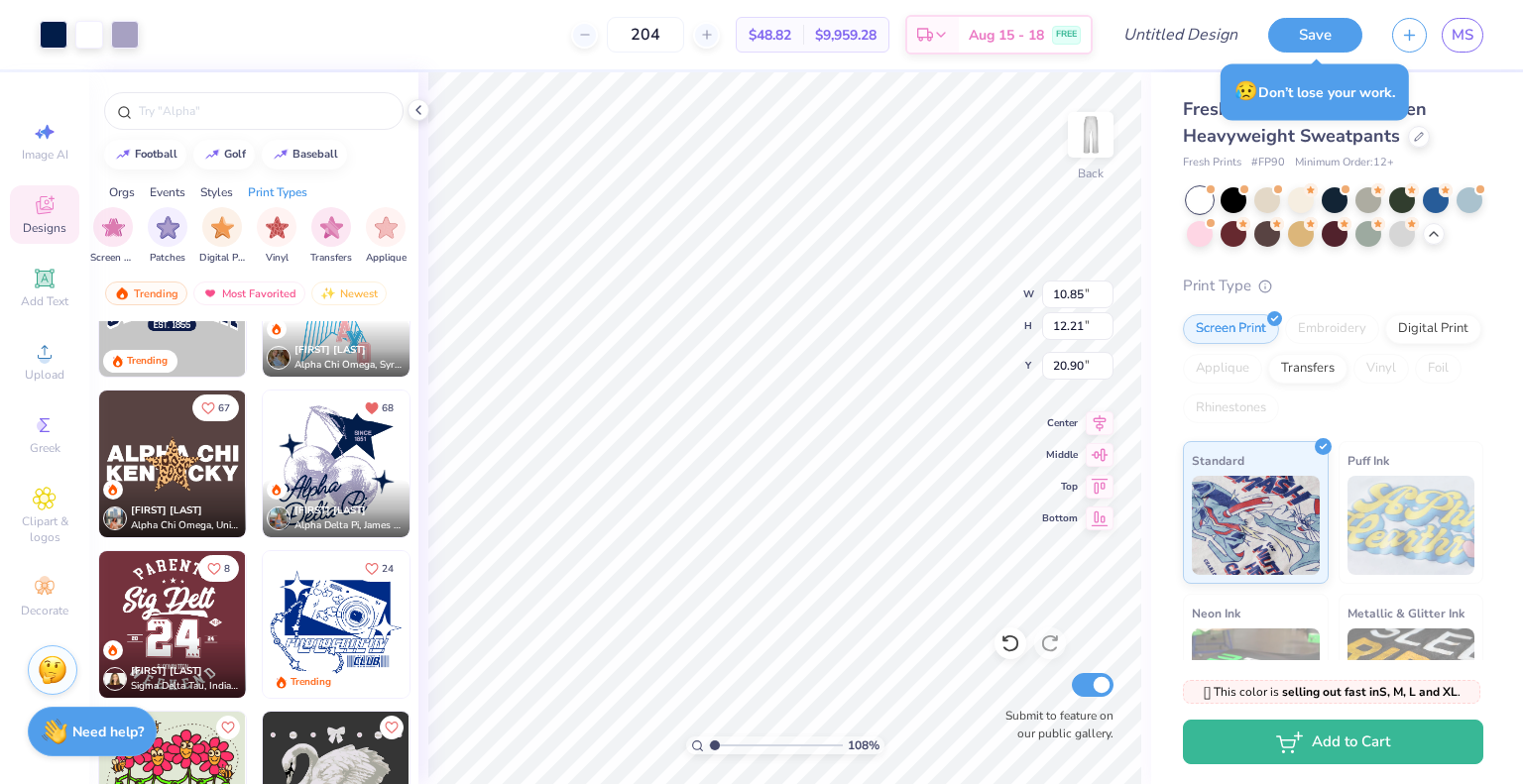 type on "3.60" 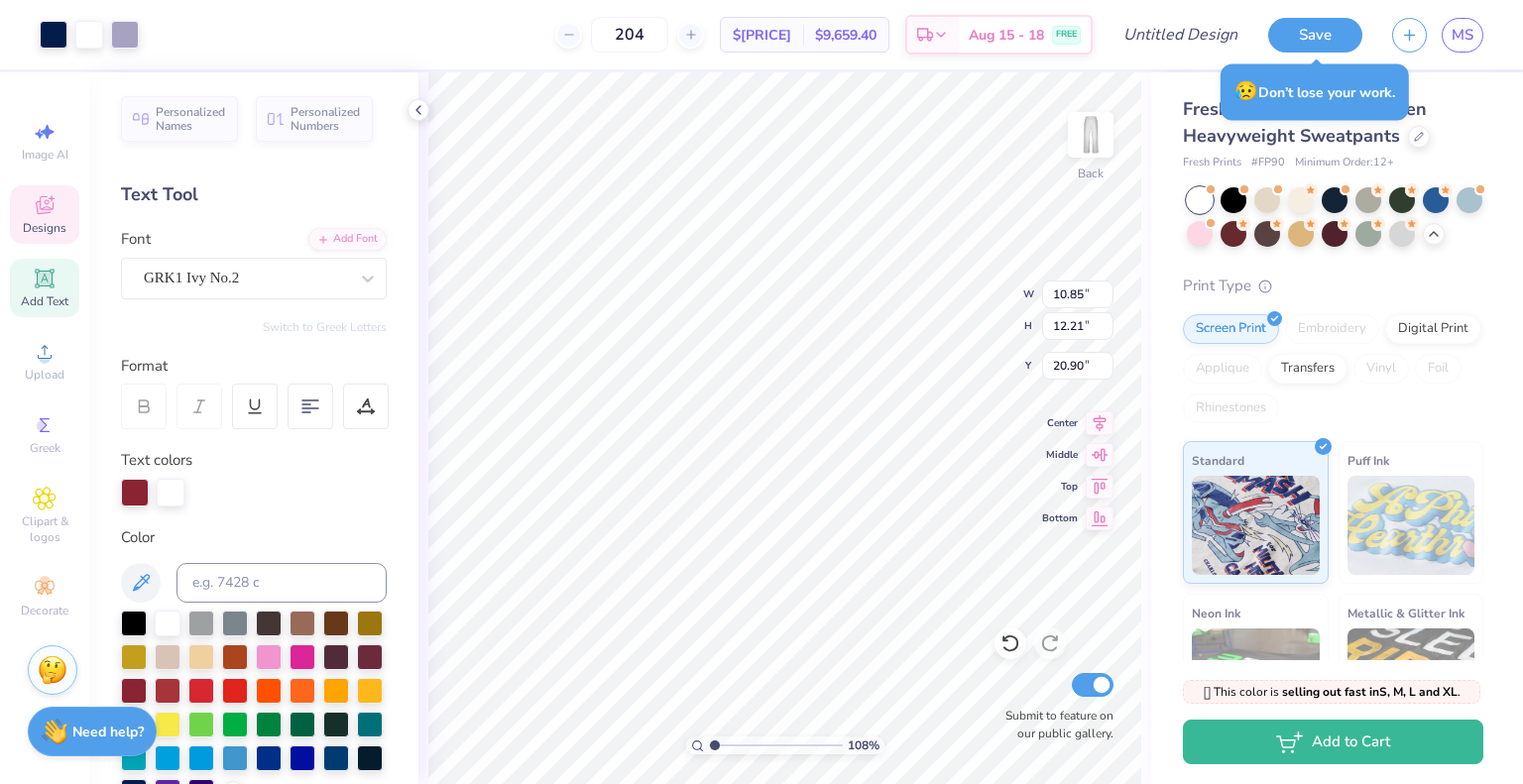 type on "1.54600279521203" 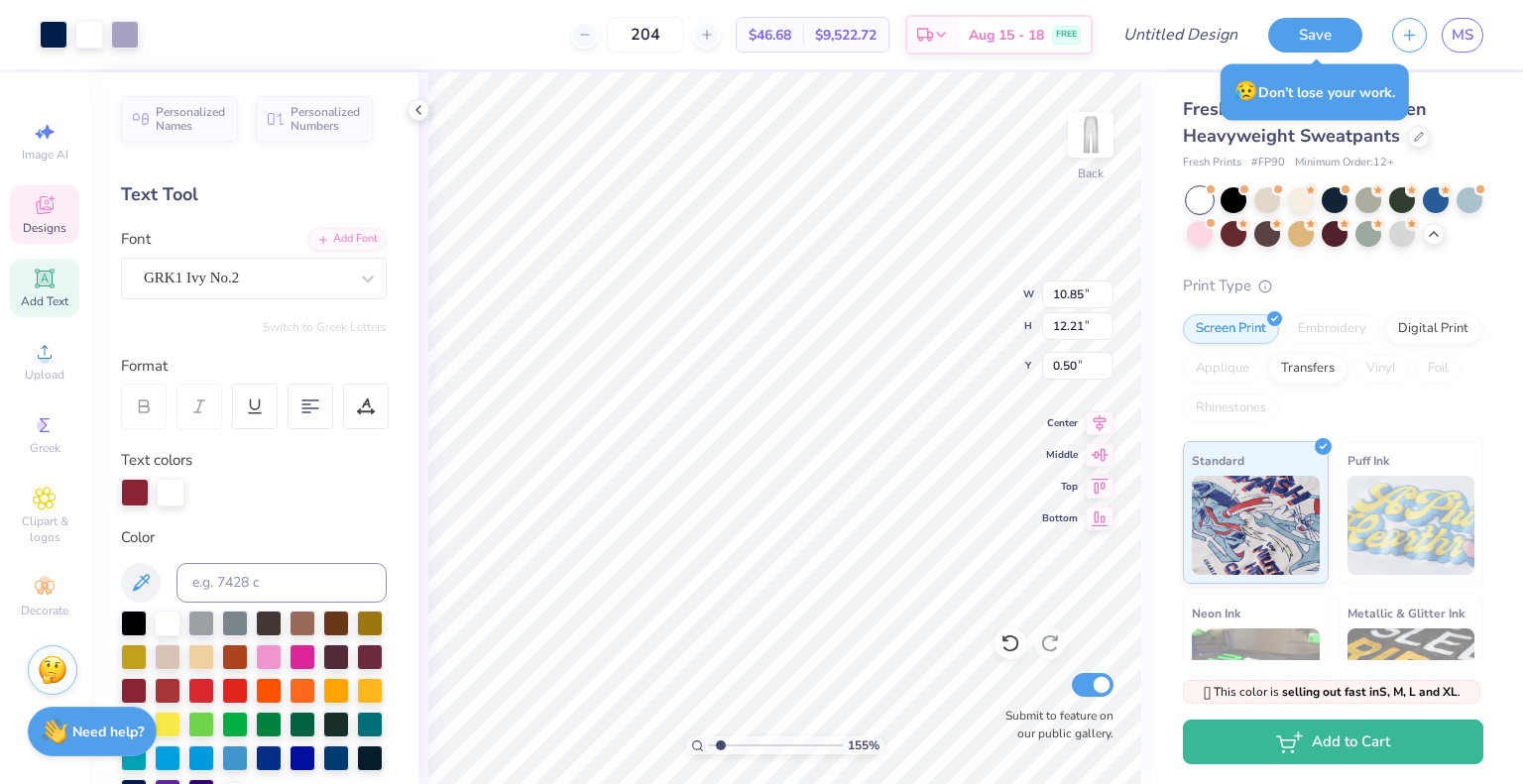 click on "Designs" at bounding box center (45, 228) 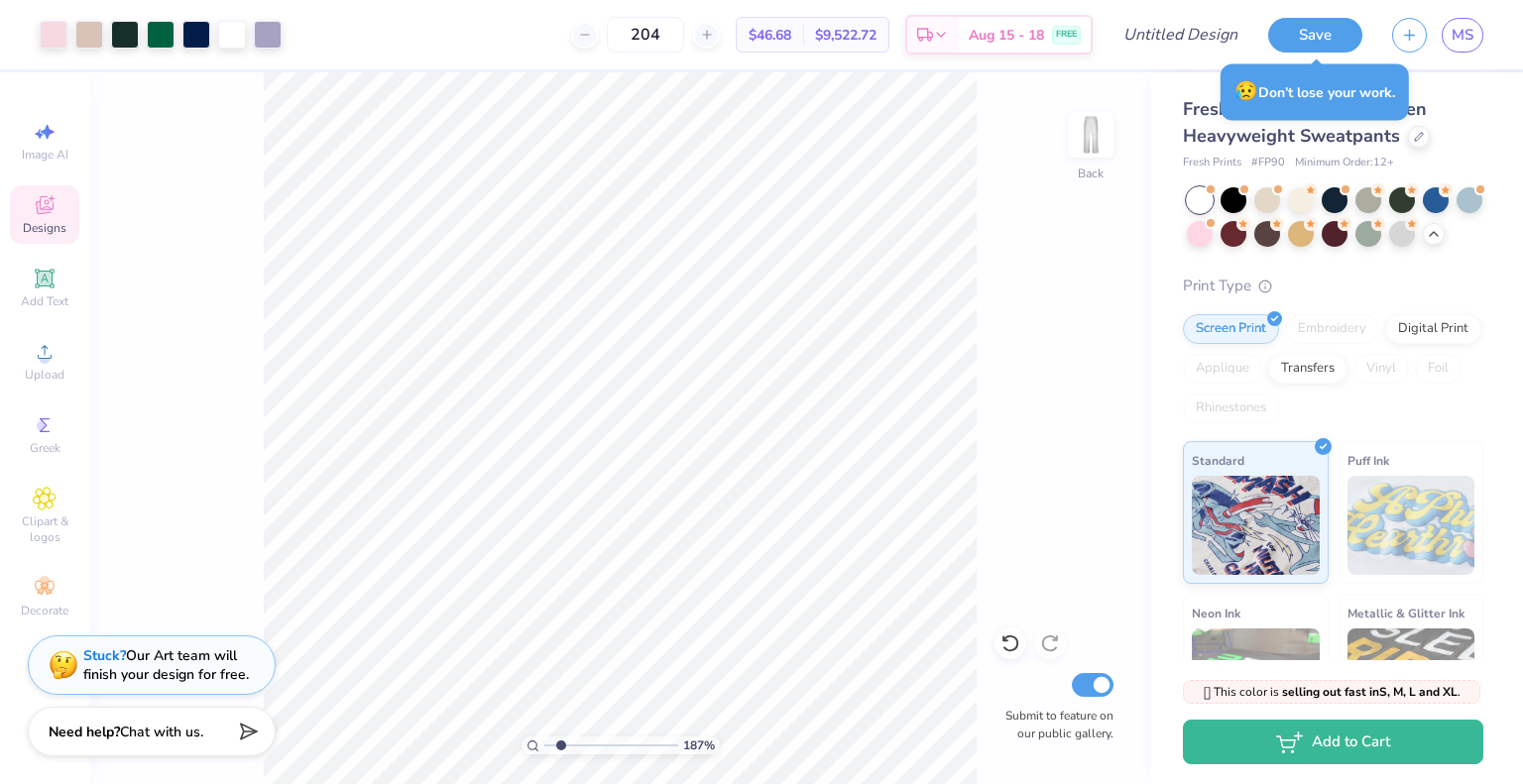 click 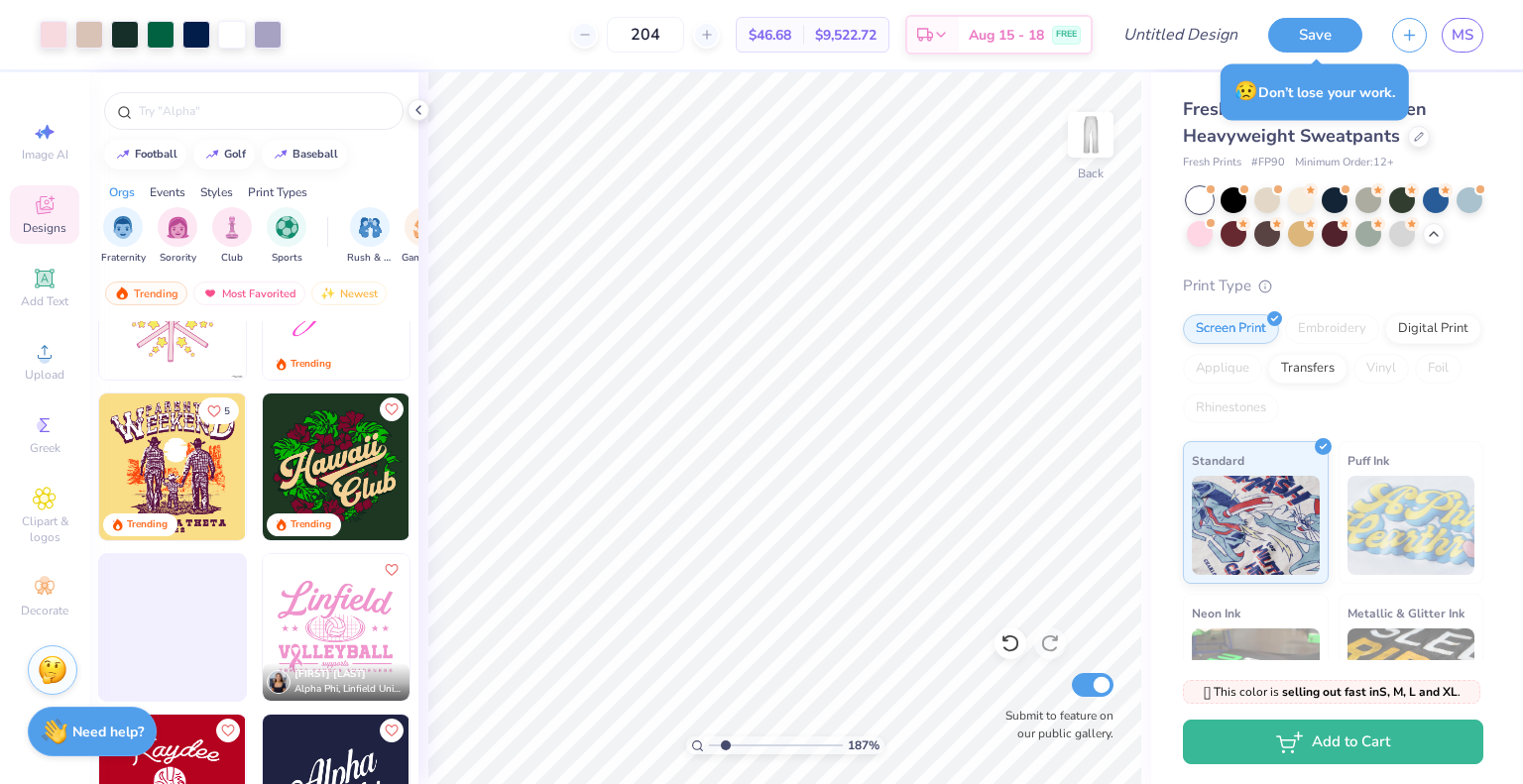 scroll, scrollTop: 10379, scrollLeft: 0, axis: vertical 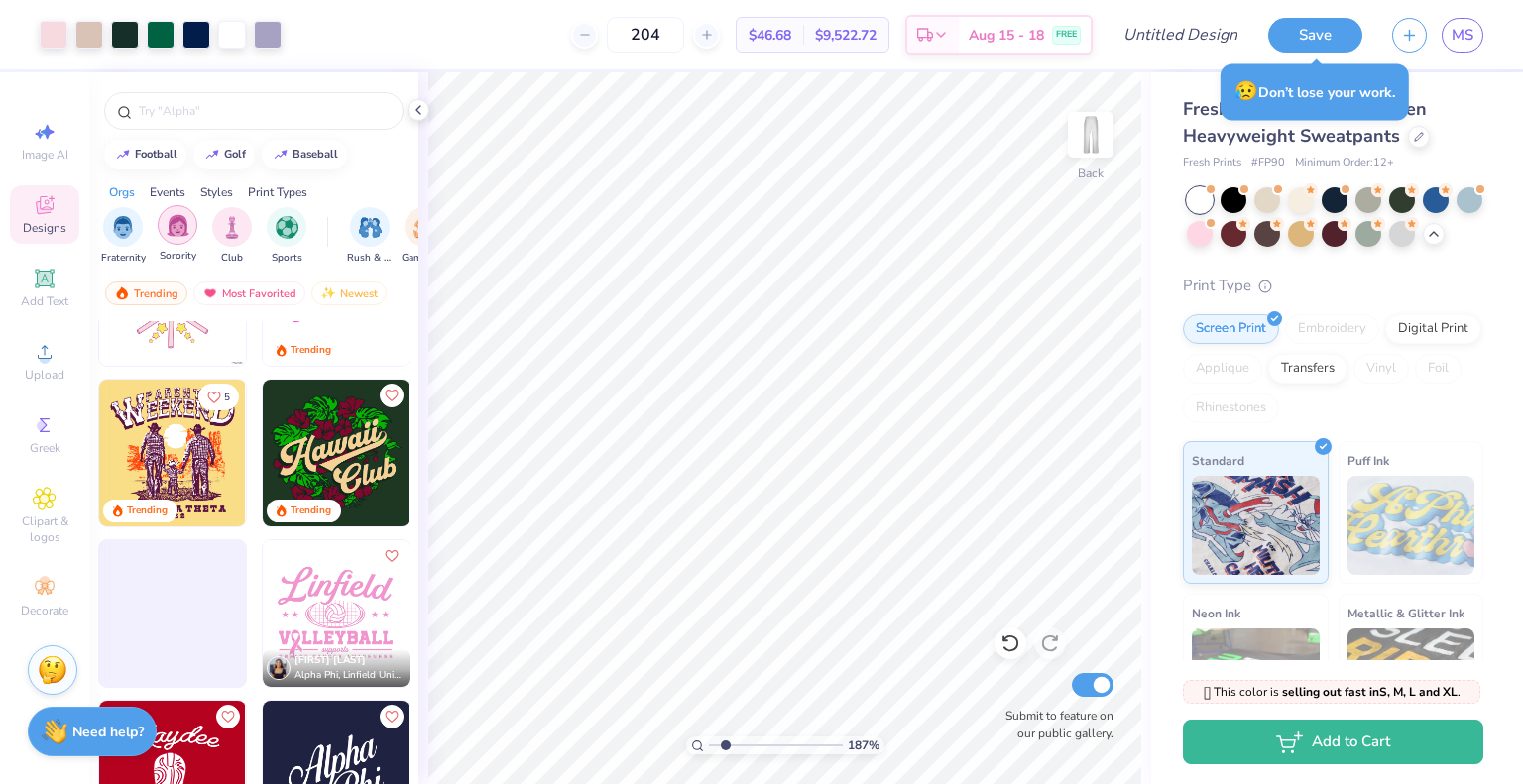 click at bounding box center (177, 225) 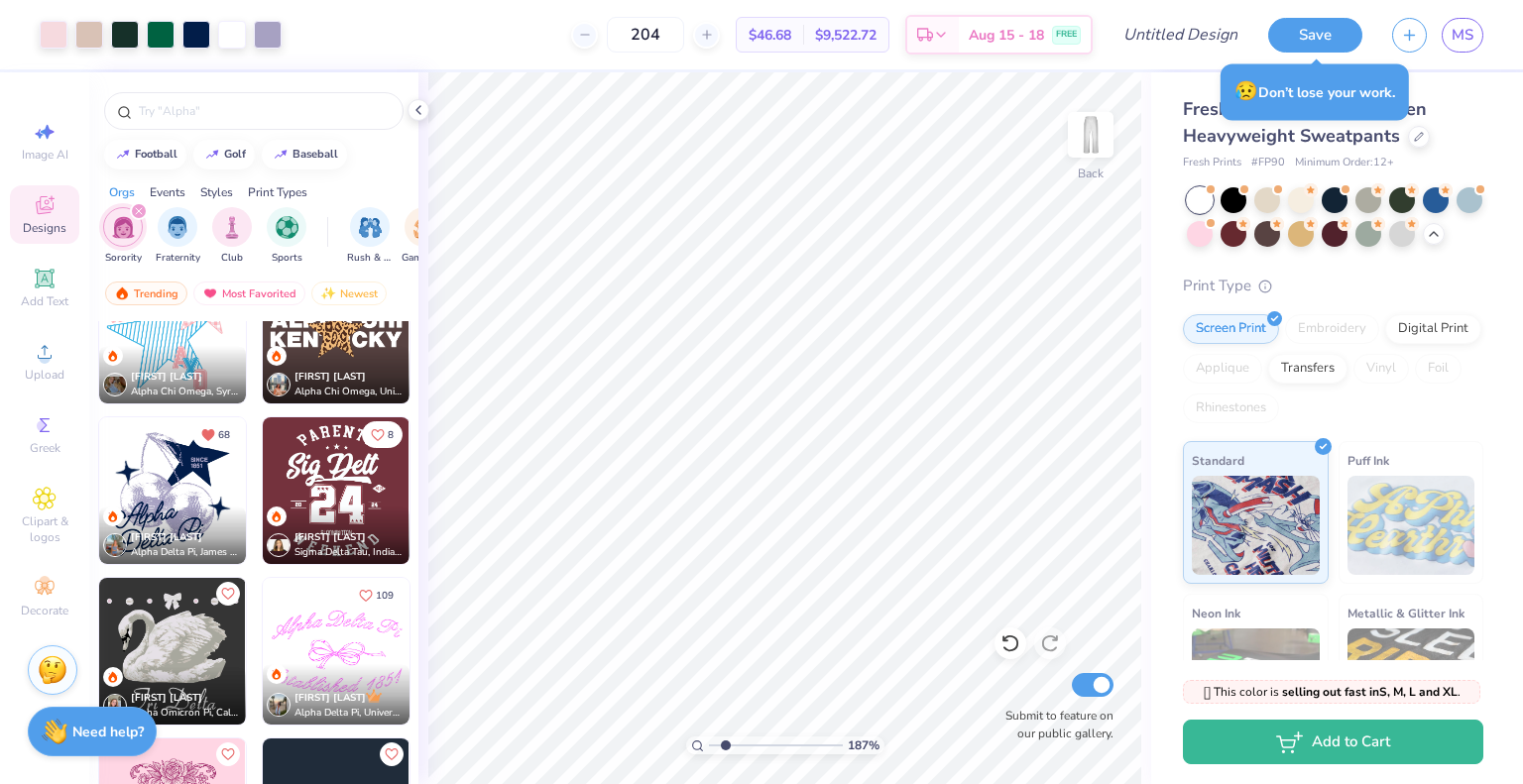 scroll, scrollTop: 2957, scrollLeft: 0, axis: vertical 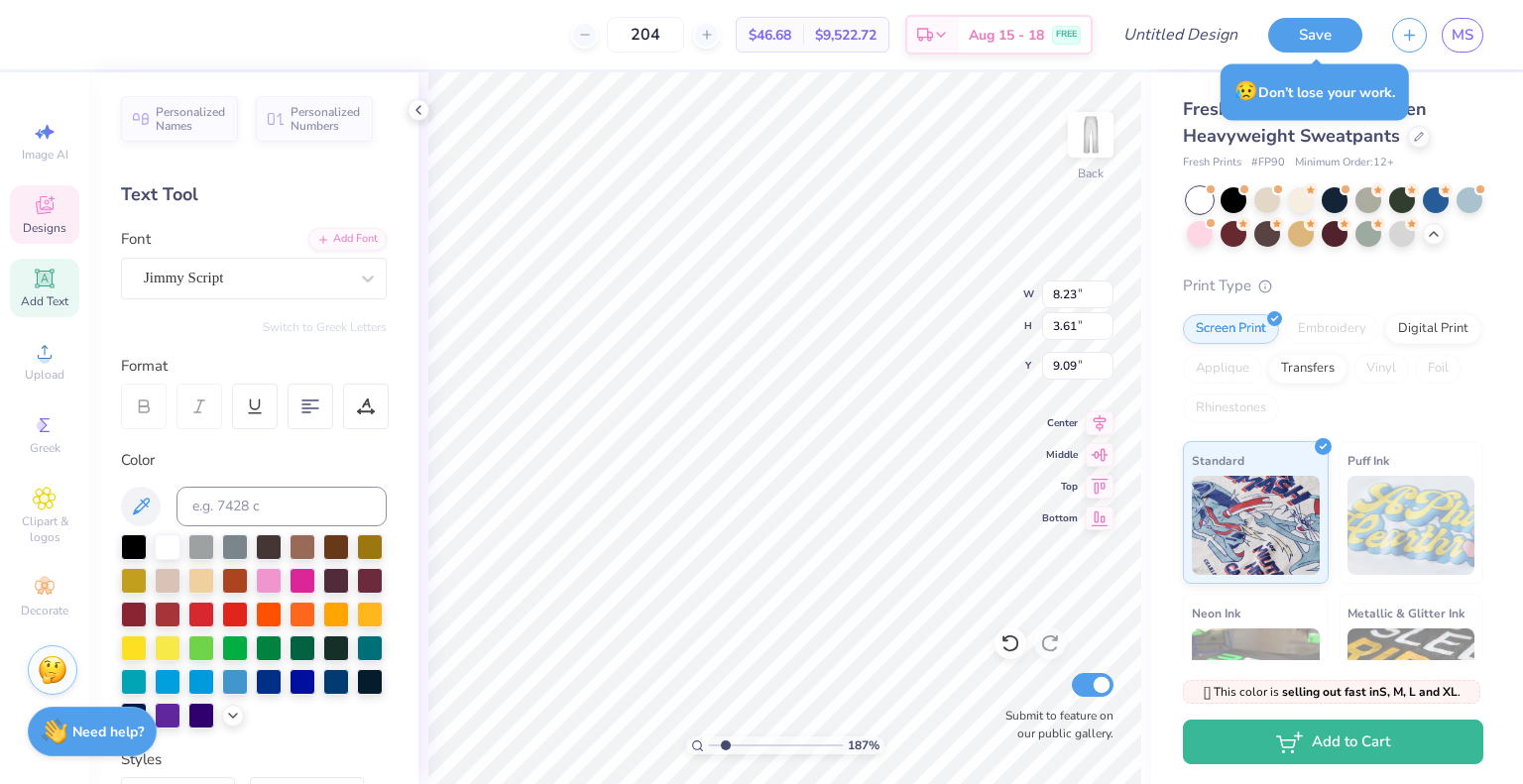 type on "1.86582495434839" 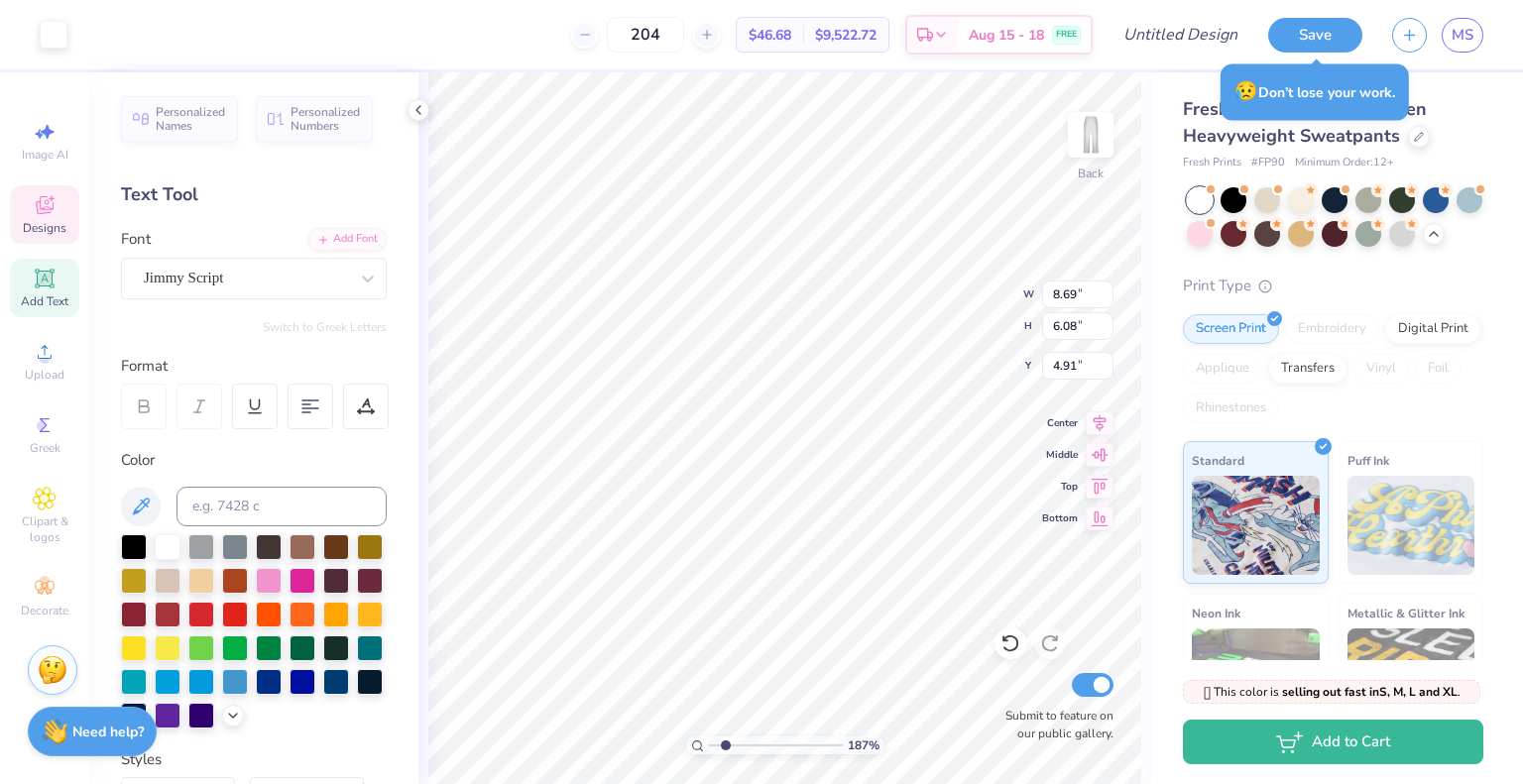 type on "1.86582495434839" 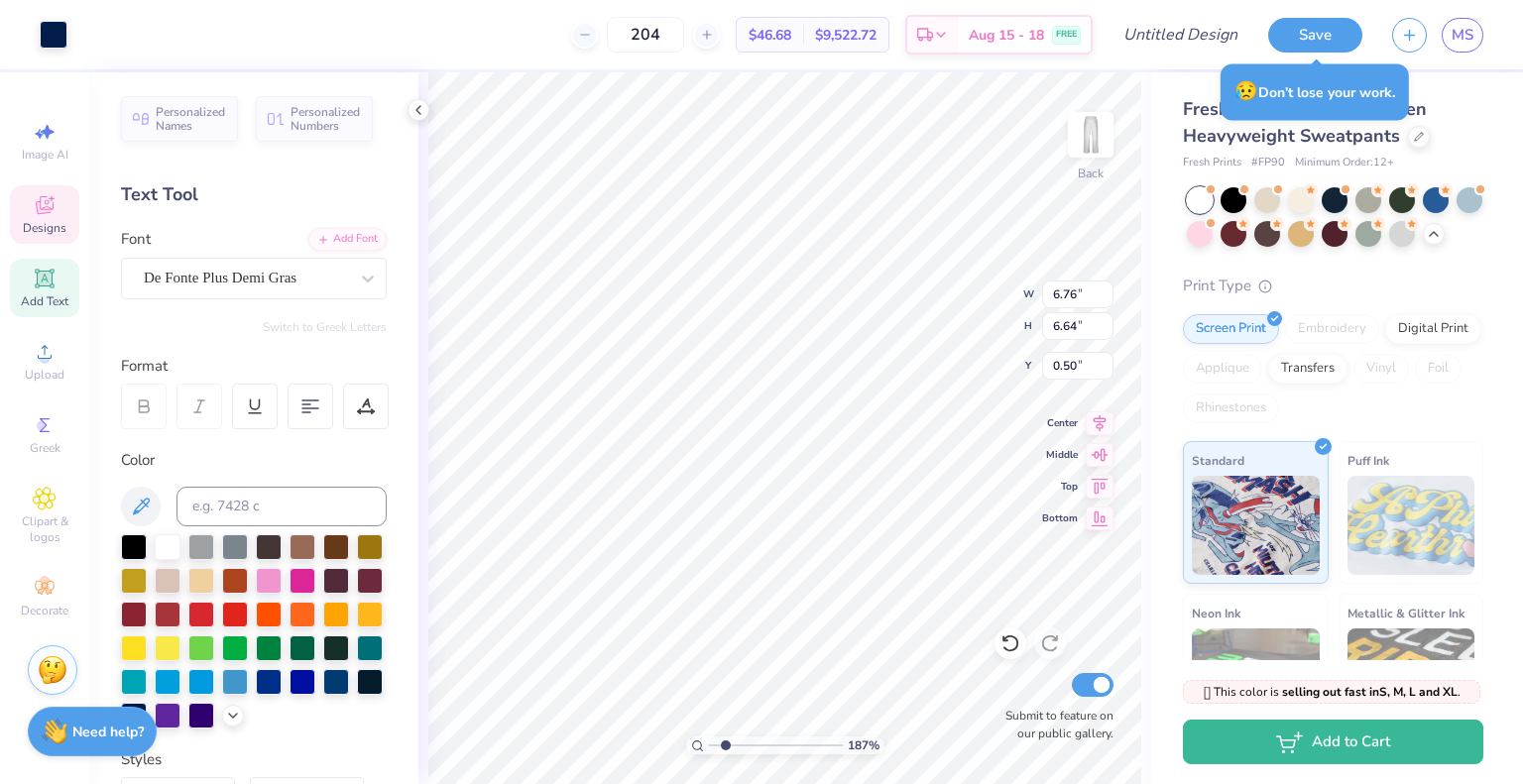 type on "1.86582495434839" 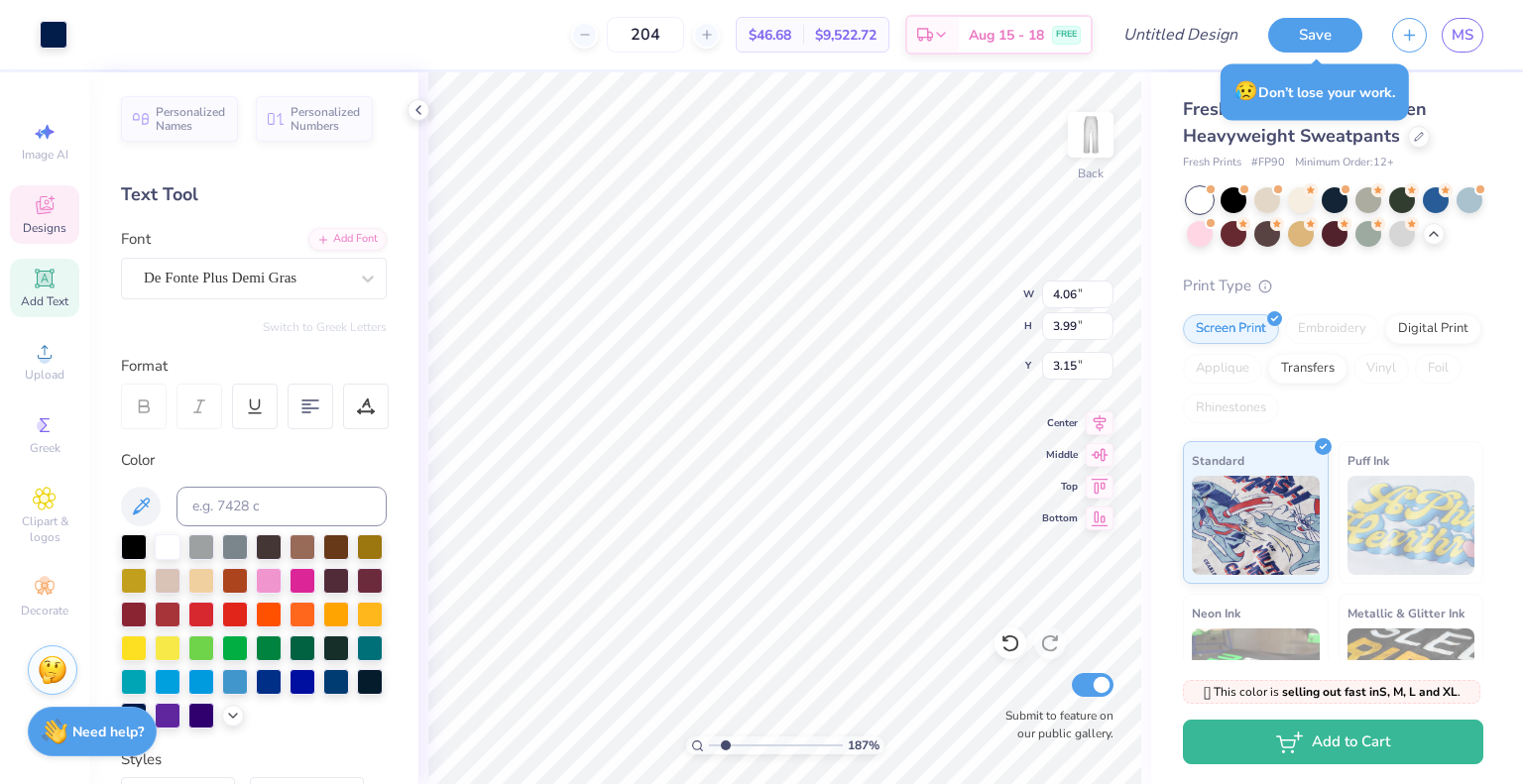 type on "1.86582495434839" 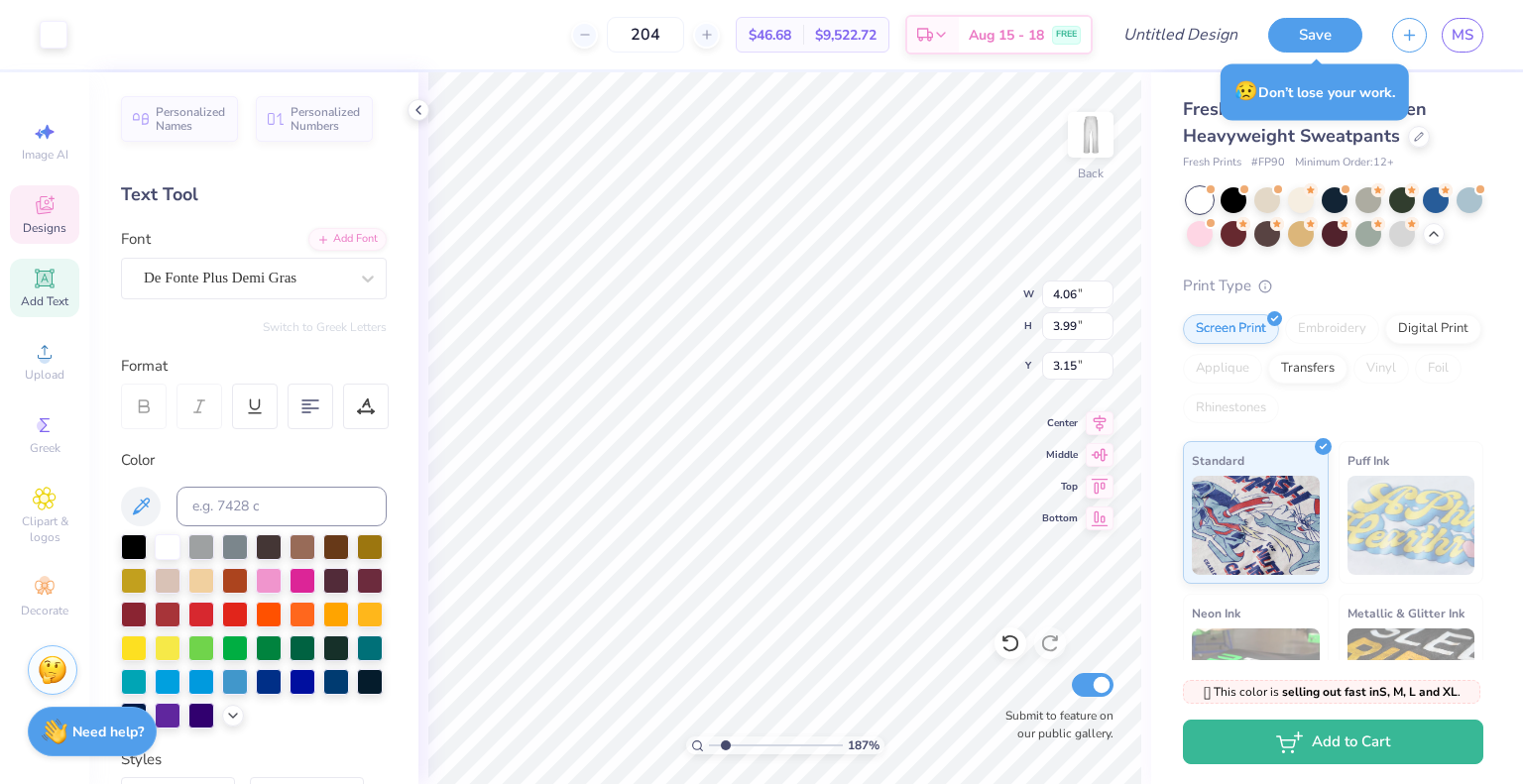 type on "8.69" 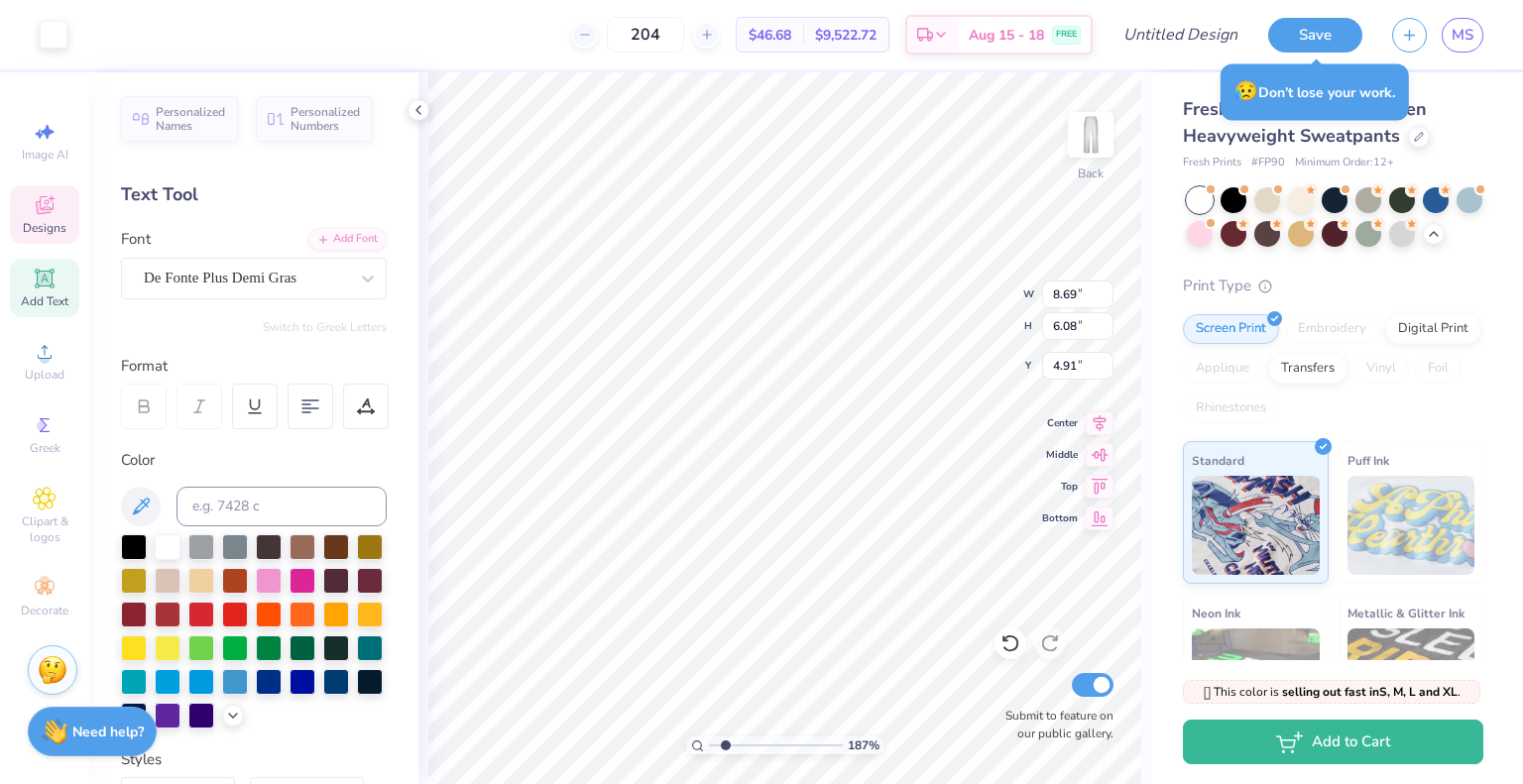 type on "1.86582495434839" 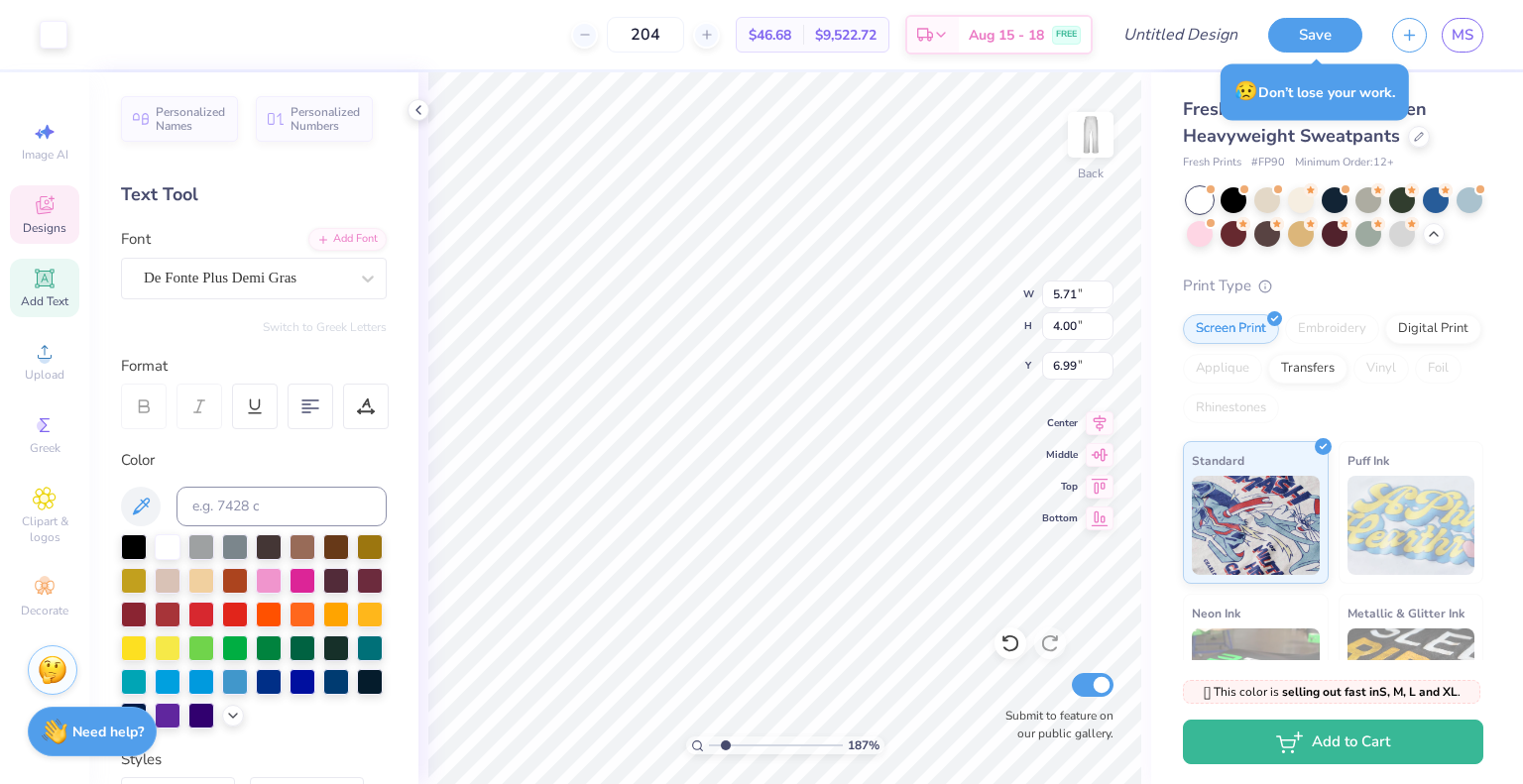 type on "1.86582495434839" 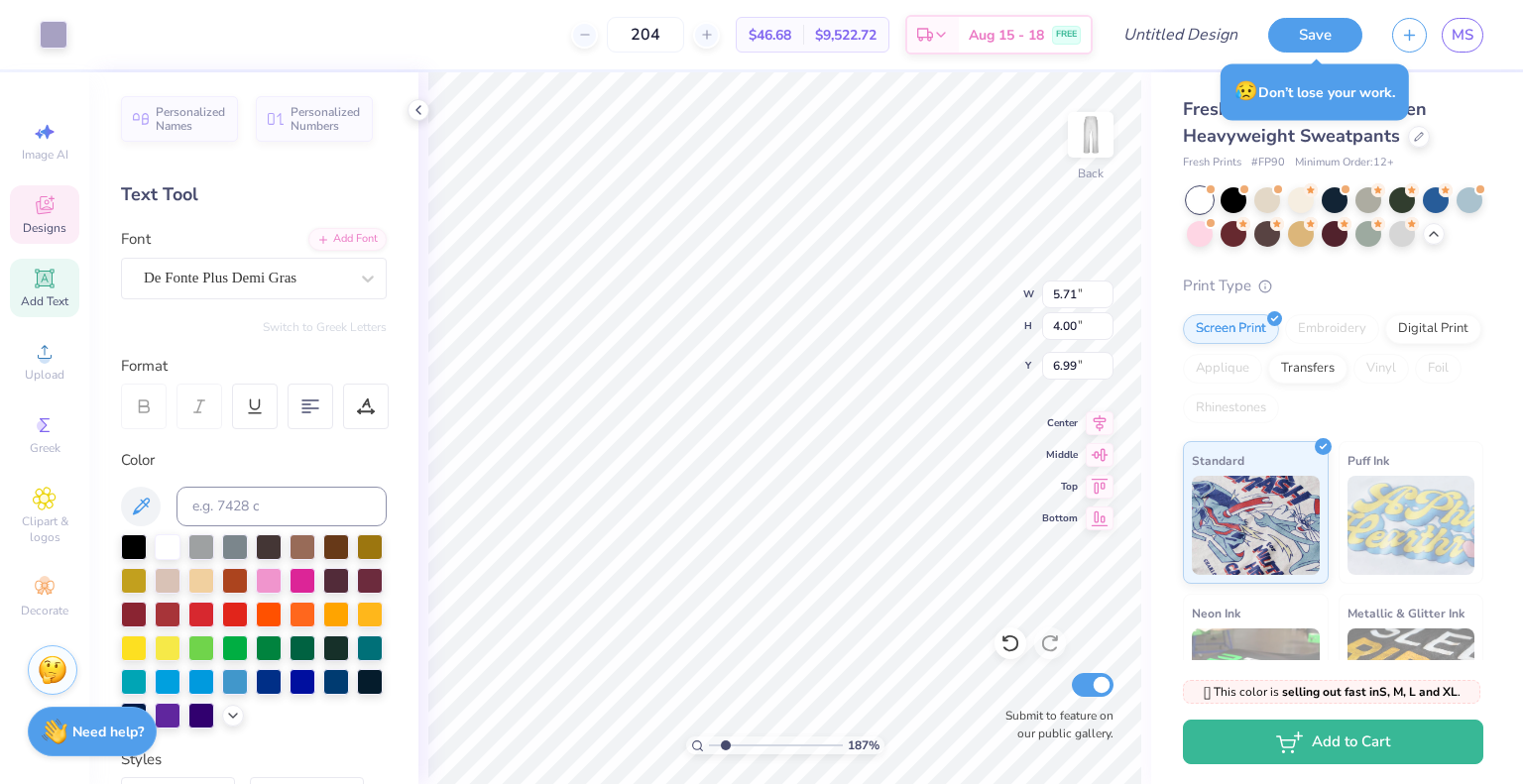 type on "8.71" 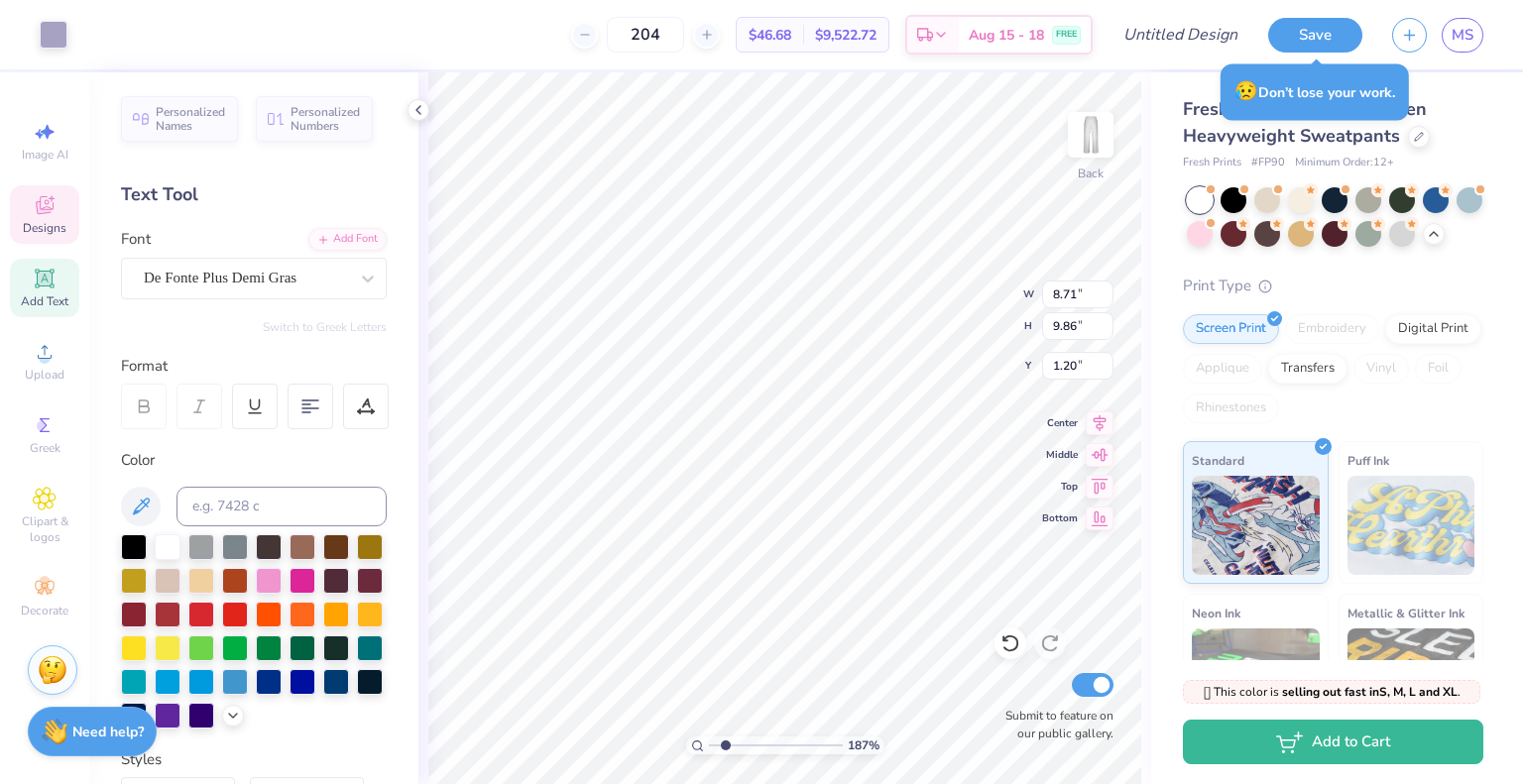 type on "1.86582495434839" 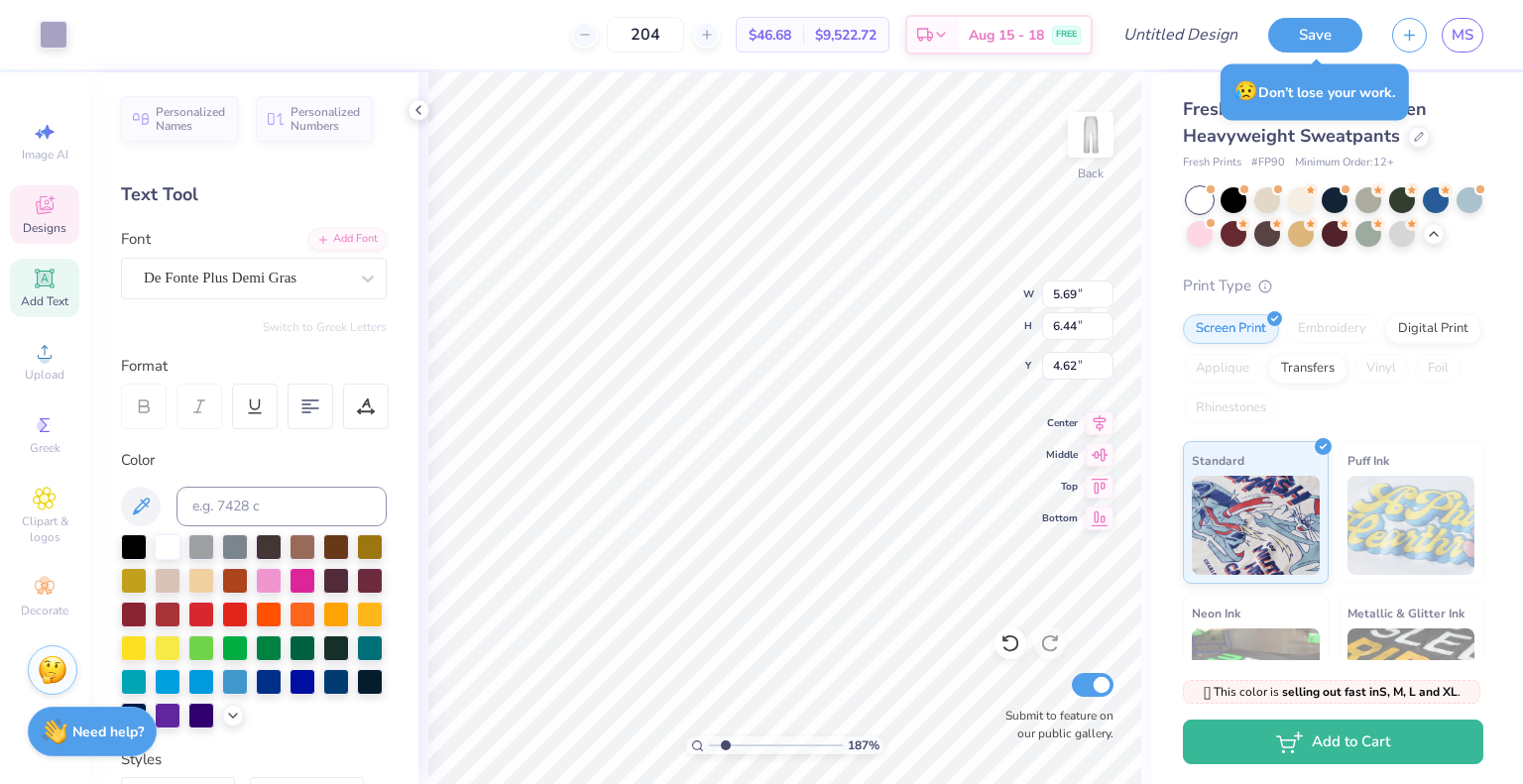 type on "1.86582495434839" 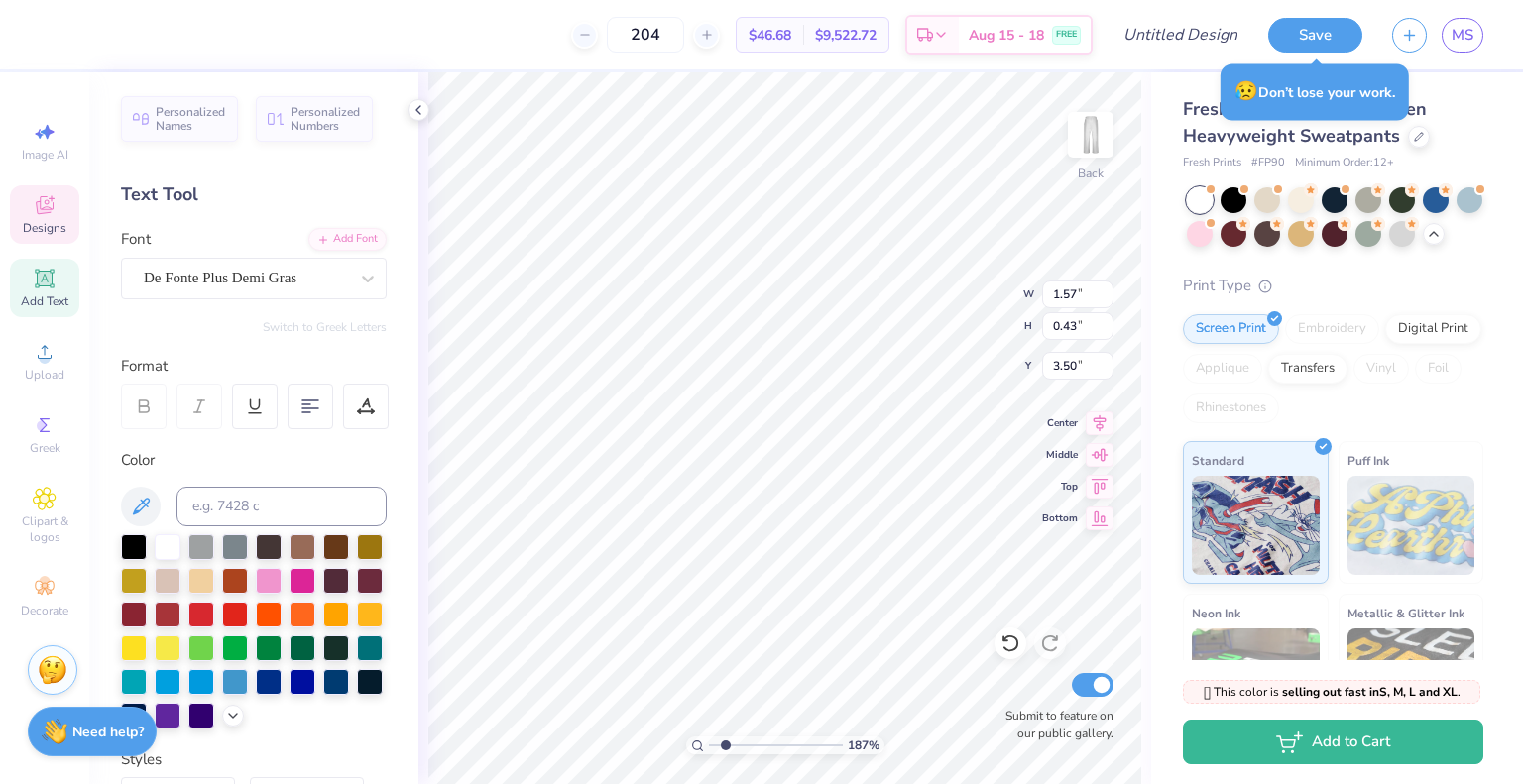 type on "1.86582495434839" 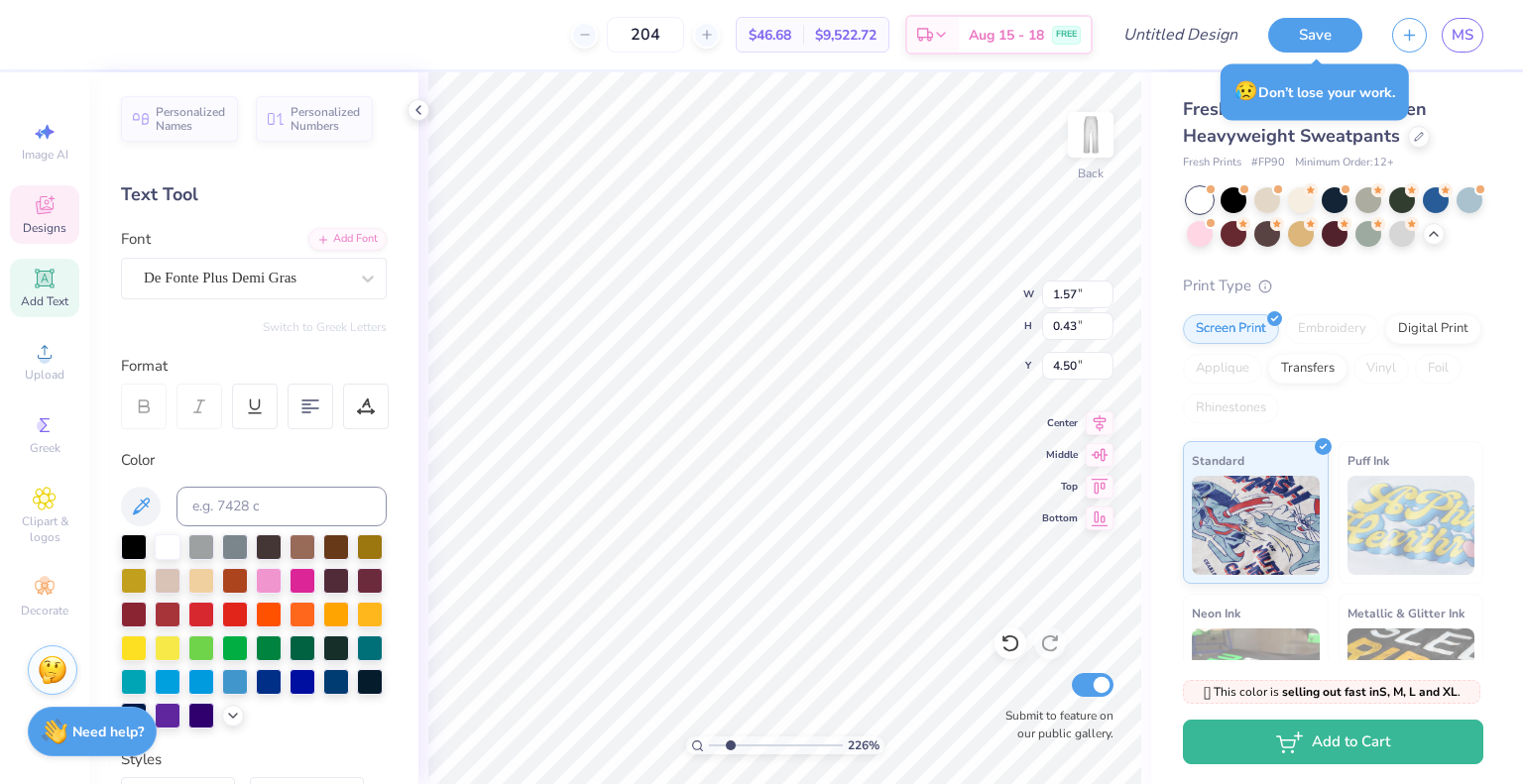 type on "2.25636871202285" 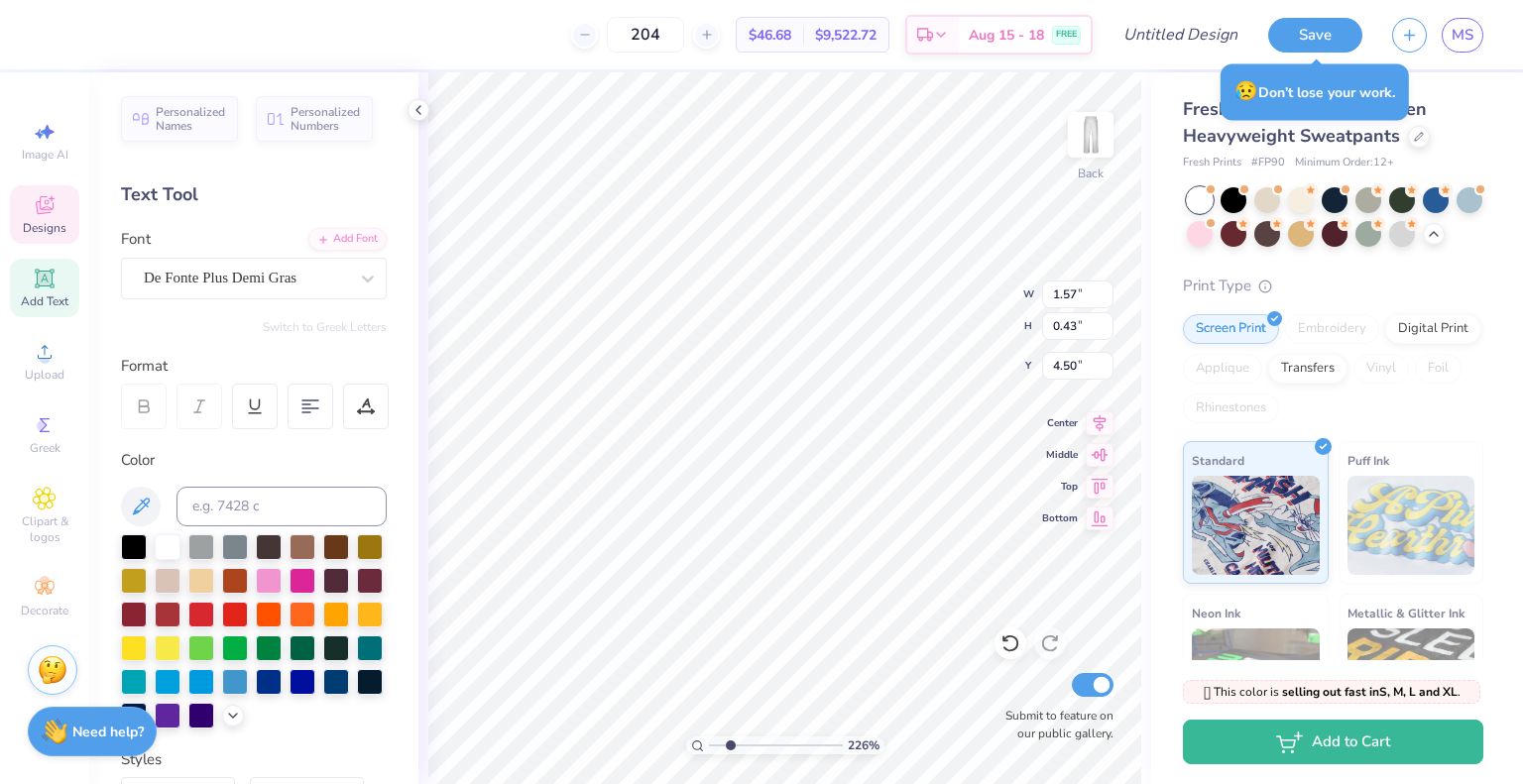 type on "1.03" 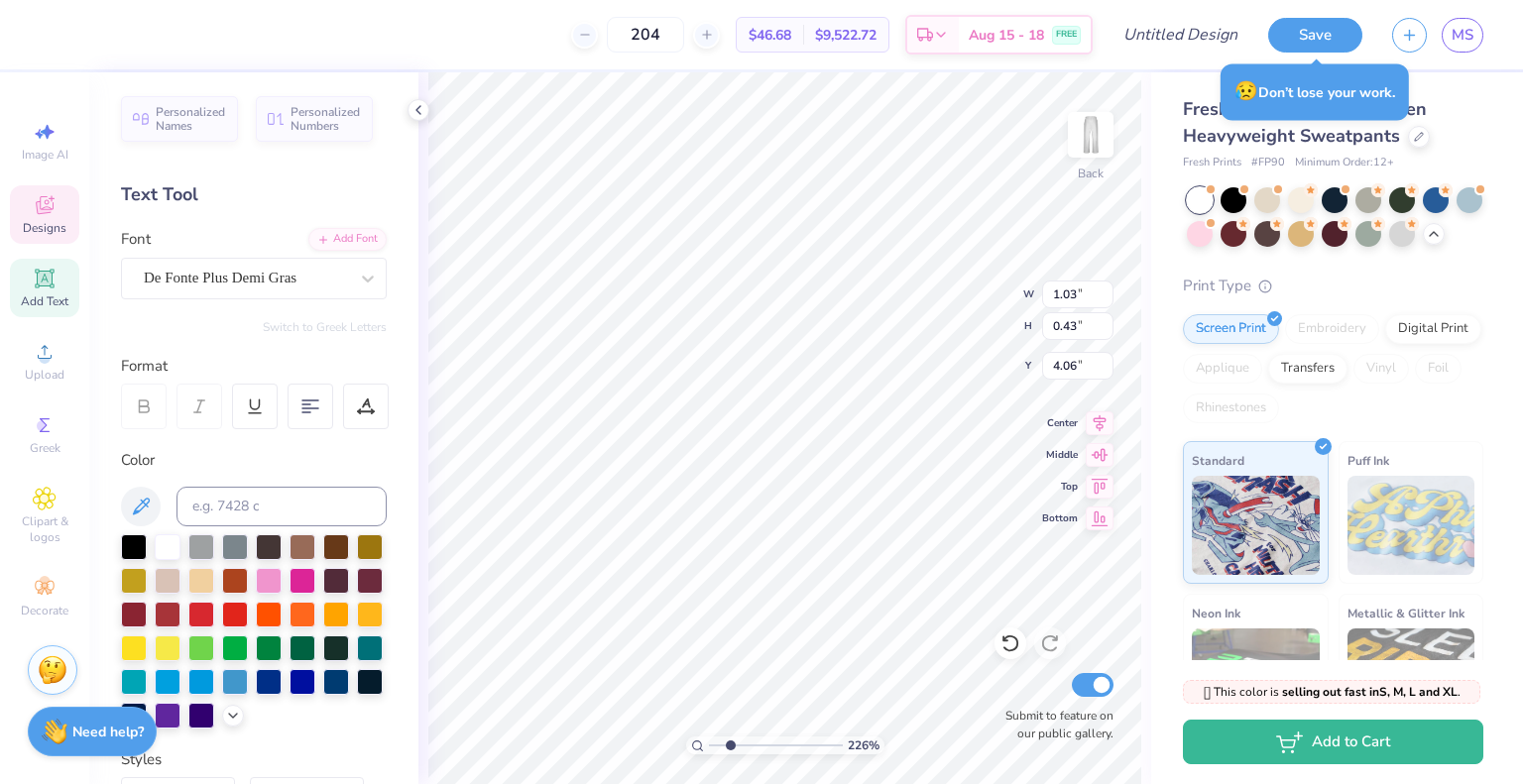 type on "2.25636871202285" 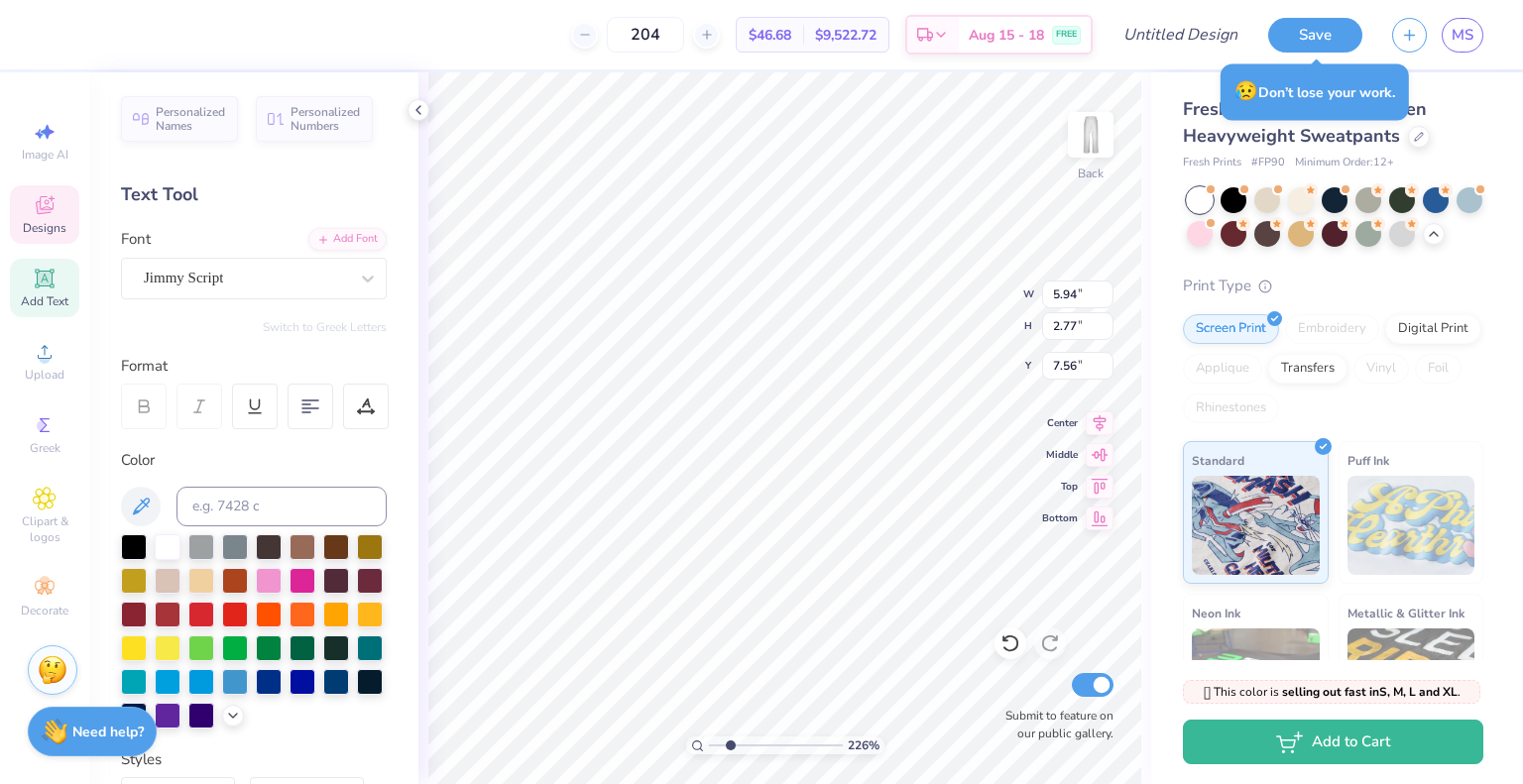 type on "2.25636871202285" 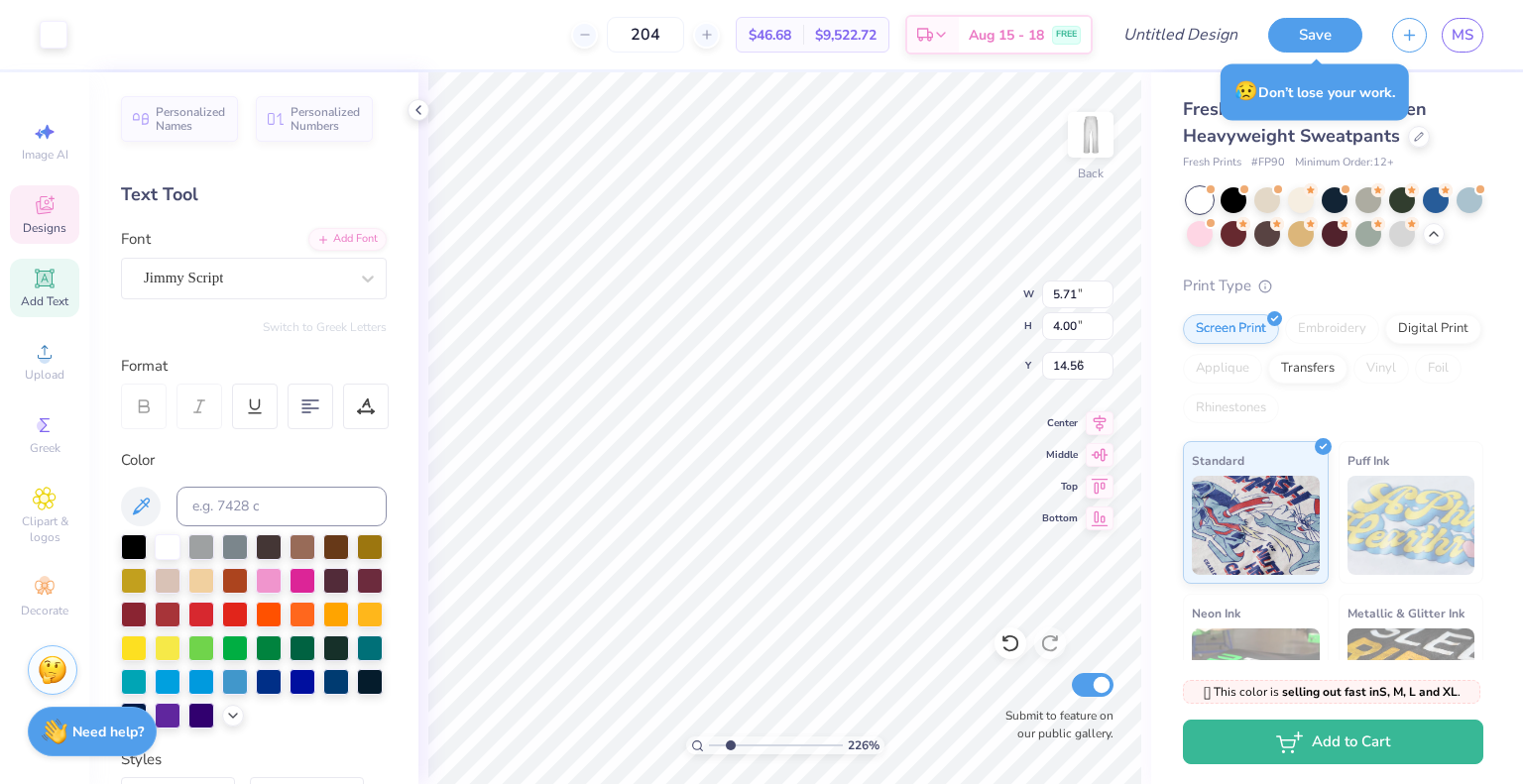 type on "2.25636871202285" 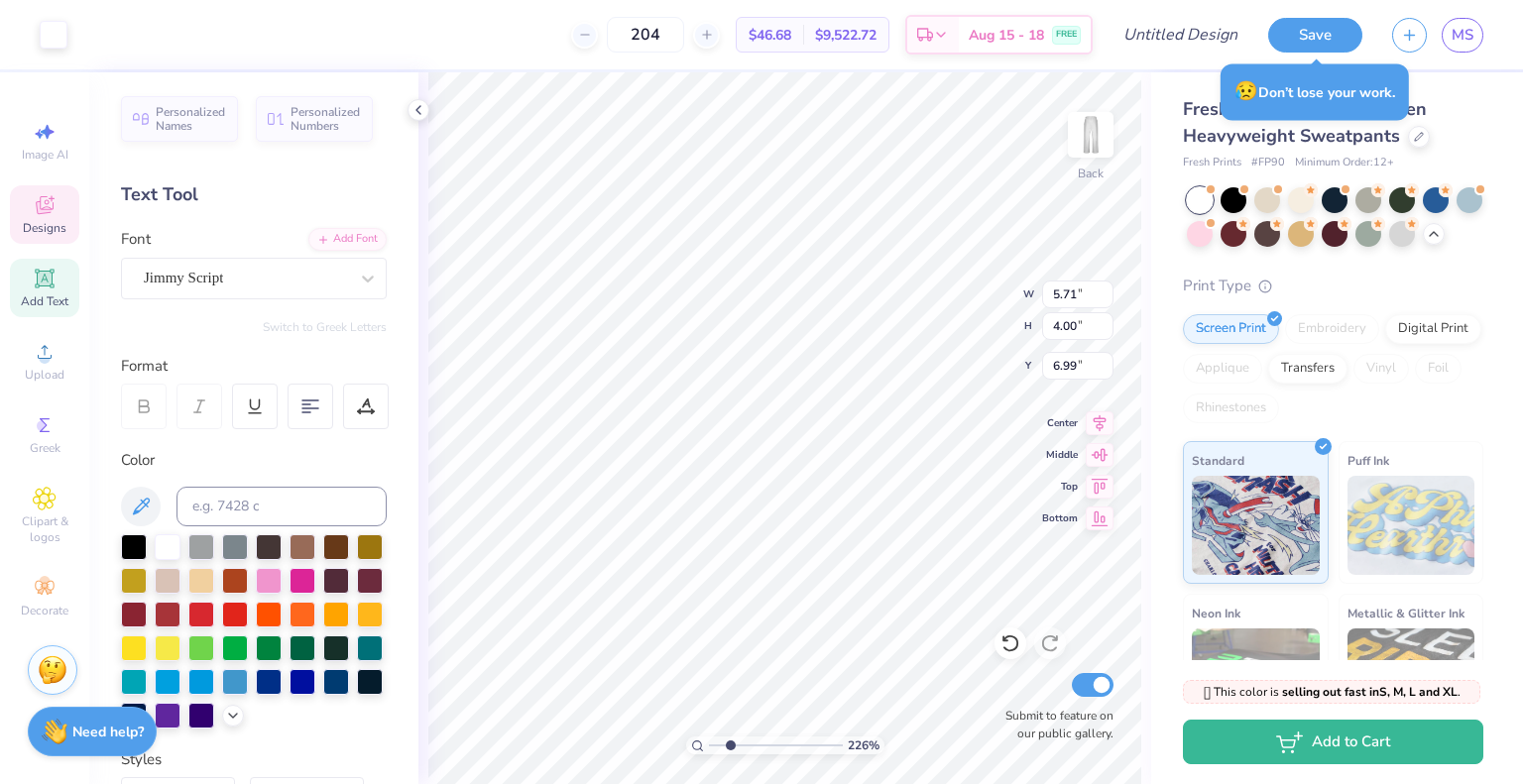 type on "2.25636871202285" 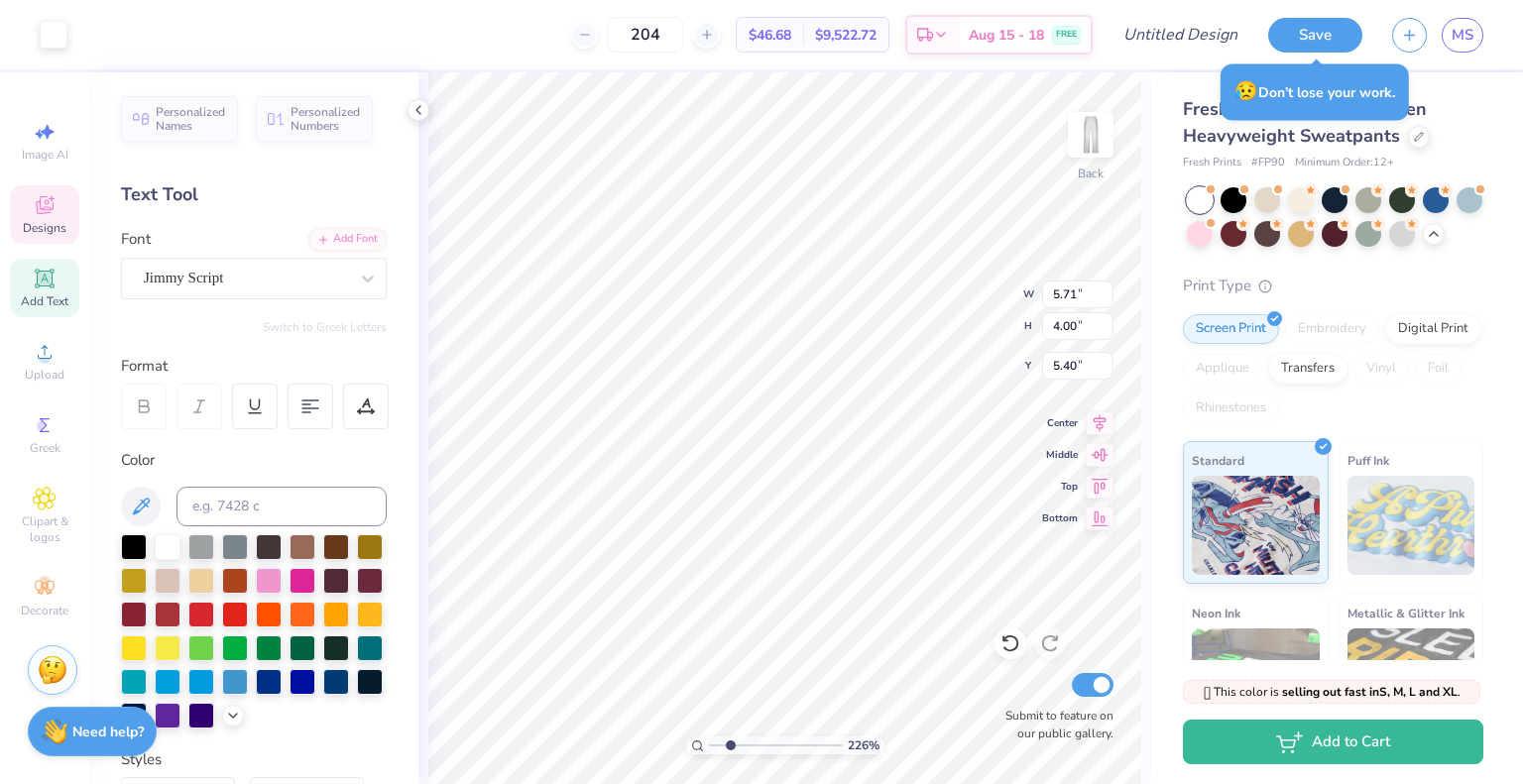 type on "2.25636871202285" 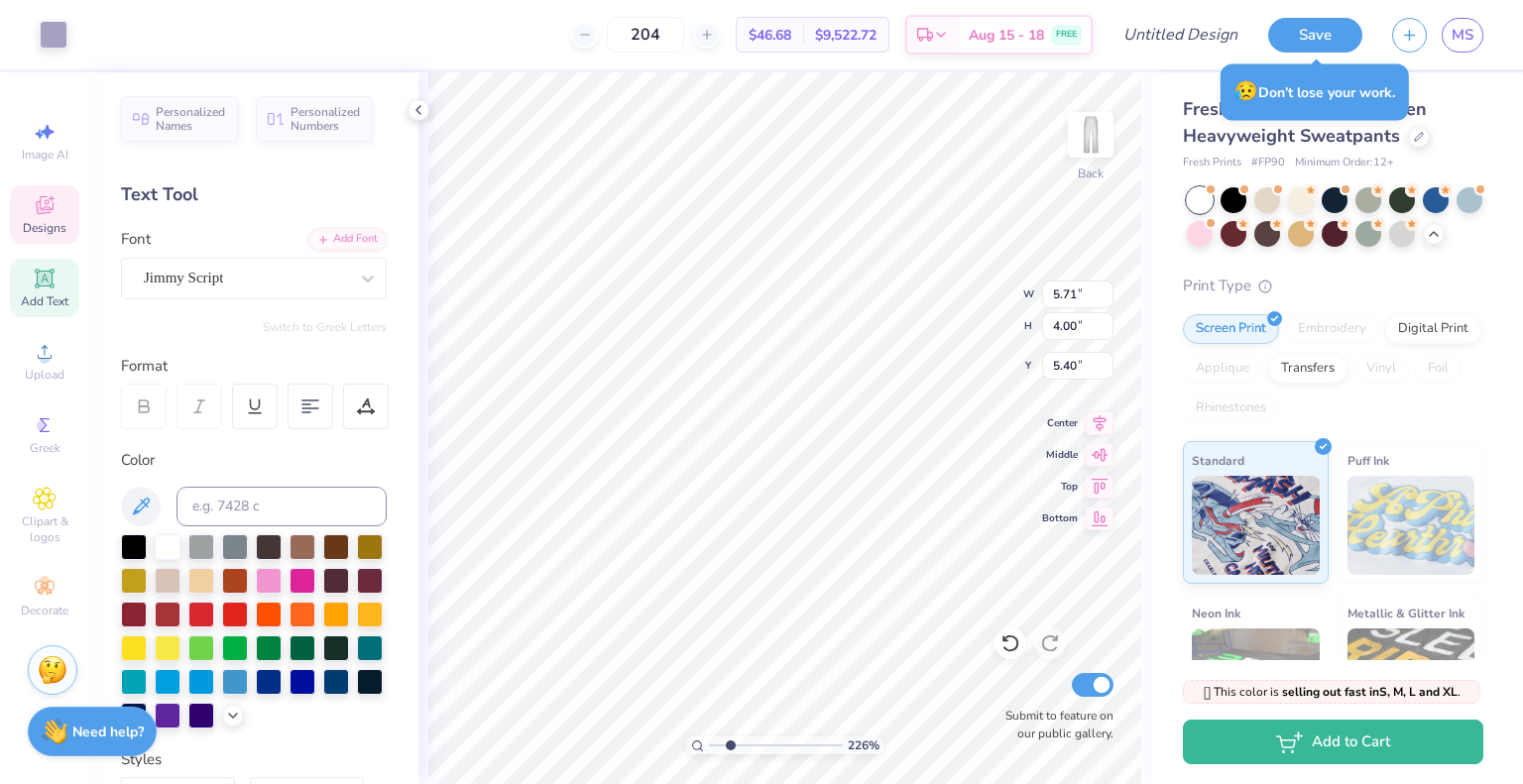 type on "5.69" 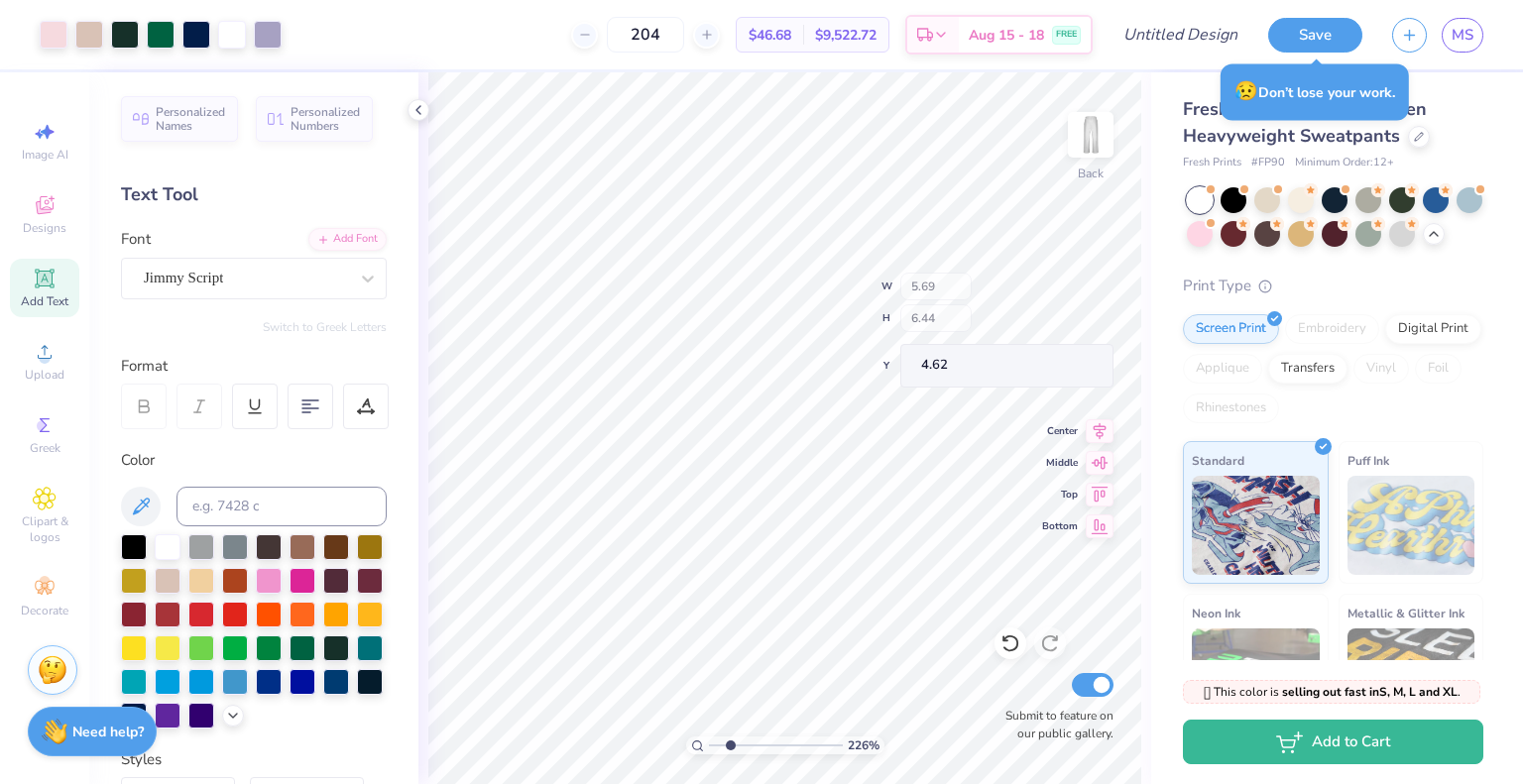 type on "2.25636871202285" 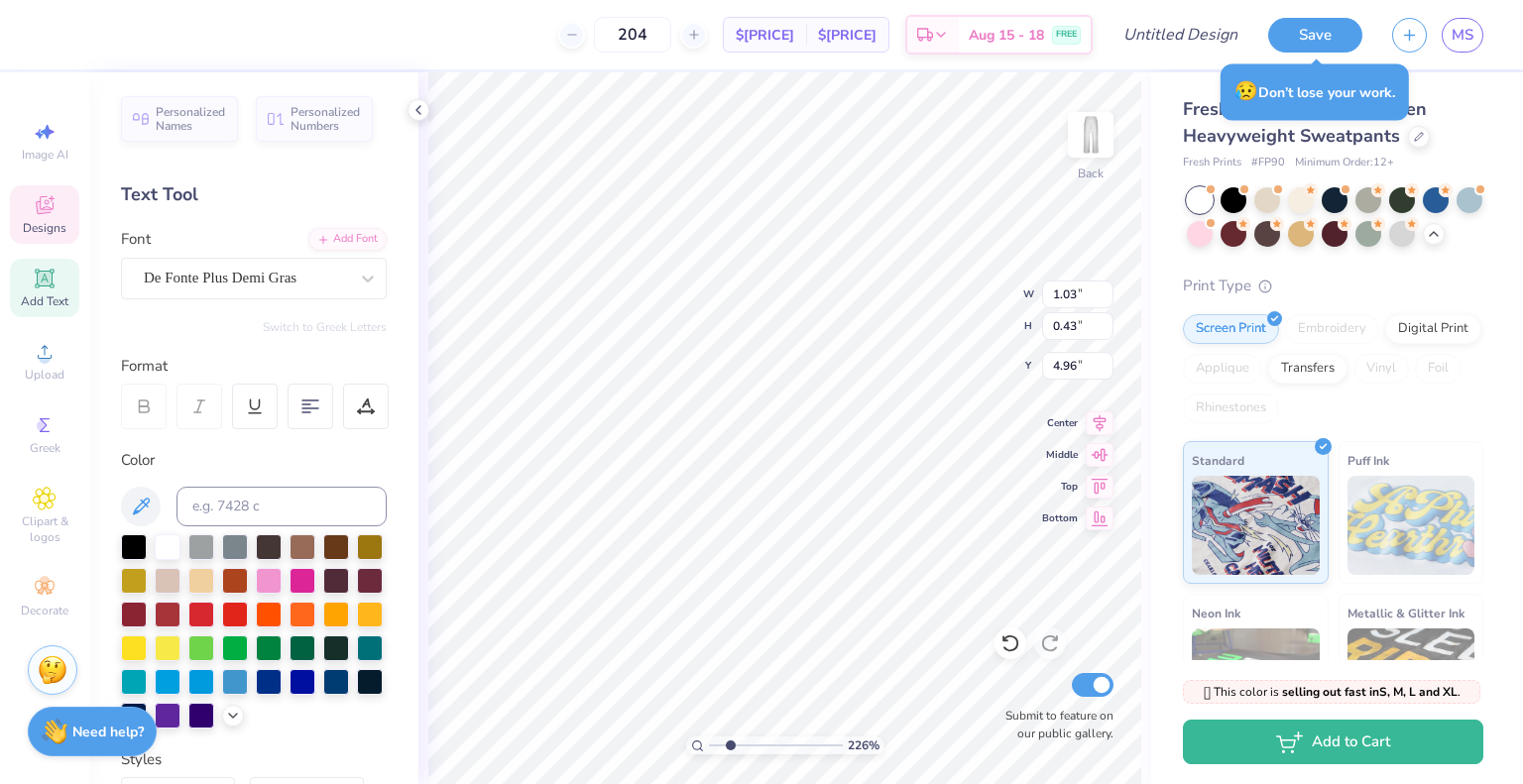 type on "2.25636871202285" 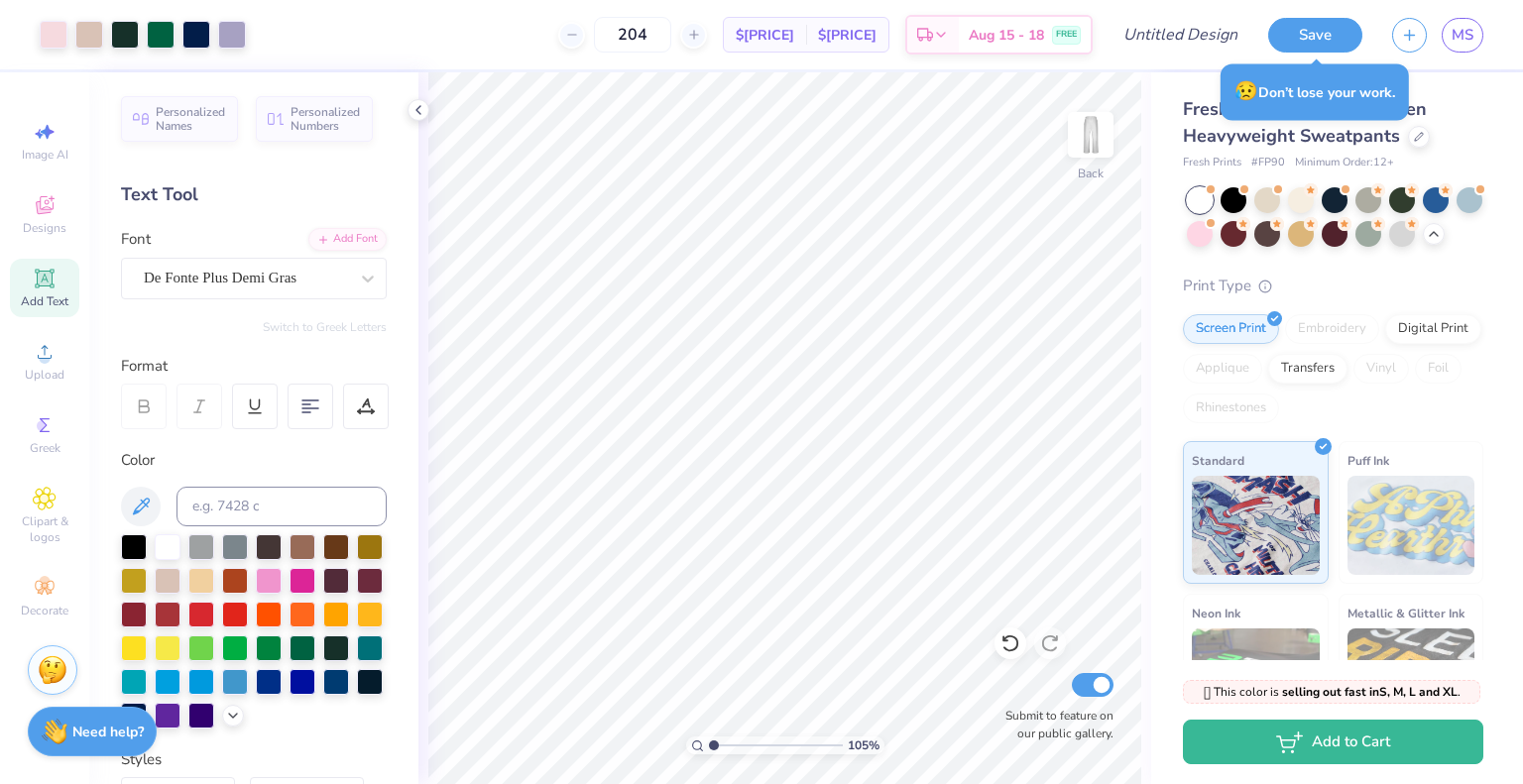 type on "1.00544692175173" 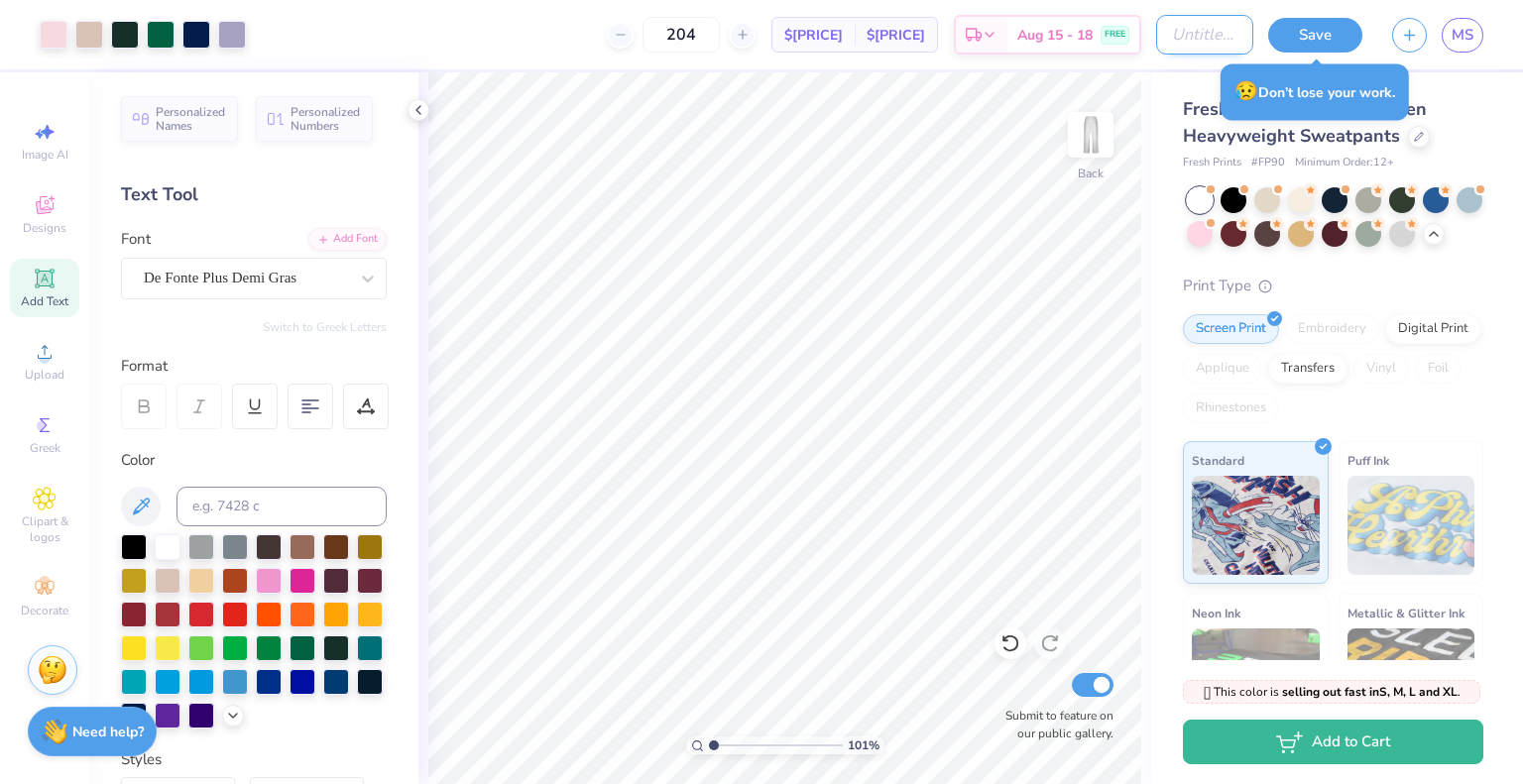 click on "Design Title" at bounding box center [1205, 35] 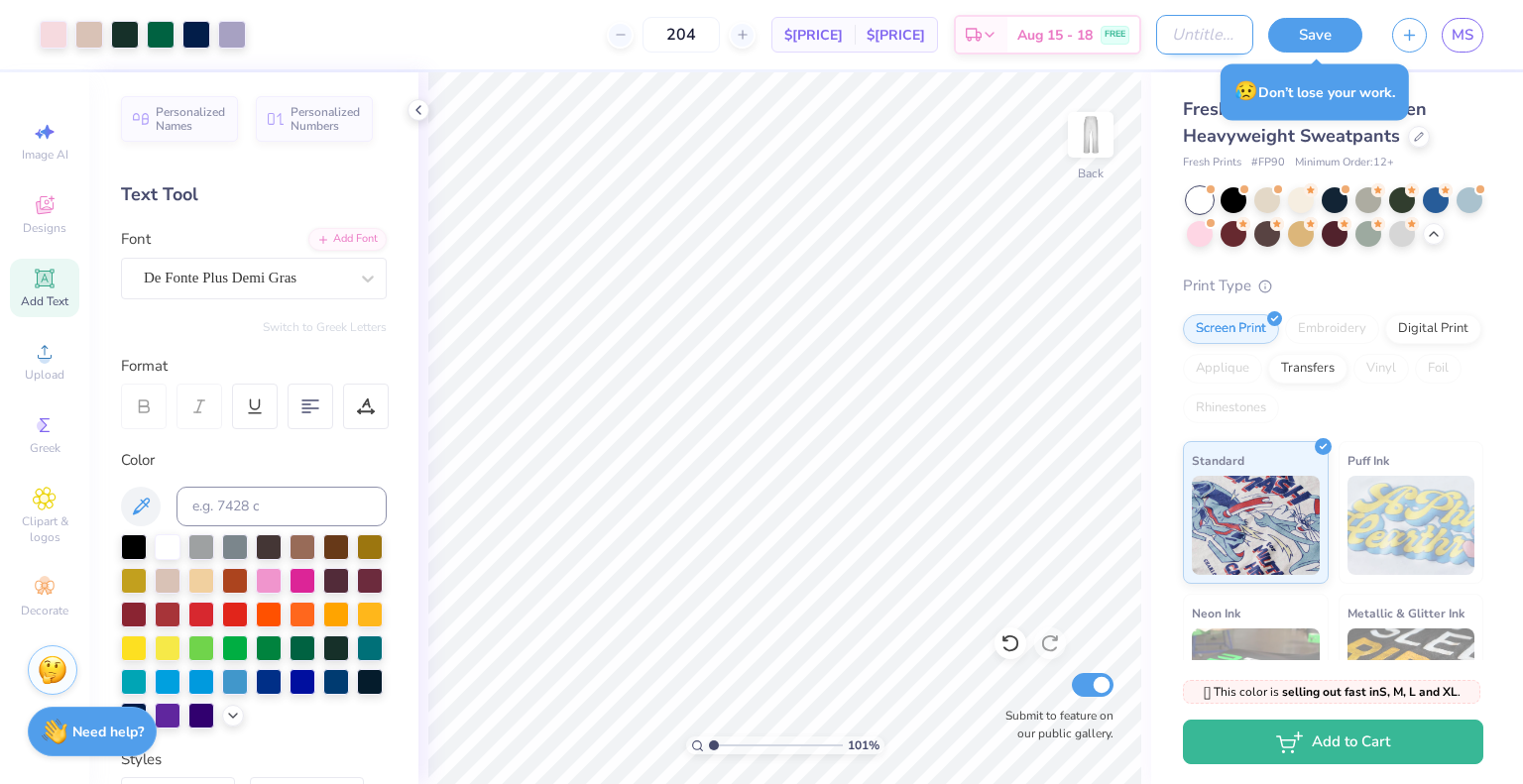 type 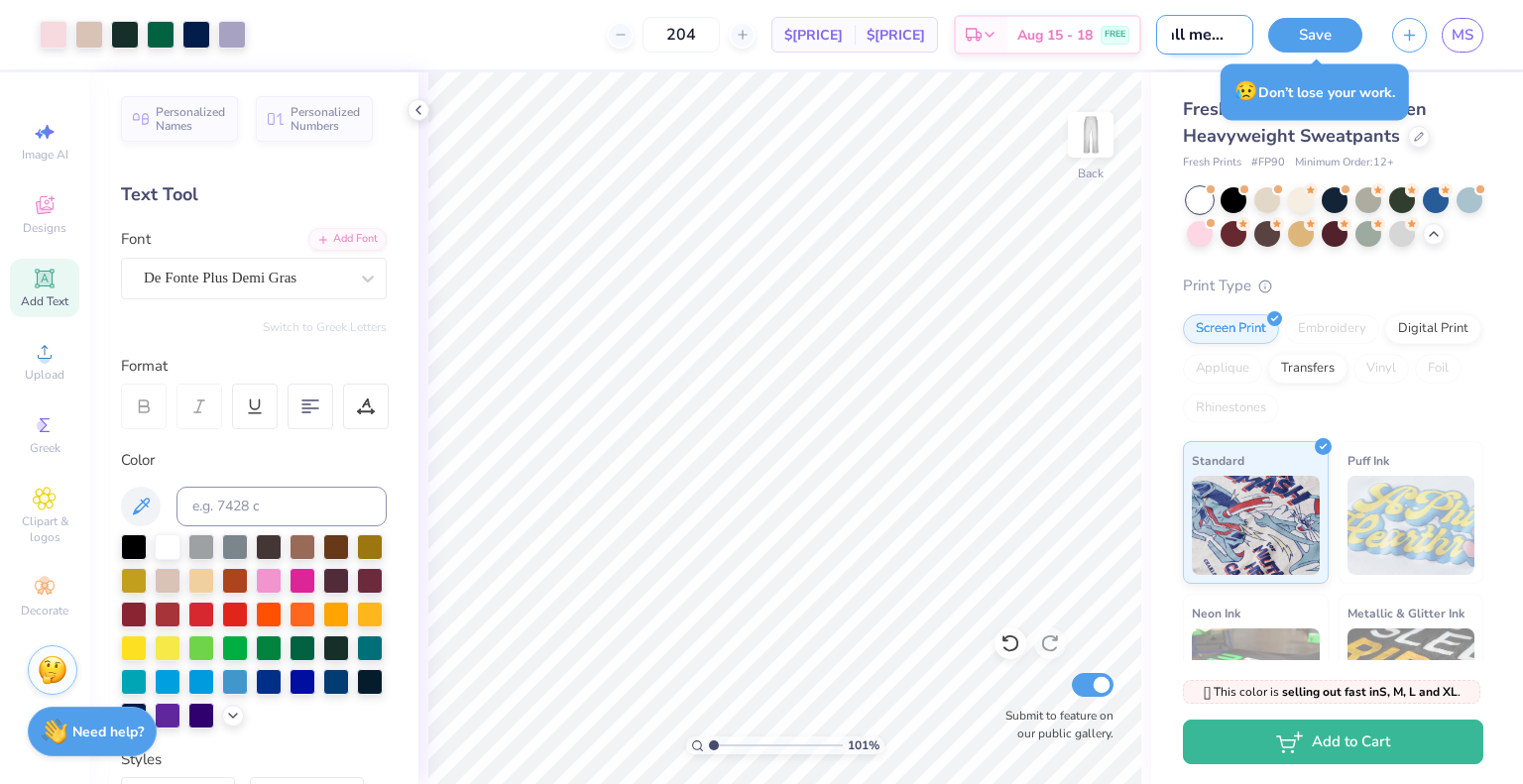 scroll, scrollTop: 0, scrollLeft: 32, axis: horizontal 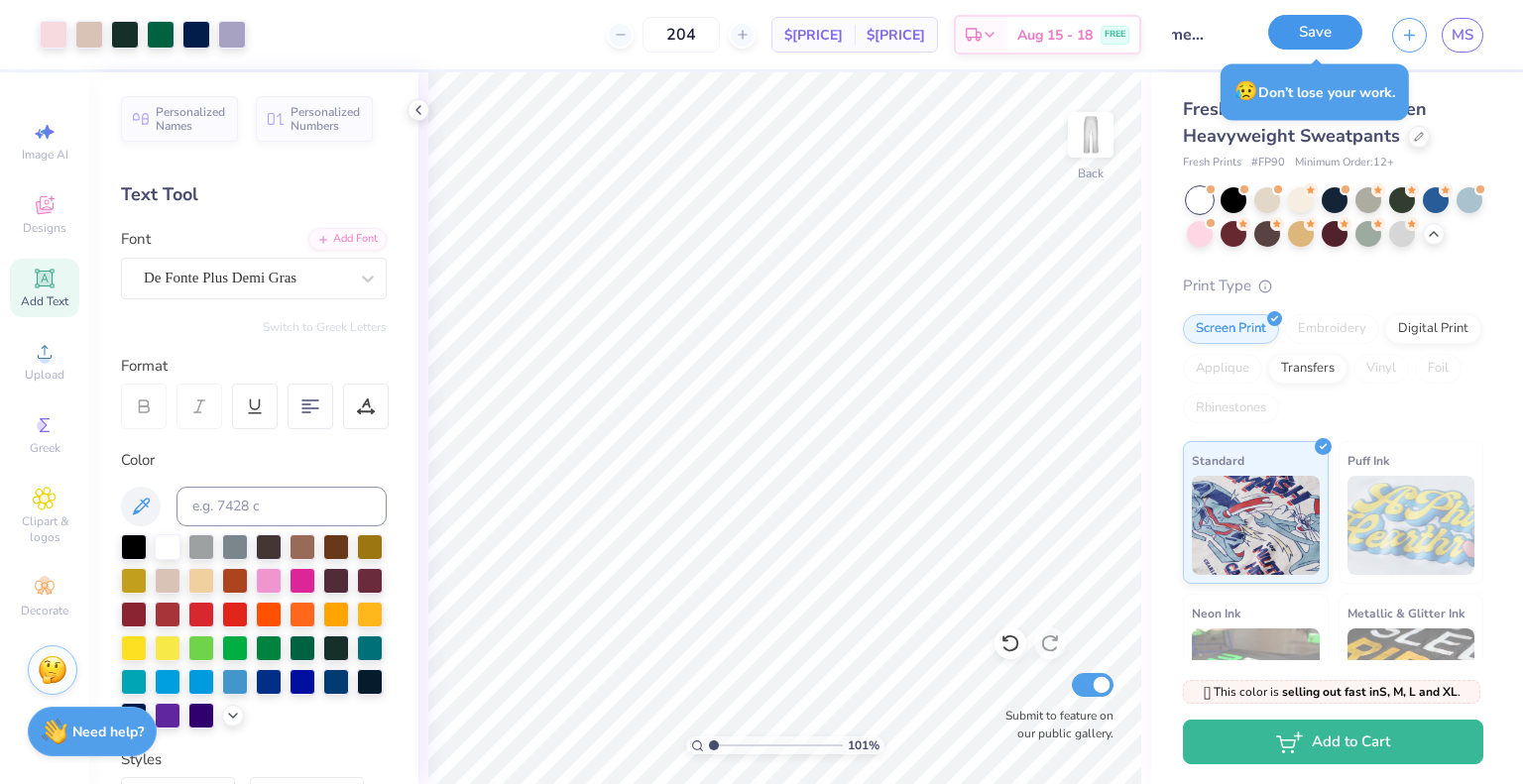 click on "Save" at bounding box center [1315, 32] 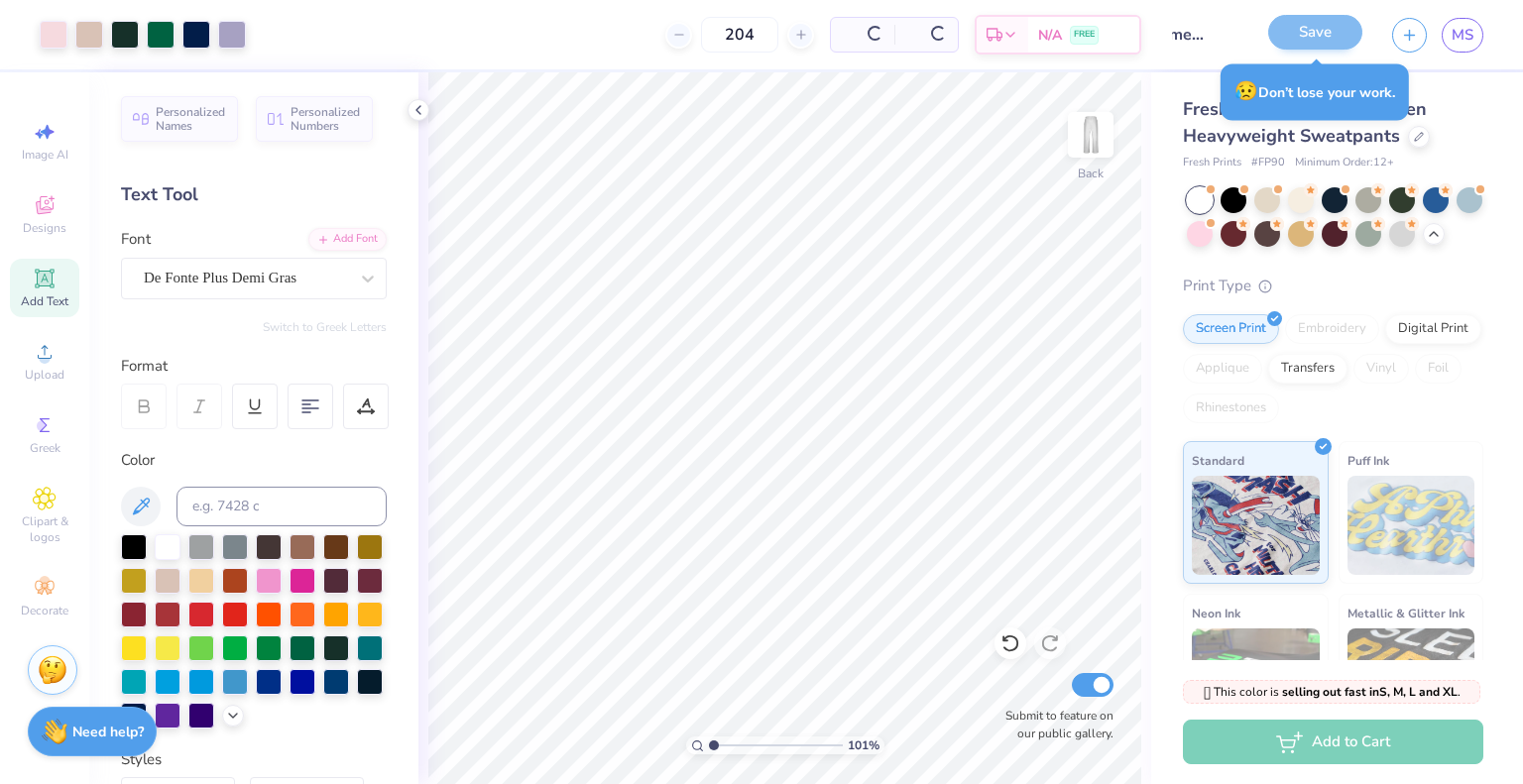 scroll, scrollTop: 0, scrollLeft: 0, axis: both 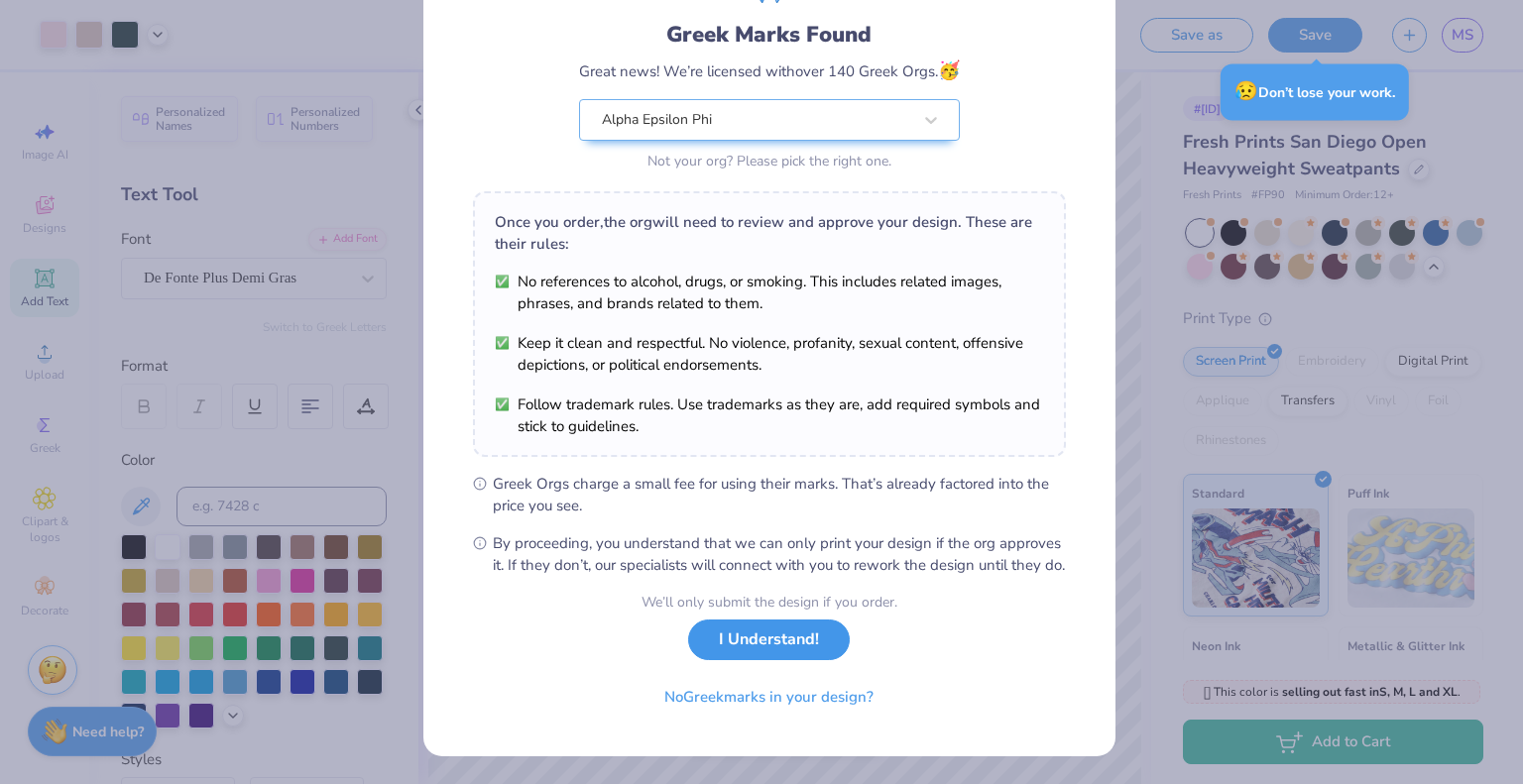 click on "I Understand!" at bounding box center [768, 639] 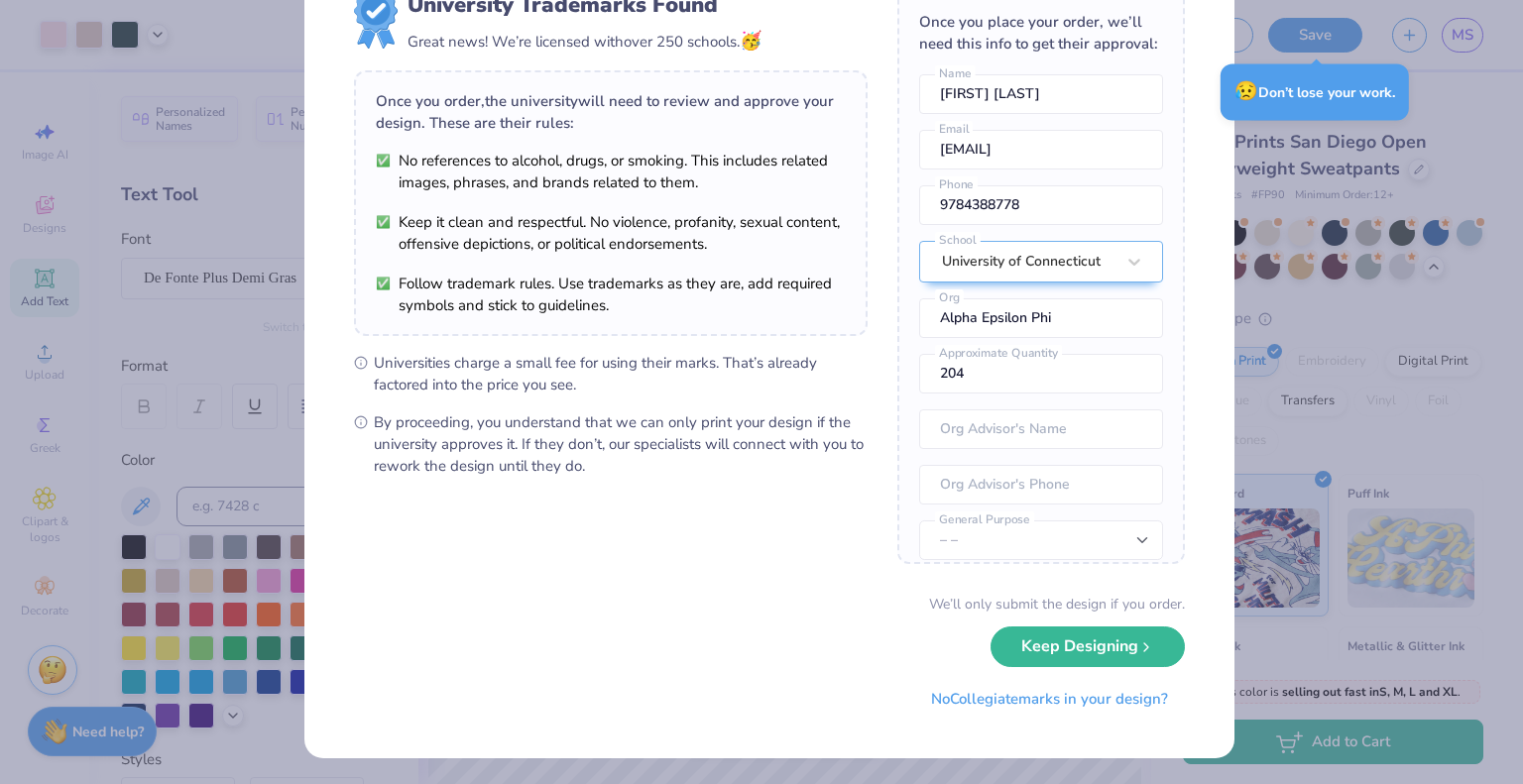 scroll, scrollTop: 0, scrollLeft: 0, axis: both 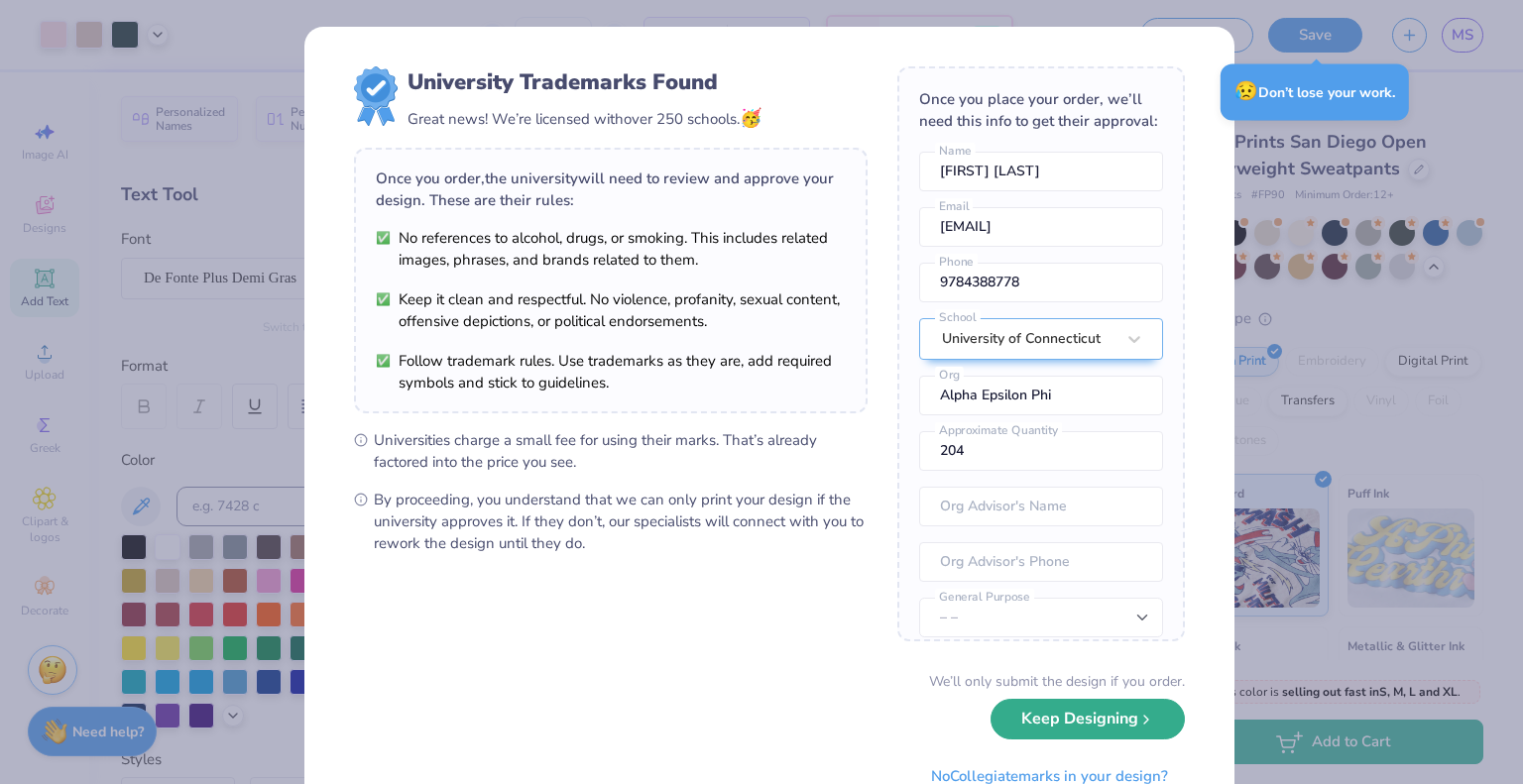 click on "Keep Designing" at bounding box center (1088, 719) 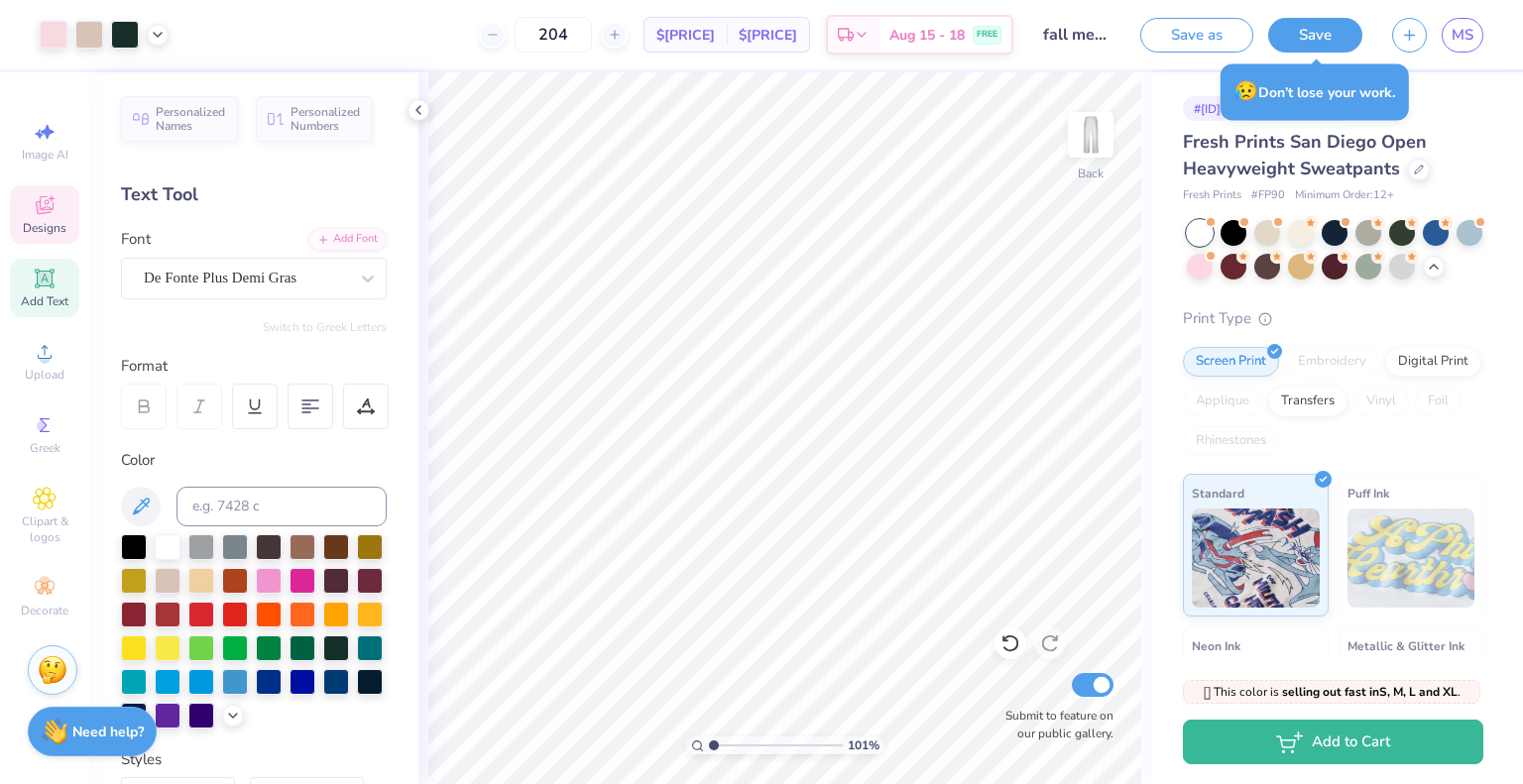 click 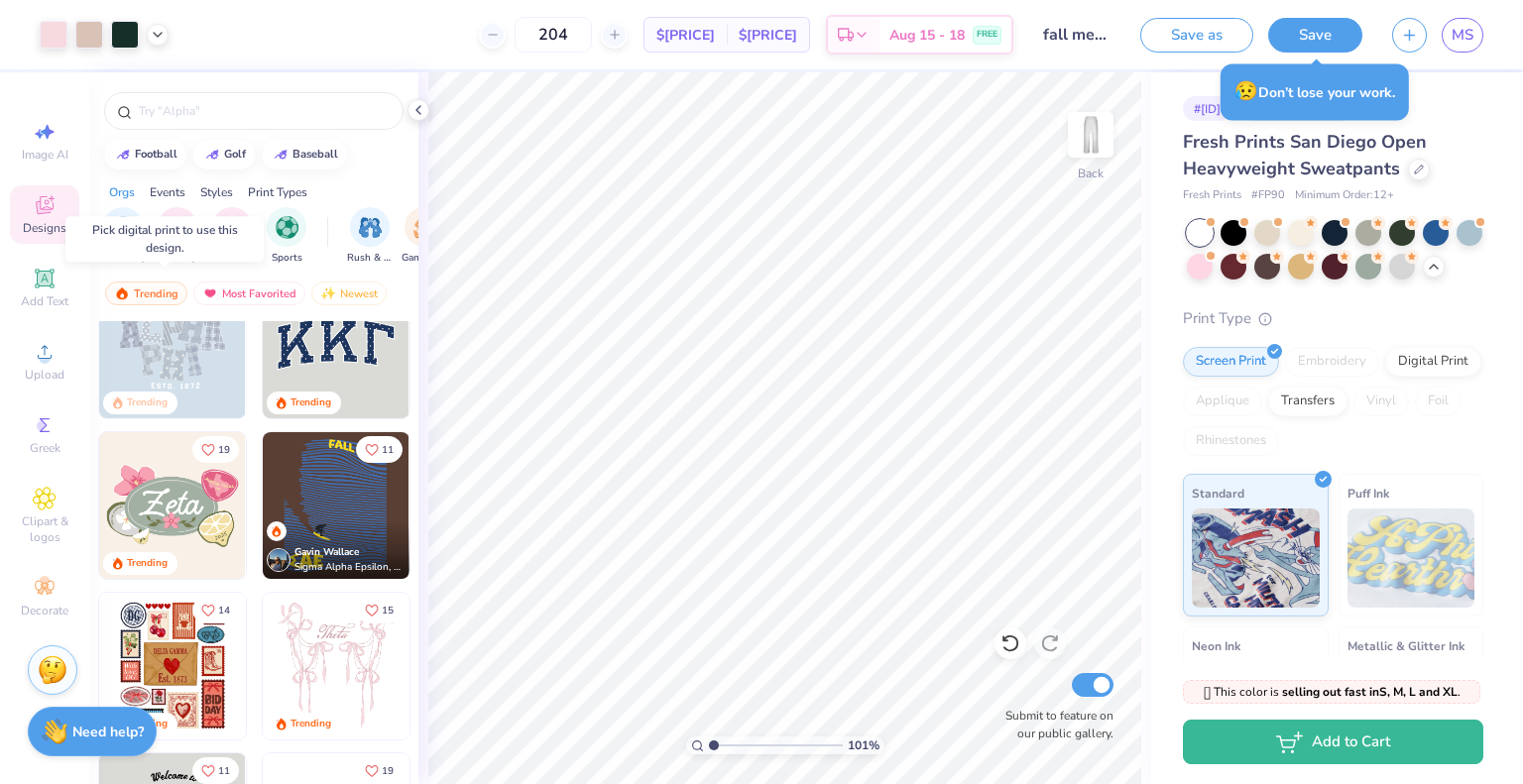 scroll, scrollTop: 0, scrollLeft: 0, axis: both 